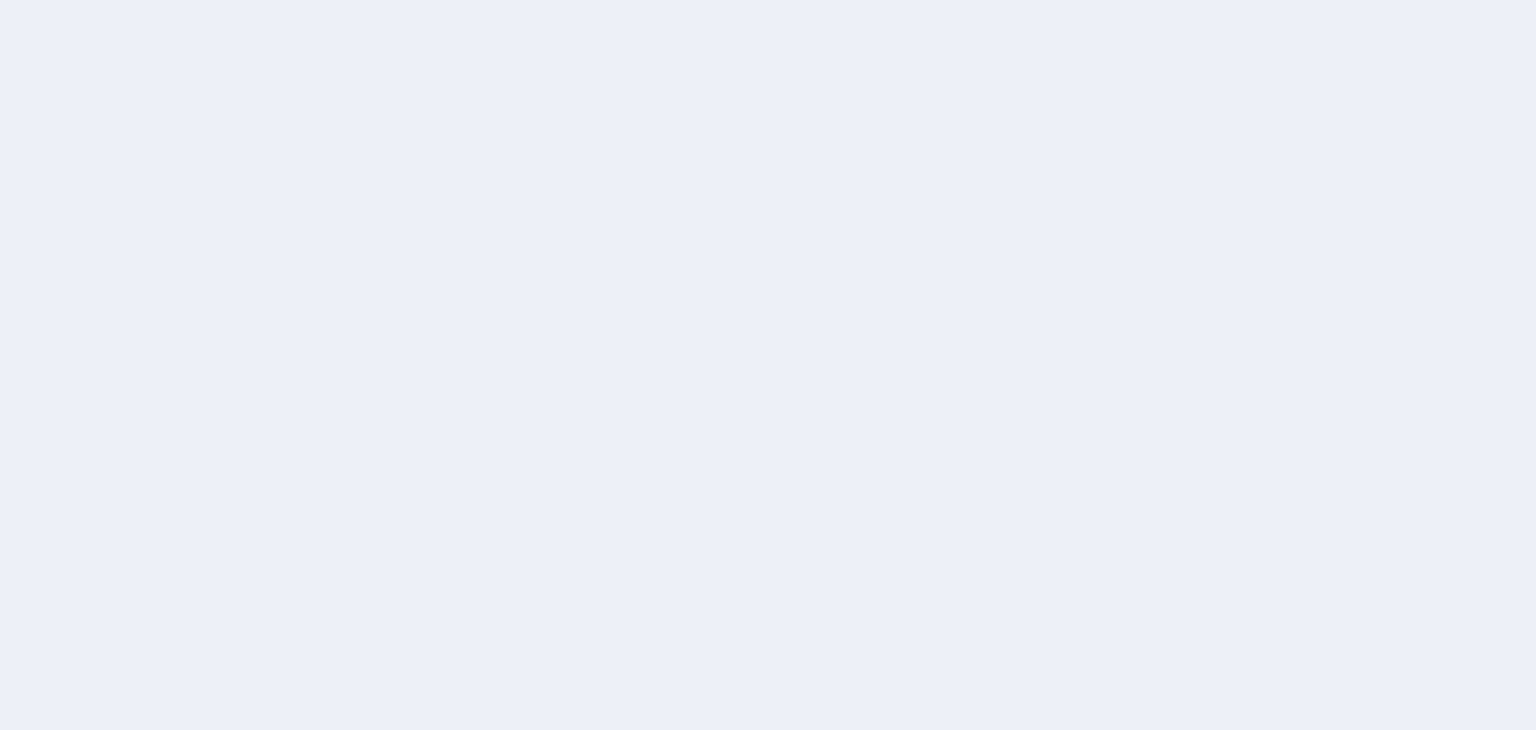 scroll, scrollTop: 0, scrollLeft: 0, axis: both 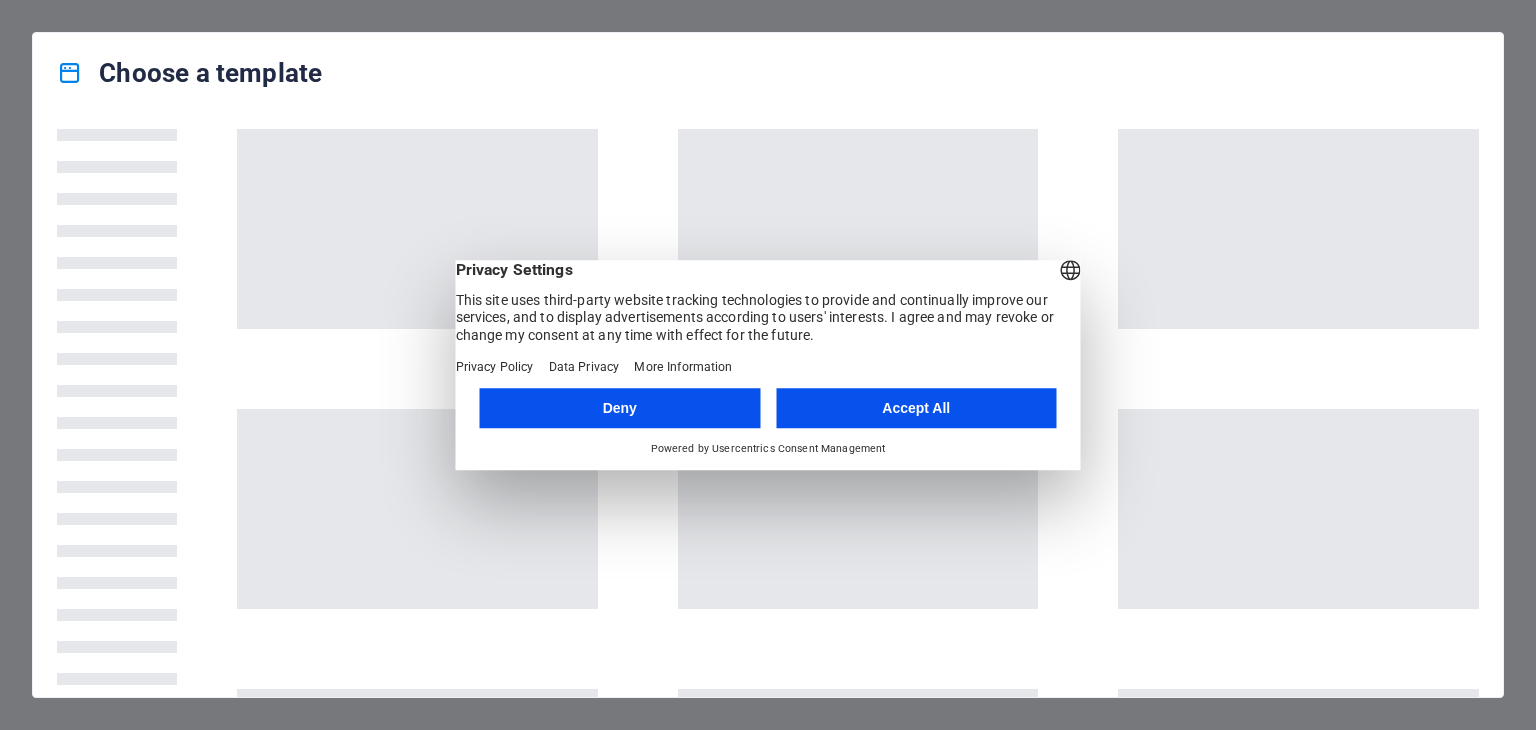 click on "English
Deutsch
Privacy Settings
This site uses third-party website tracking technologies to provide and continually improve our services, and to display advertisements according to users' interests. I agree and may revoke or change my consent at any time with effect for the future.
Privacy Policy
Data Privacy
More Information" at bounding box center [768, 318] 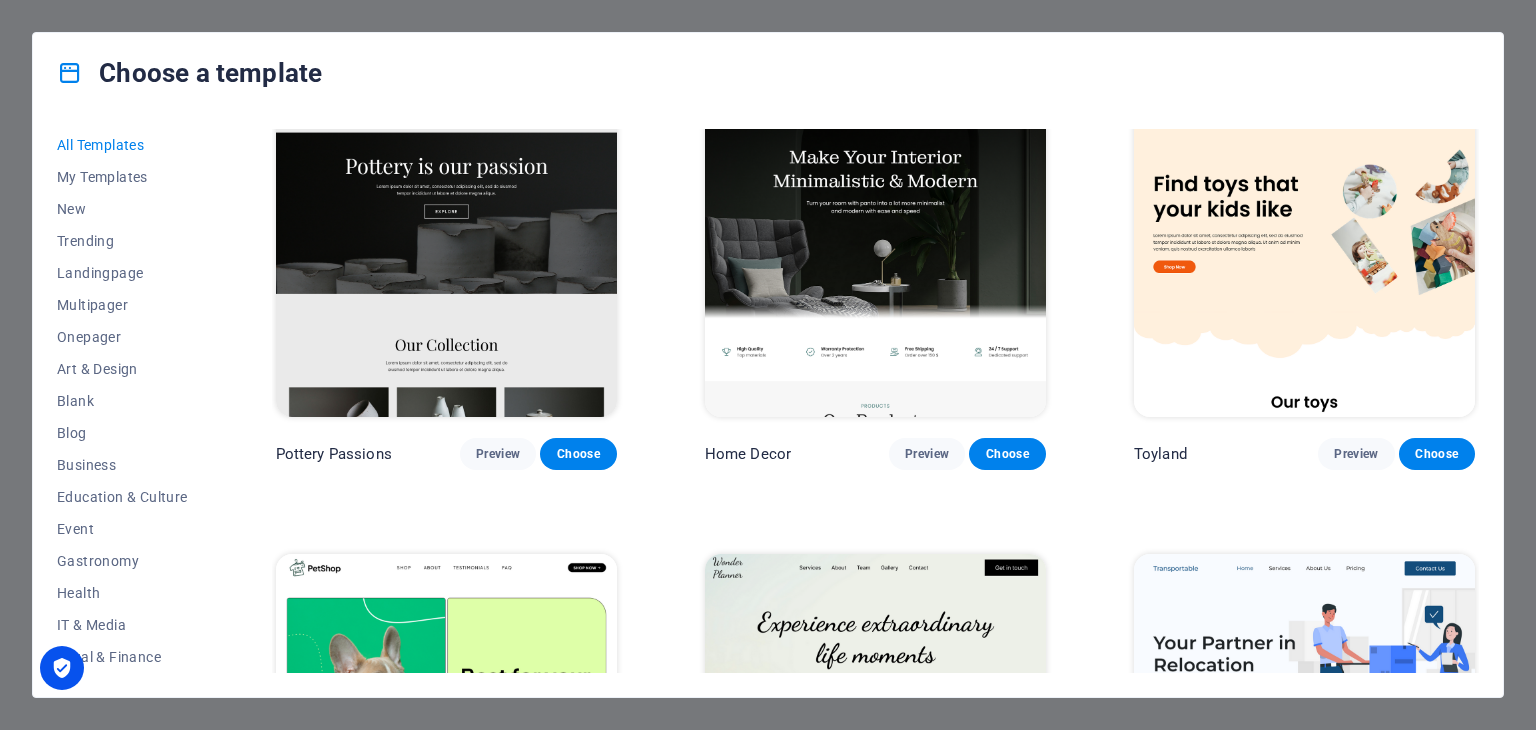 scroll, scrollTop: 476, scrollLeft: 0, axis: vertical 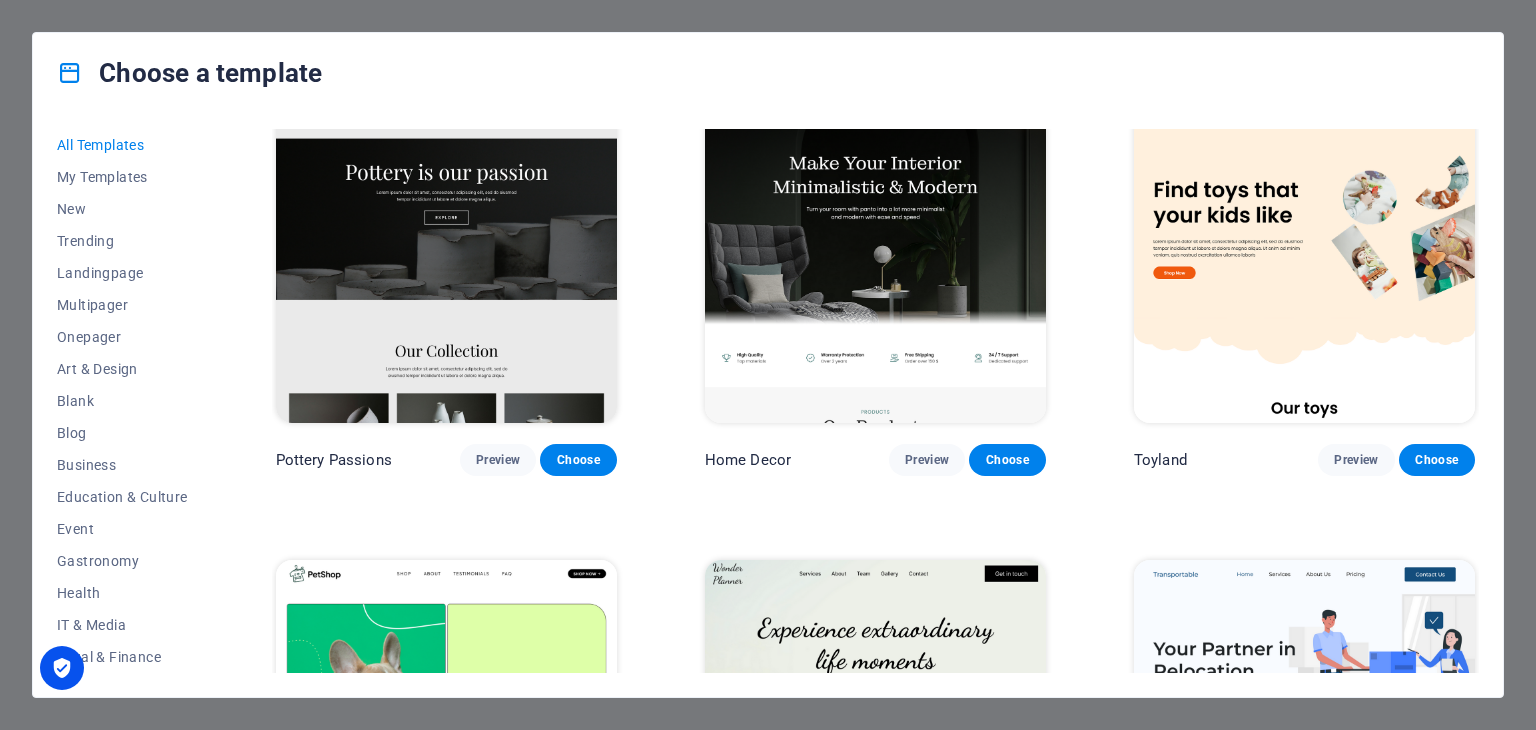 type 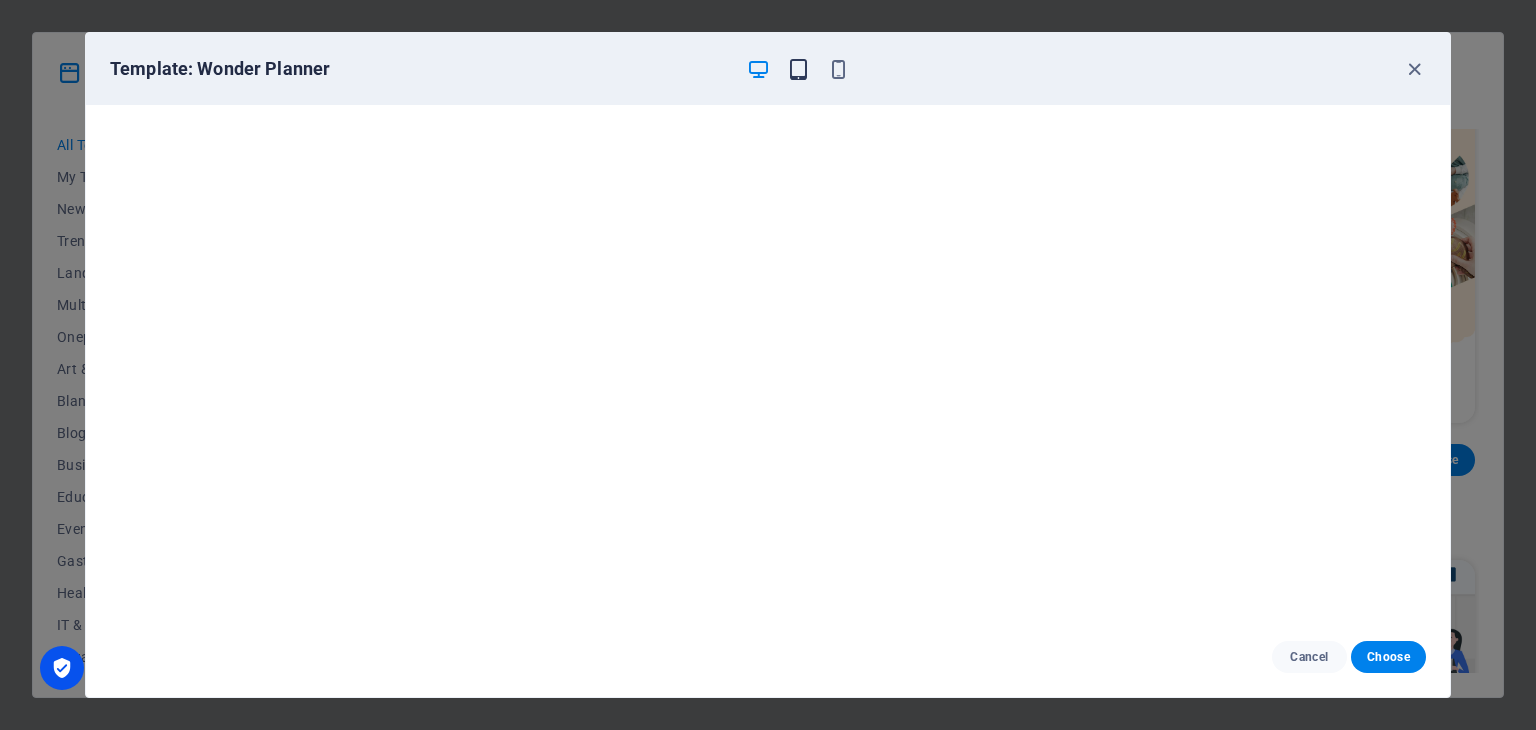 click at bounding box center (798, 69) 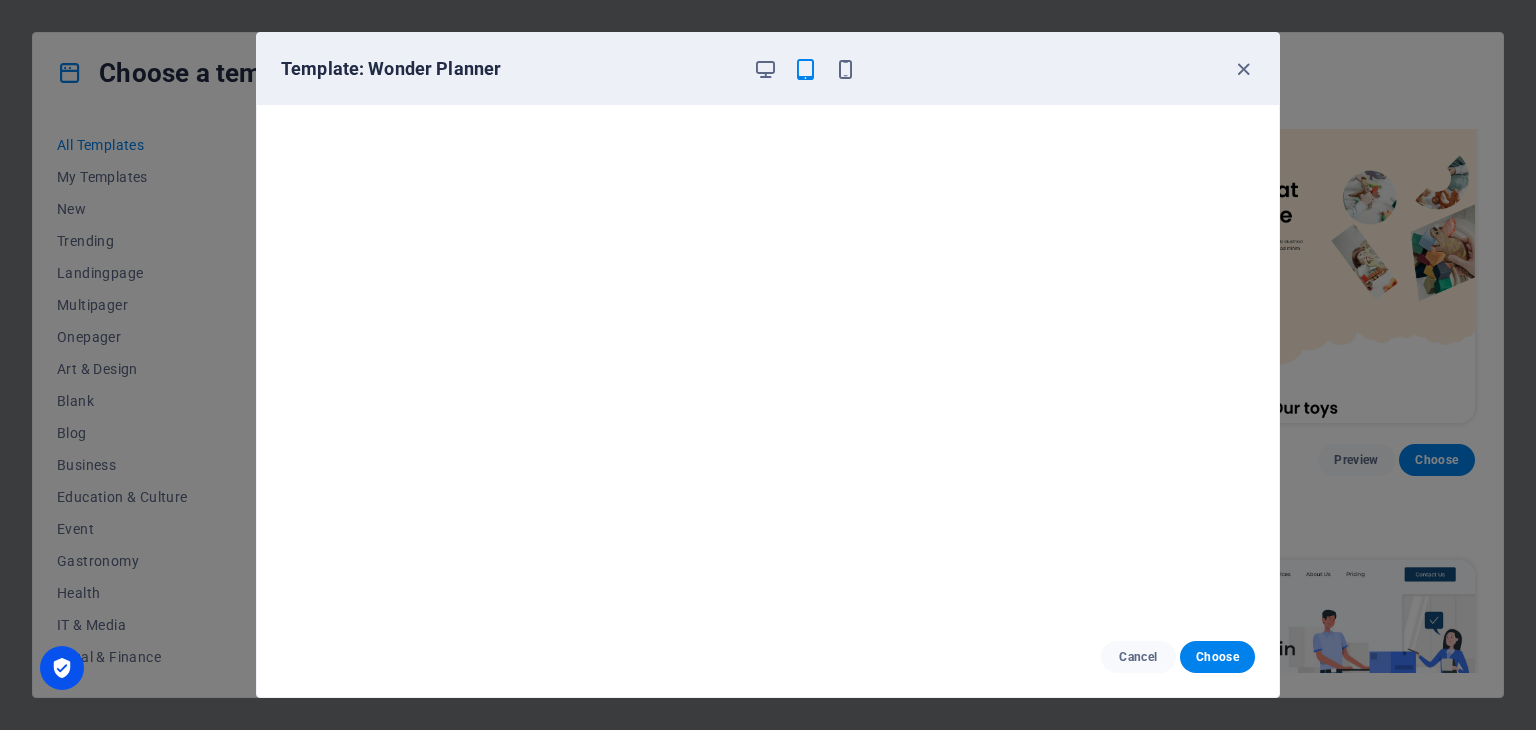 click on "Template: Wonder Planner" at bounding box center (768, 69) 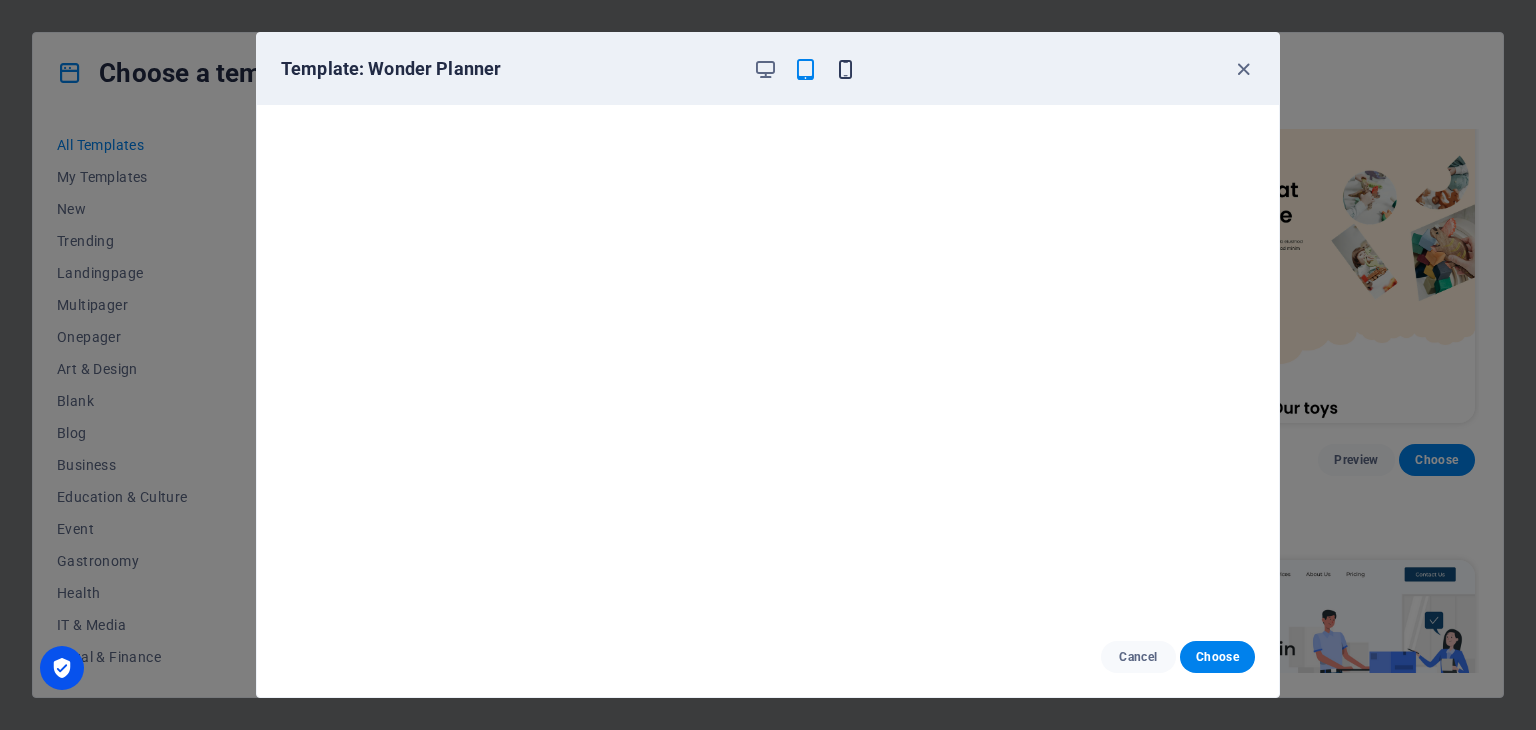 click at bounding box center (845, 69) 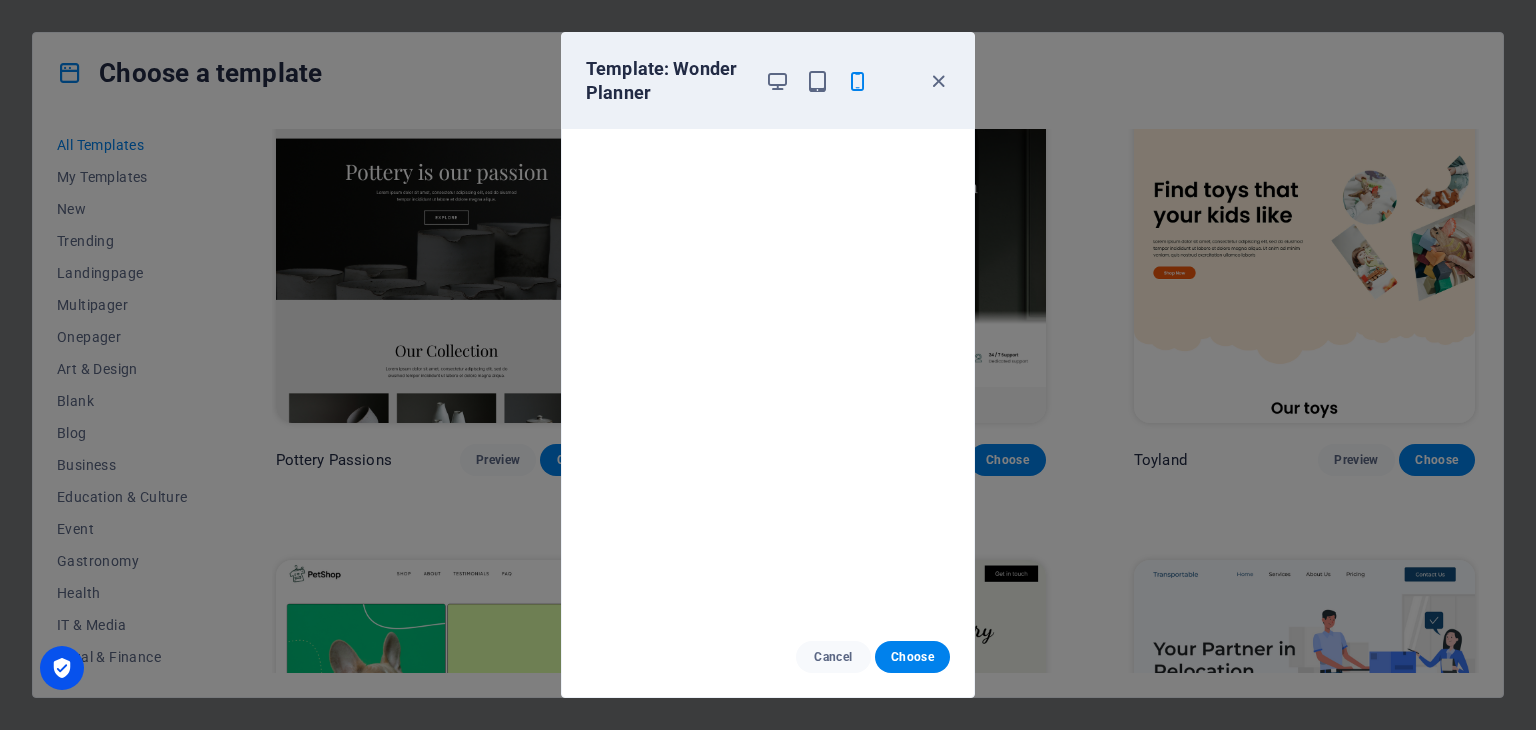 scroll, scrollTop: 773, scrollLeft: 0, axis: vertical 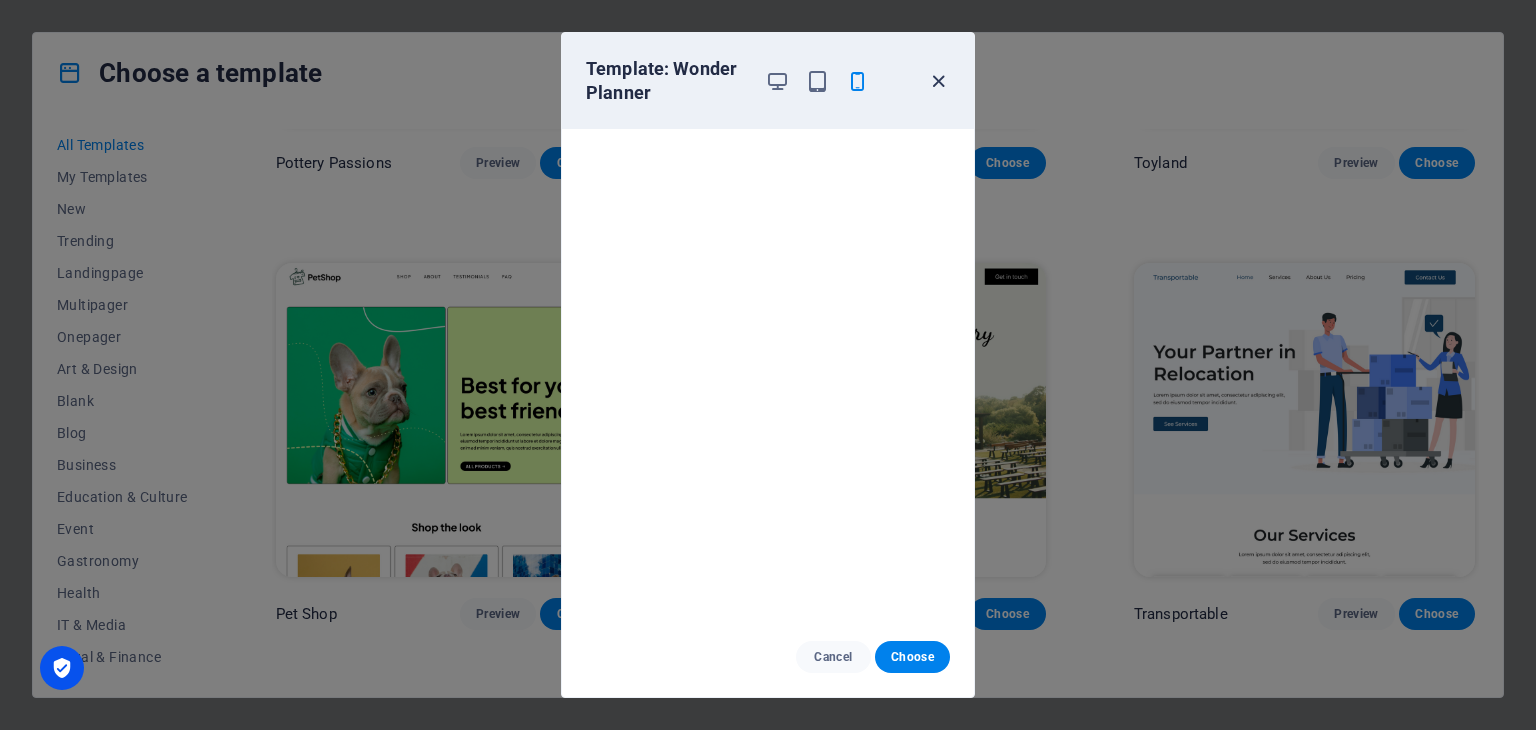 click at bounding box center [938, 81] 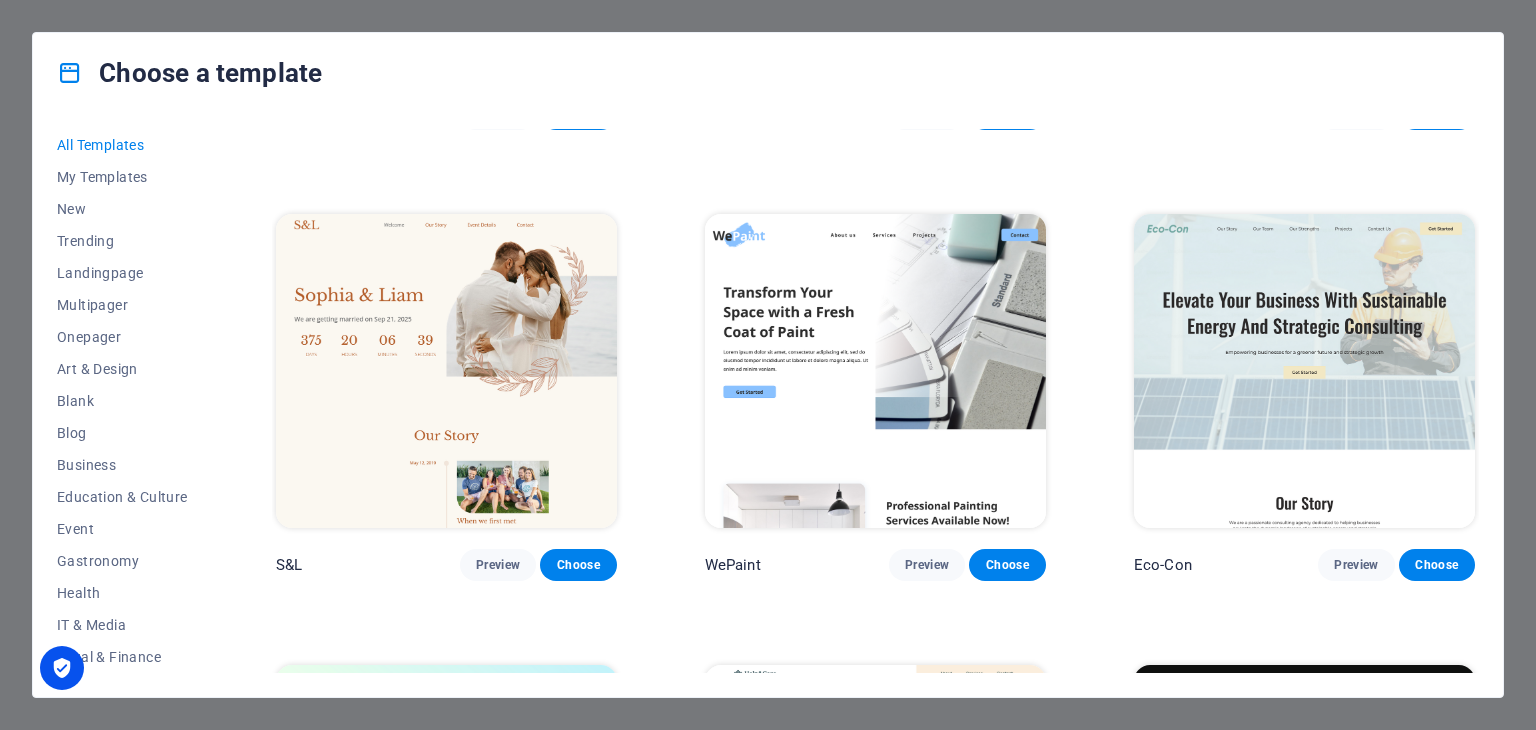 scroll, scrollTop: 1274, scrollLeft: 0, axis: vertical 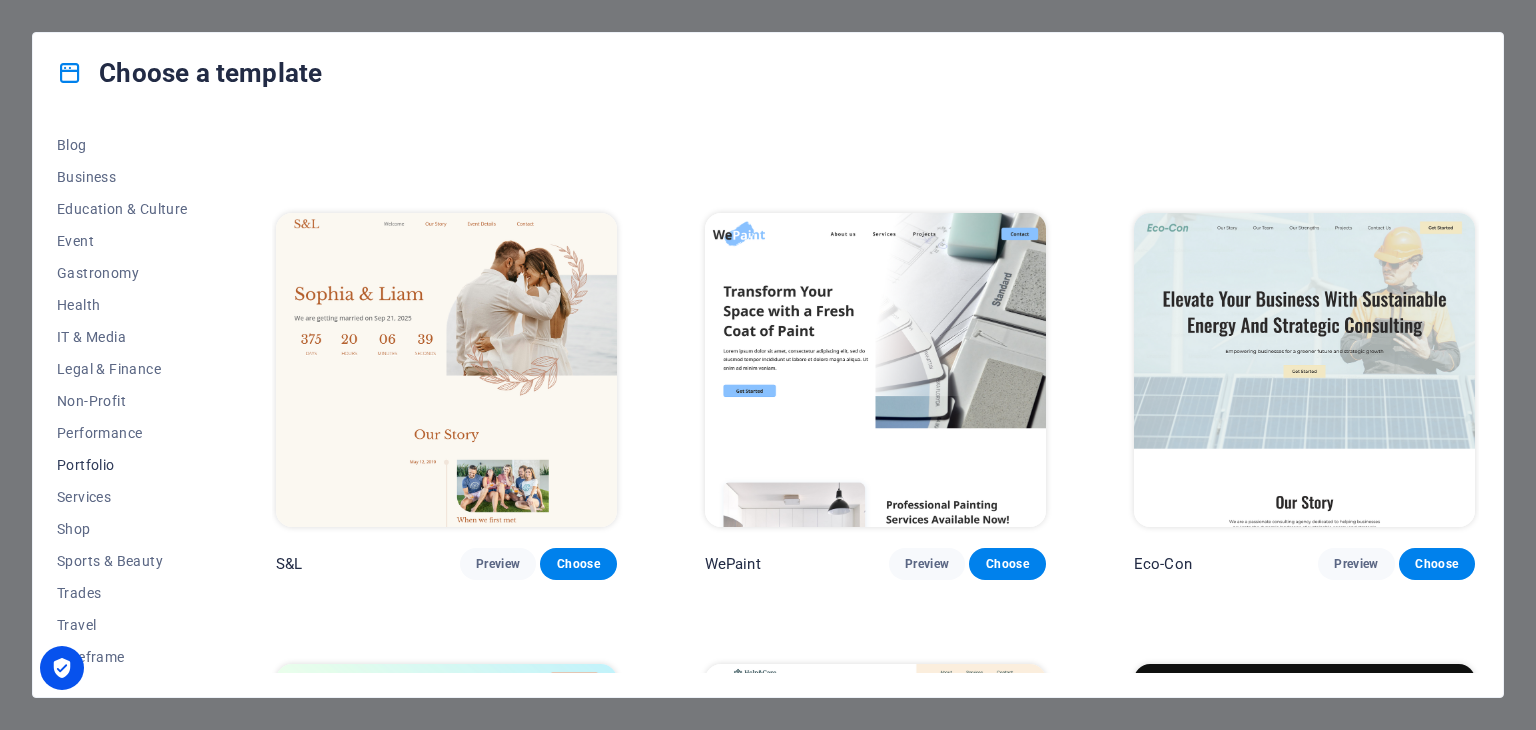 click on "Portfolio" at bounding box center [122, 465] 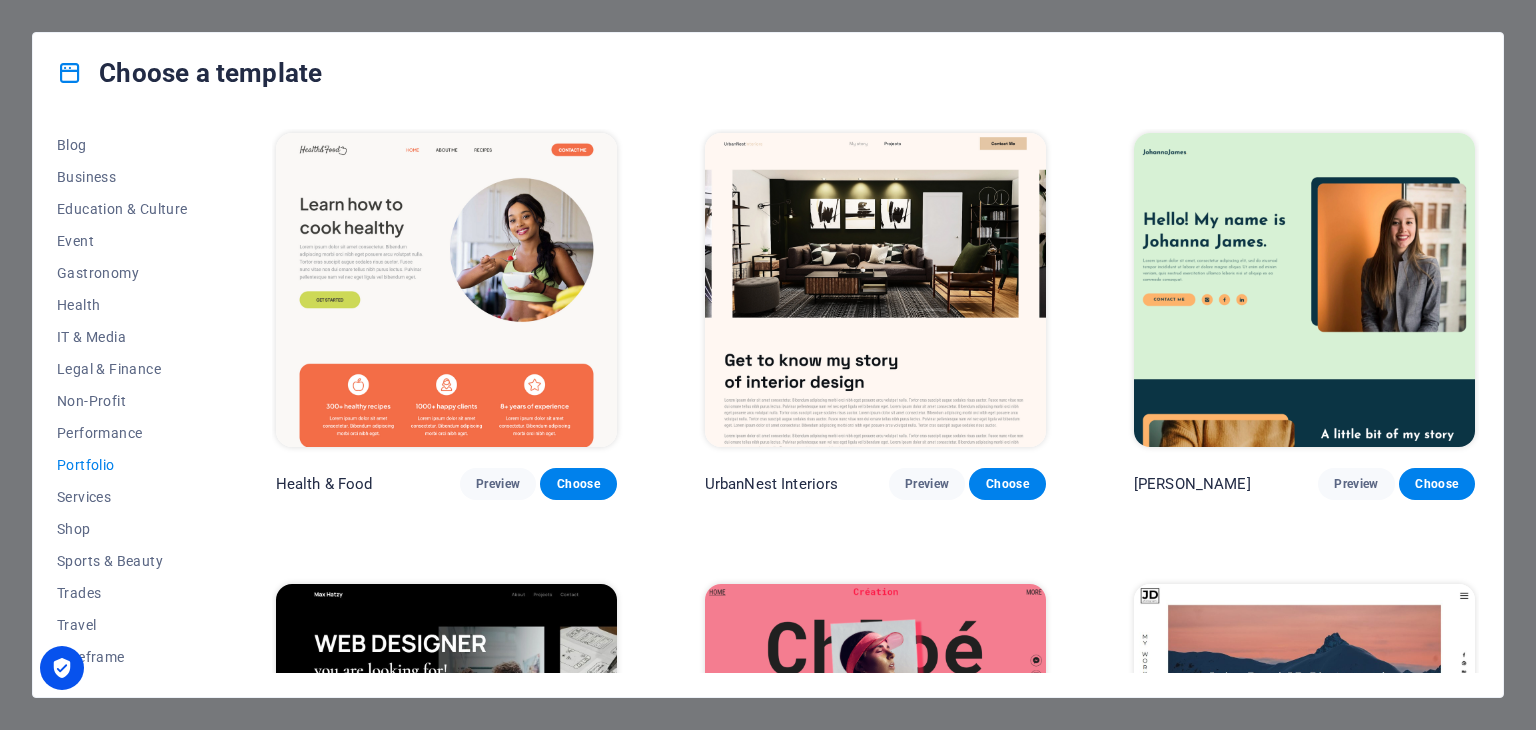 click on "Portfolio" at bounding box center (122, 465) 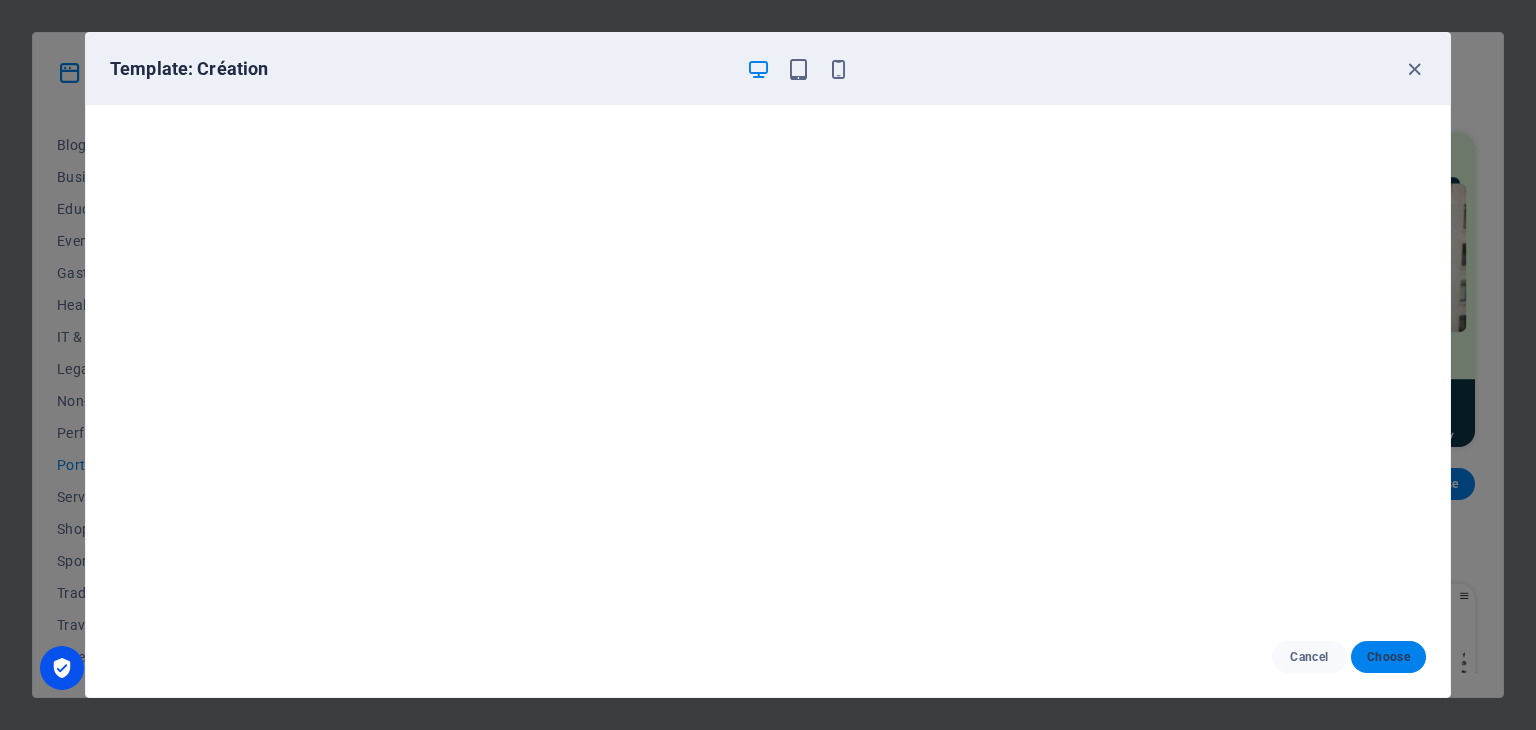 click on "Choose" at bounding box center (1388, 657) 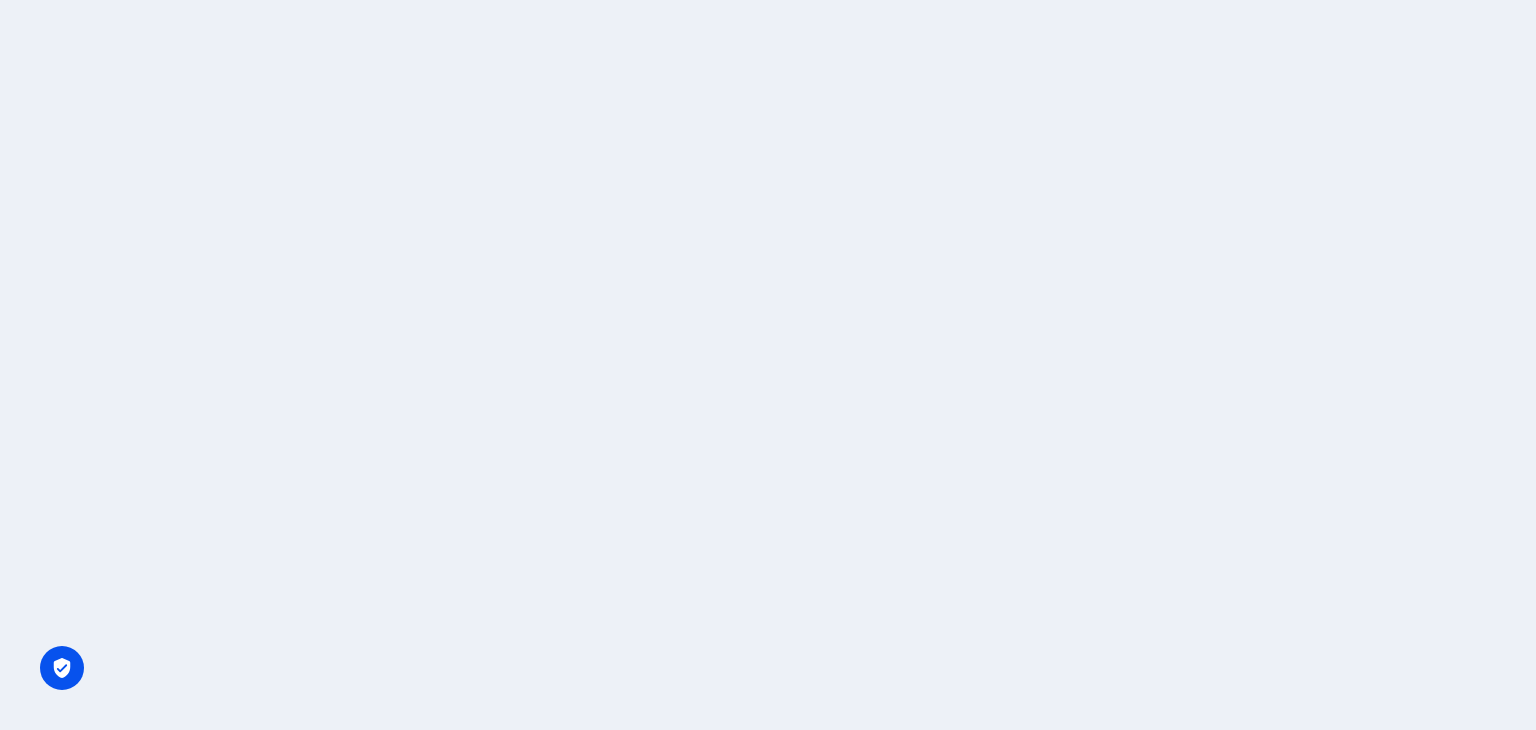 scroll, scrollTop: 0, scrollLeft: 0, axis: both 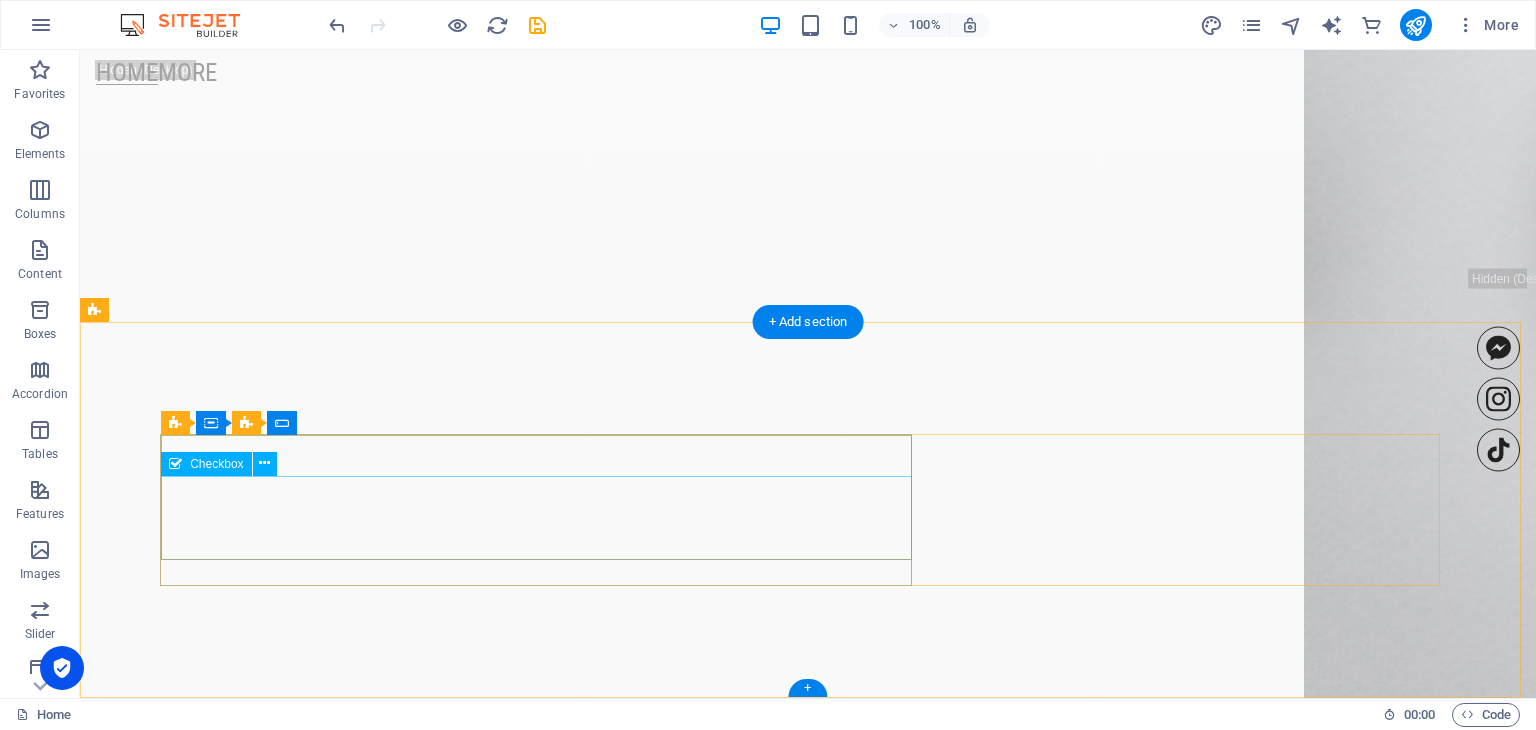 click on "I have read and understand the privacy policy." at bounding box center (808, 5492) 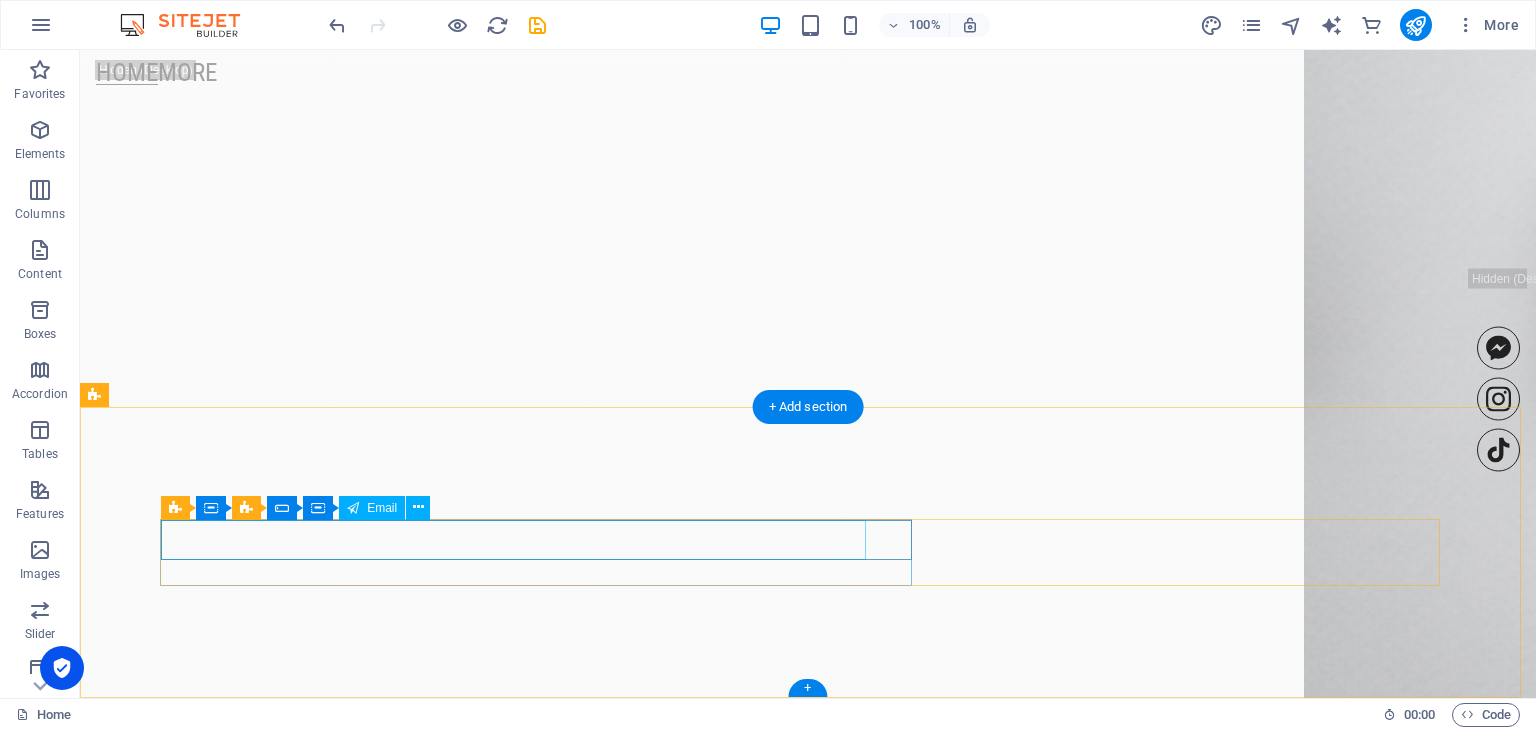click at bounding box center [808, 5502] 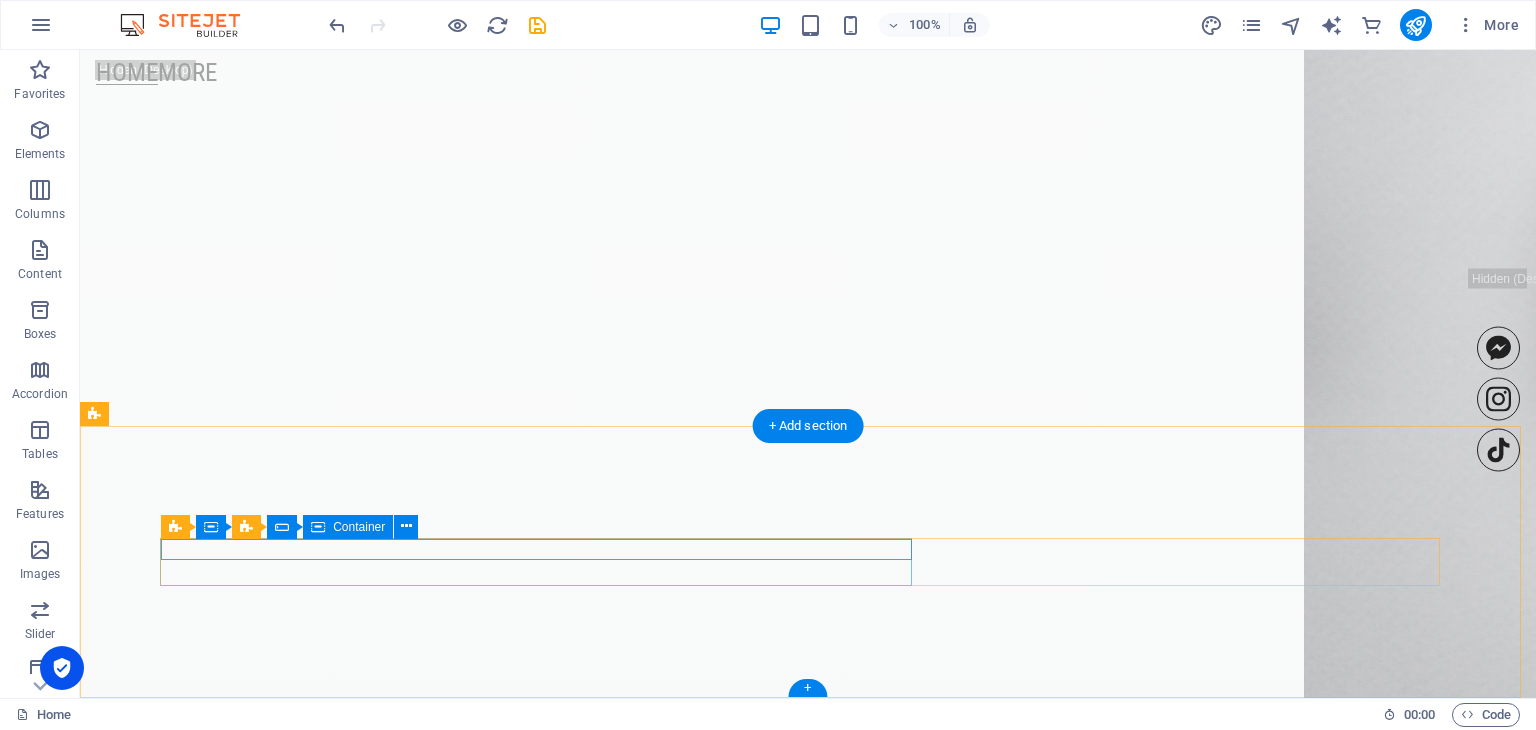 scroll, scrollTop: 4736, scrollLeft: 0, axis: vertical 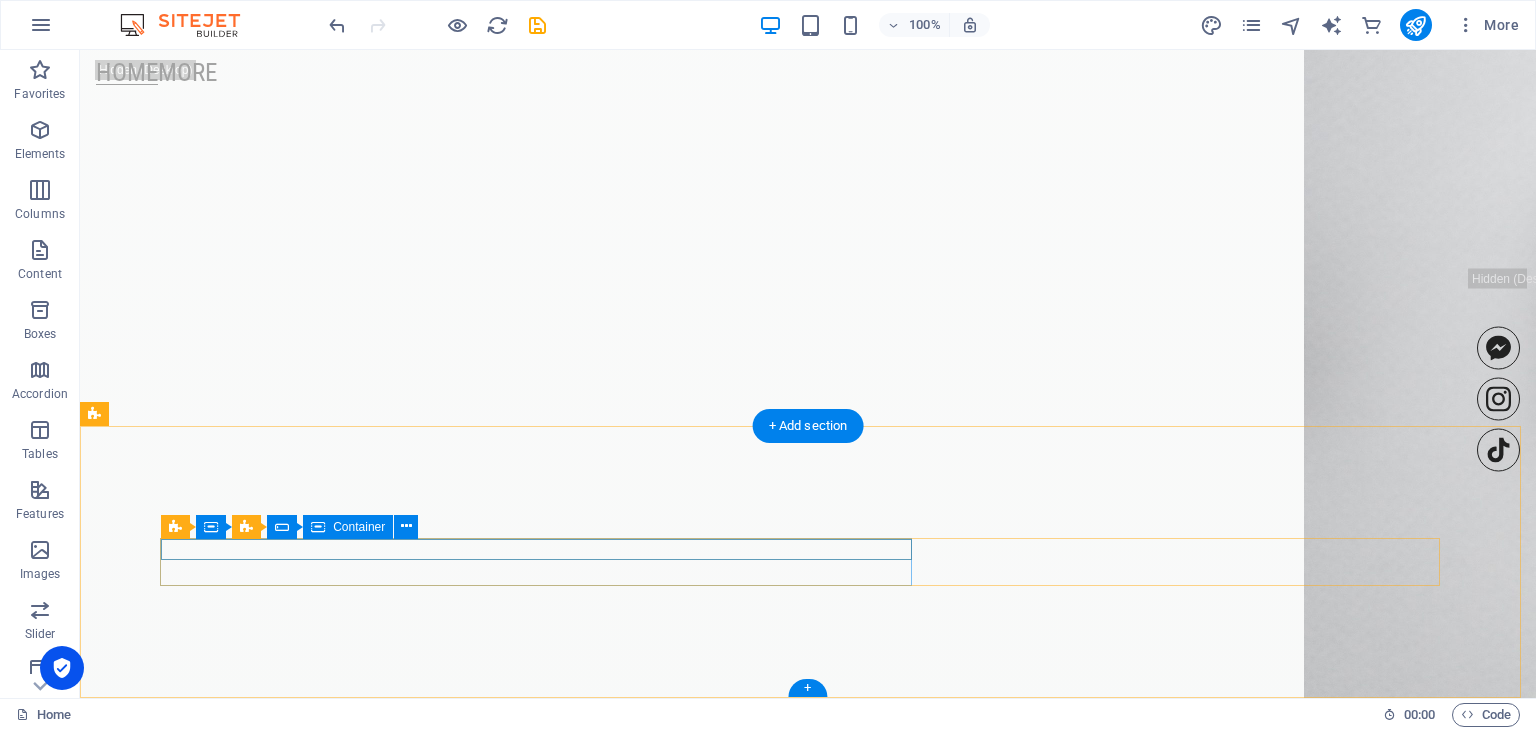 click on "Submit" at bounding box center [808, 5524] 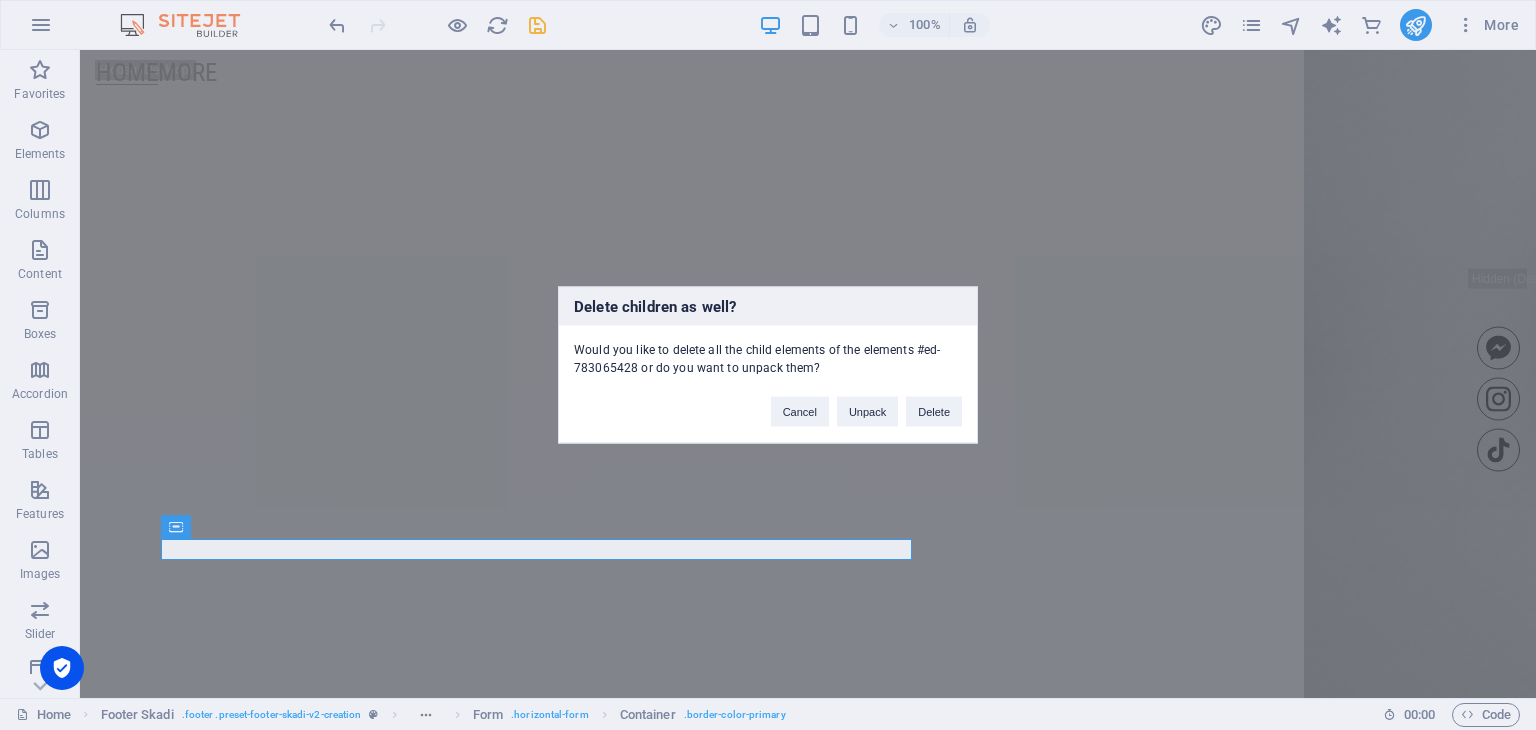 type 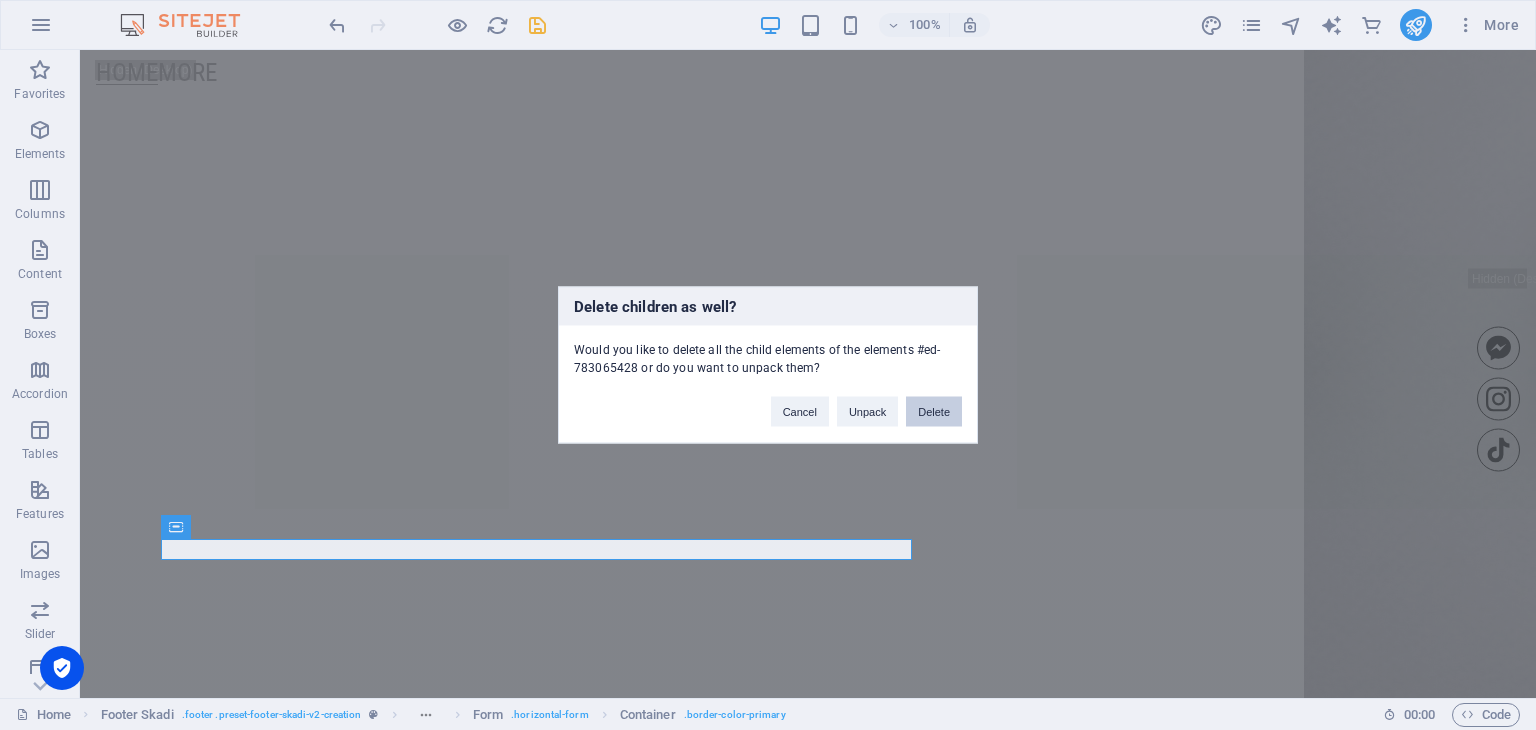 click on "Delete" at bounding box center [934, 412] 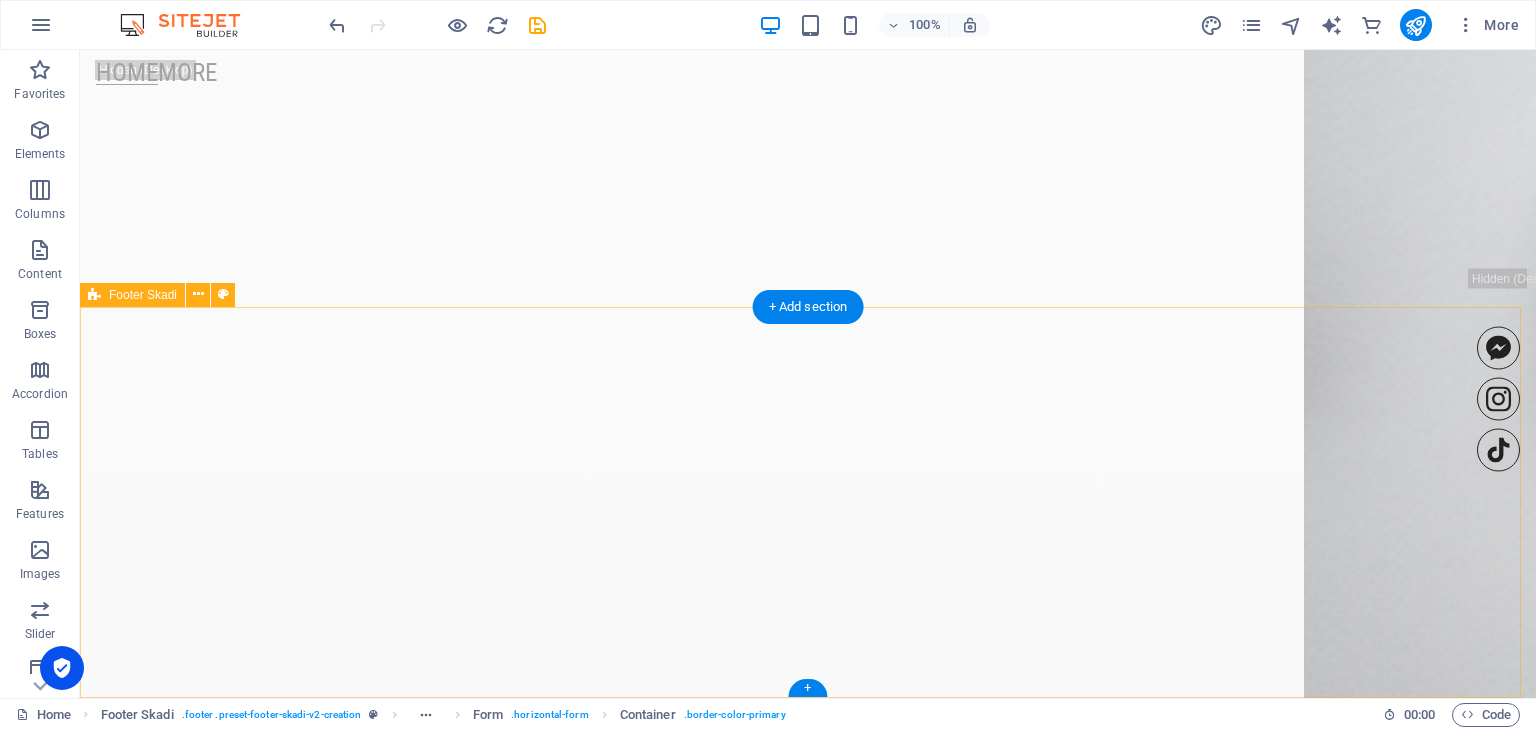 scroll, scrollTop: 4856, scrollLeft: 0, axis: vertical 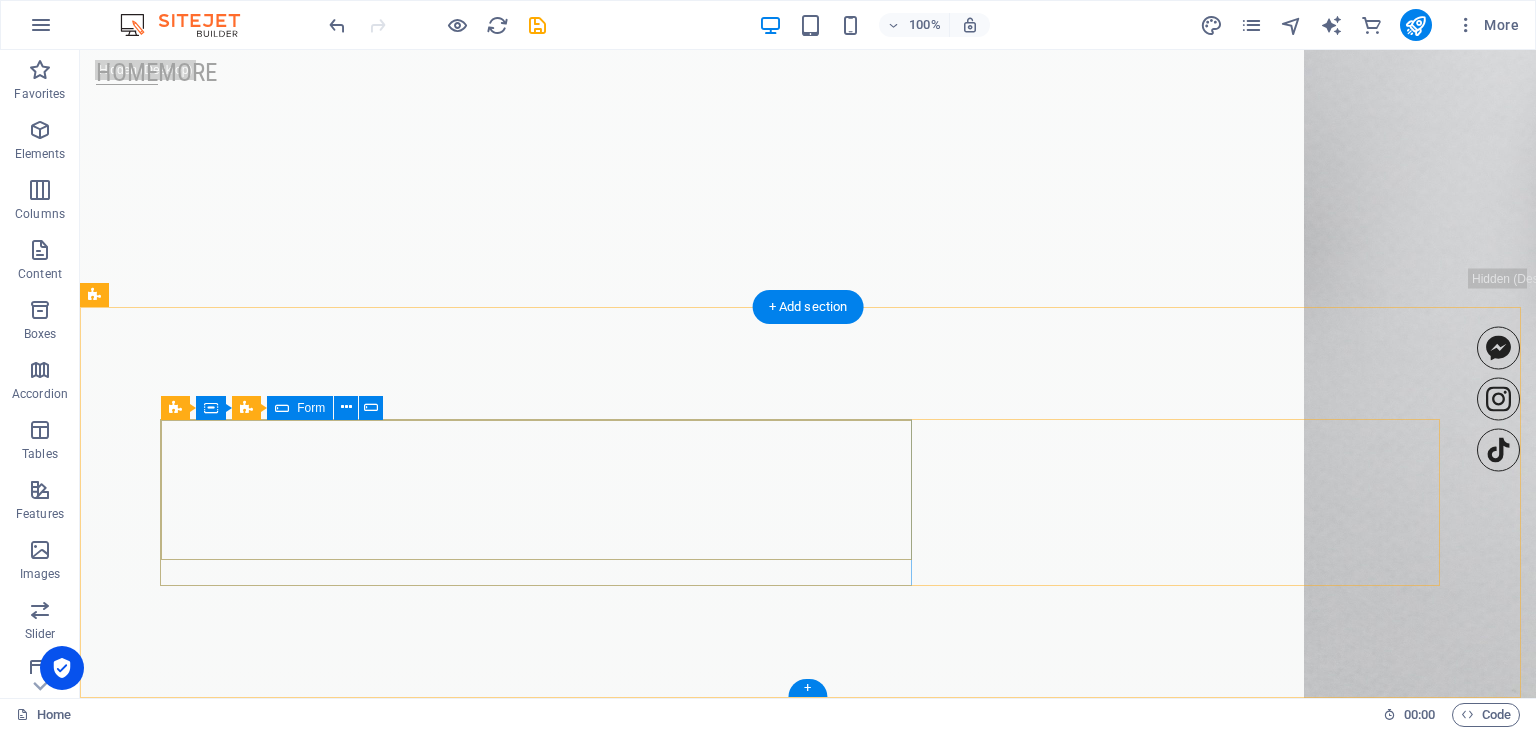 click on "Drop content here or  Add elements  Paste clipboard" at bounding box center [808, 5464] 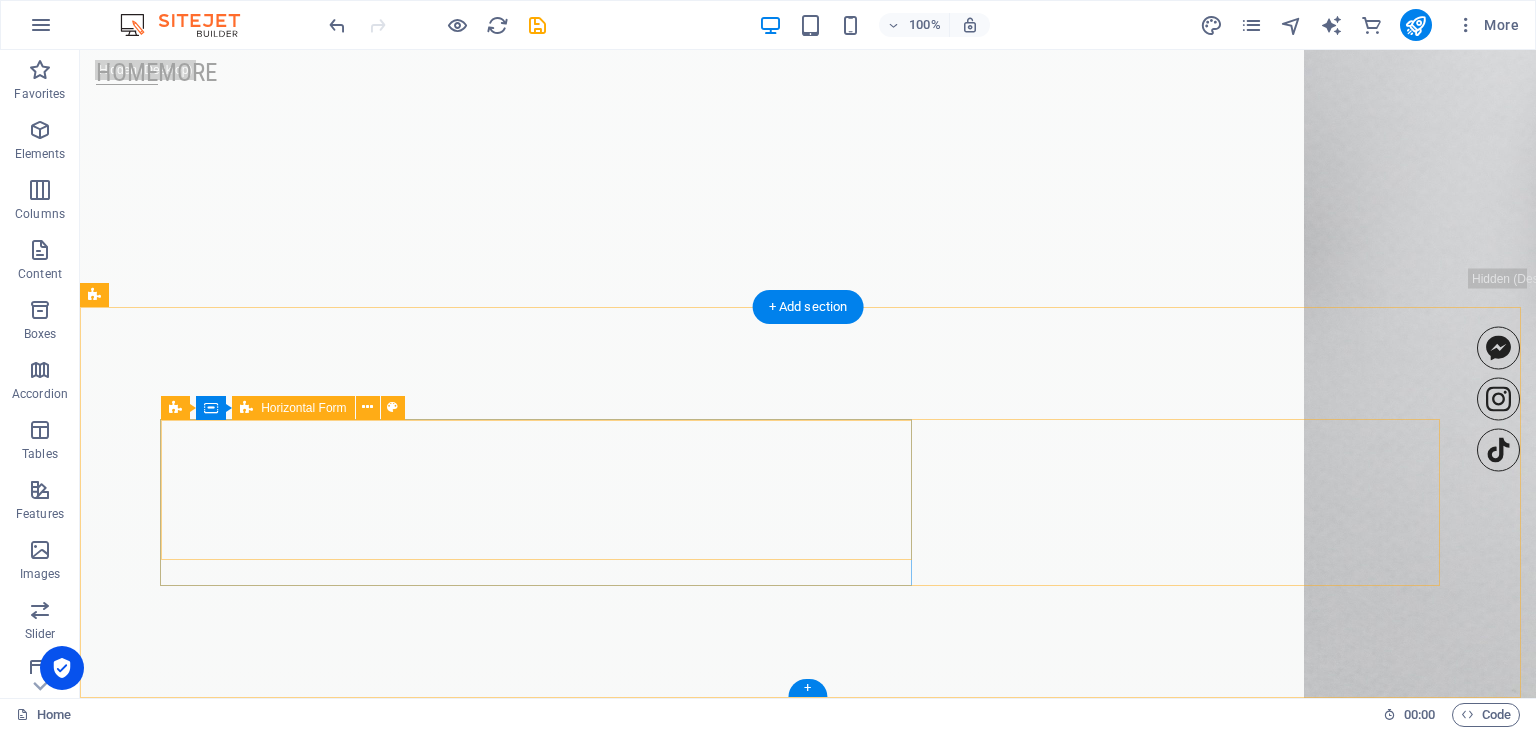 click on "Drop content here or  Add elements  Paste clipboard" at bounding box center [808, 5464] 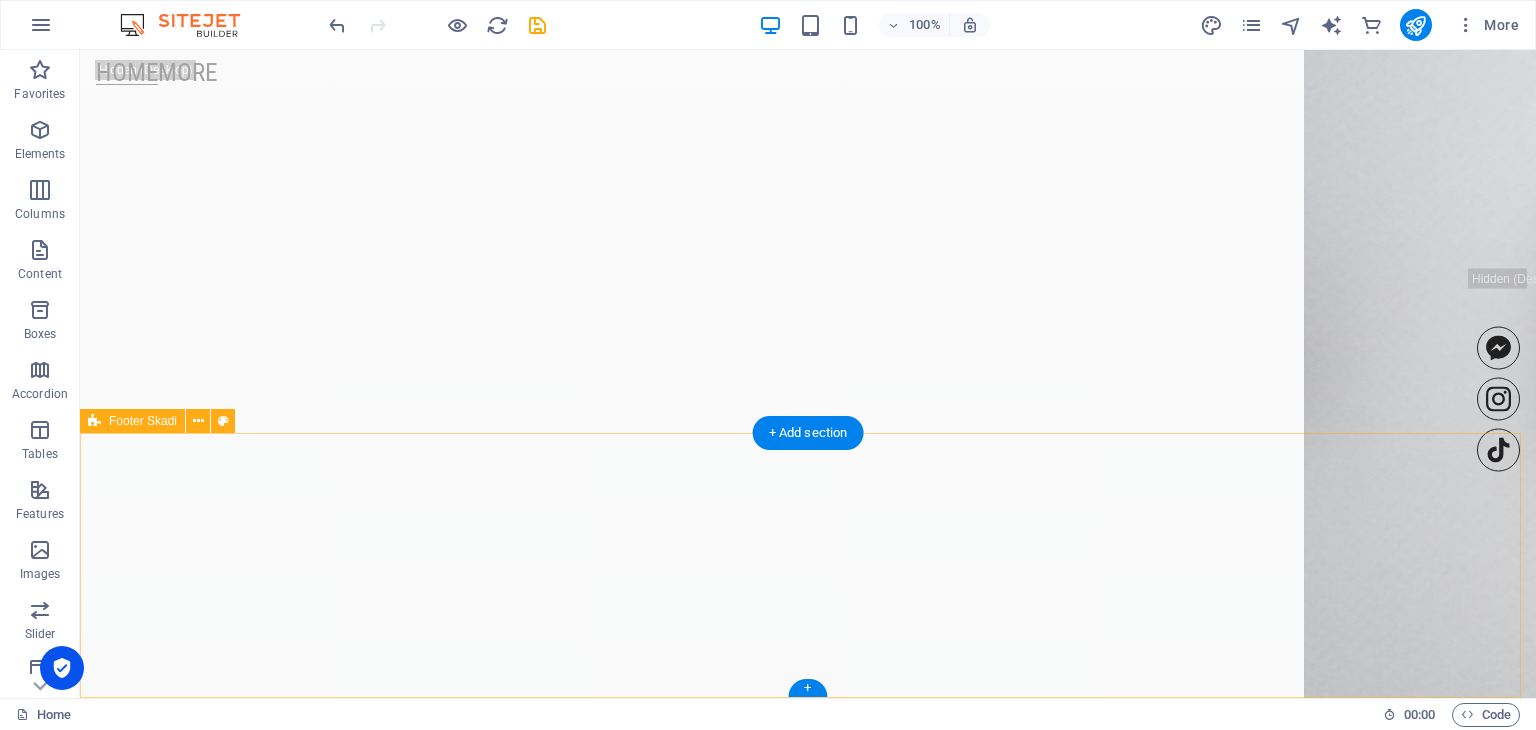 click at bounding box center [808, 5580] 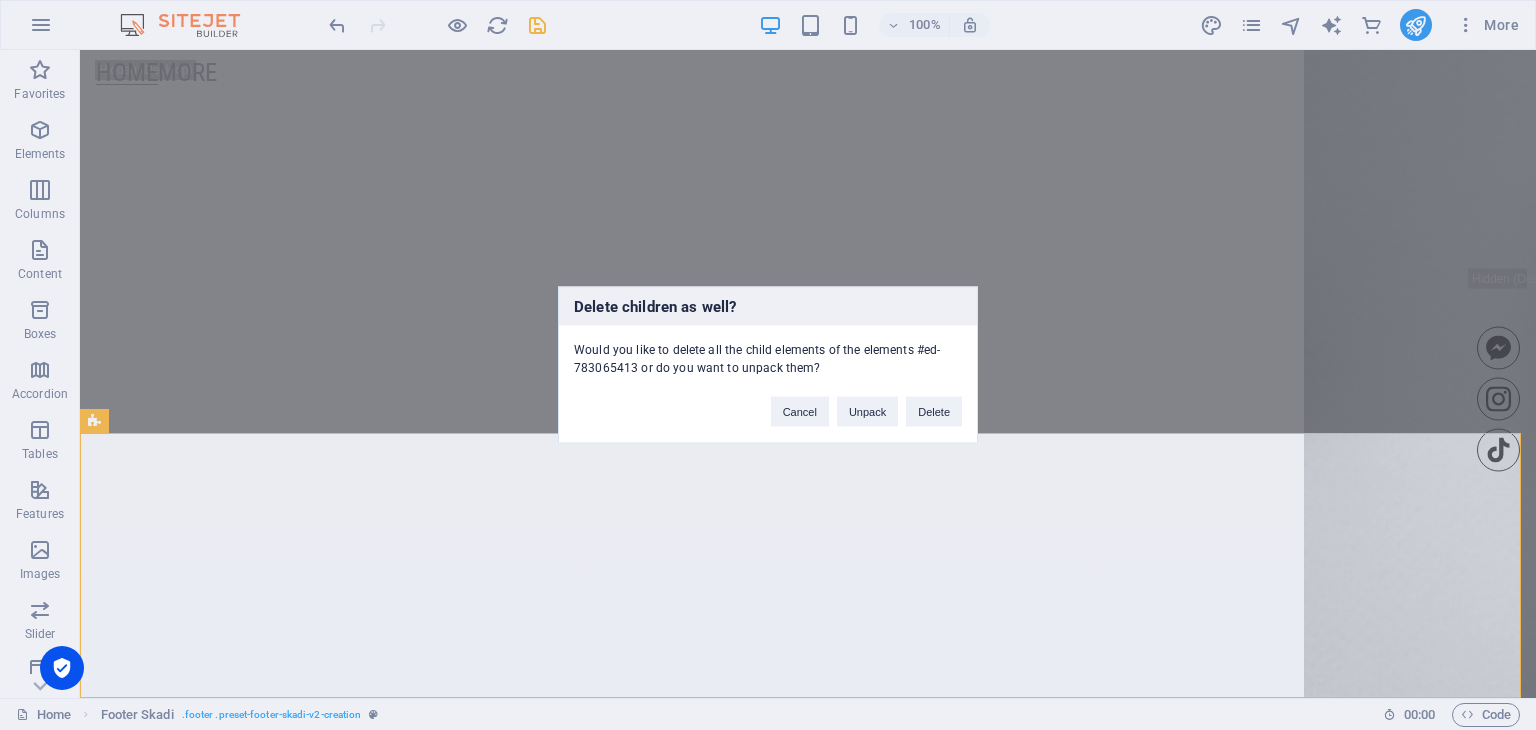 type 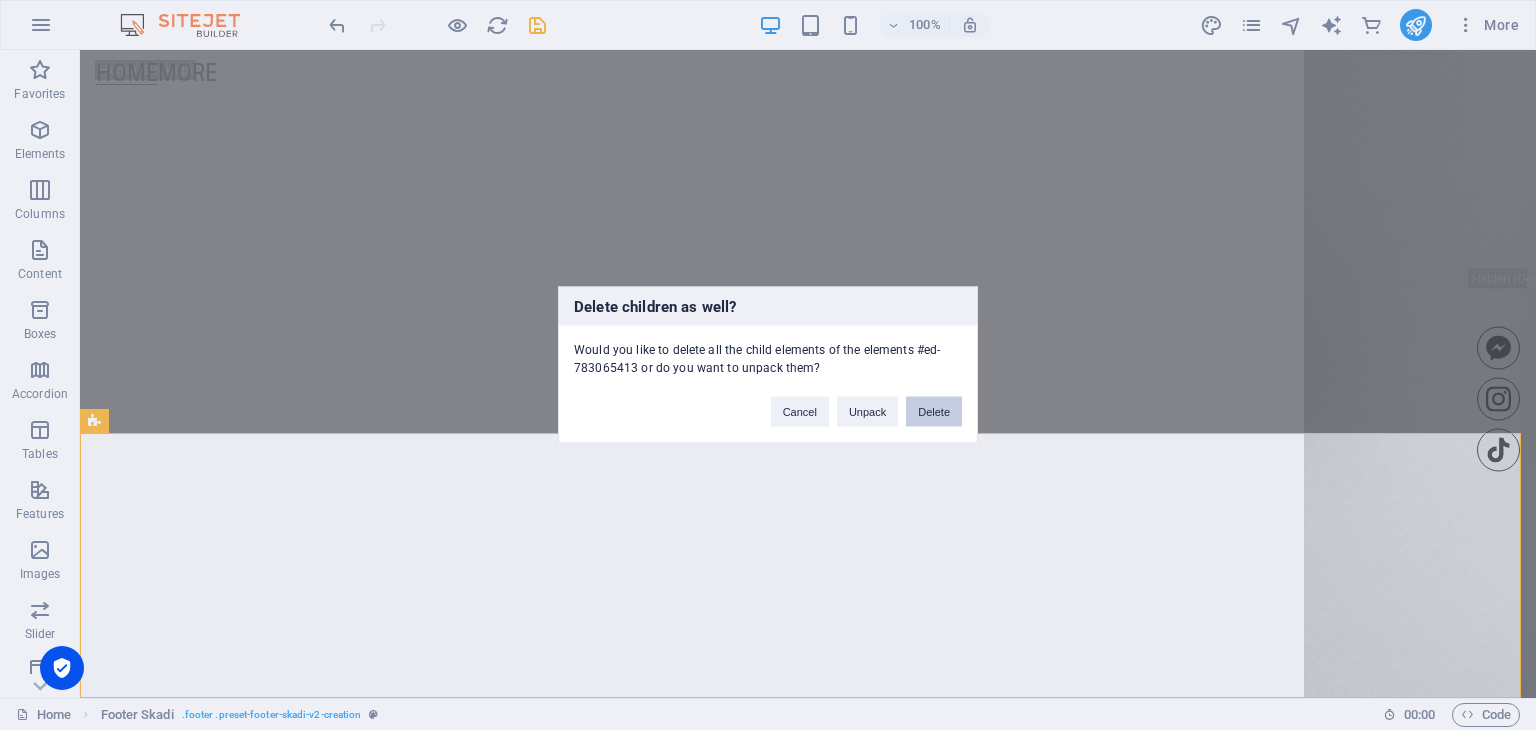 click on "Delete" at bounding box center (934, 412) 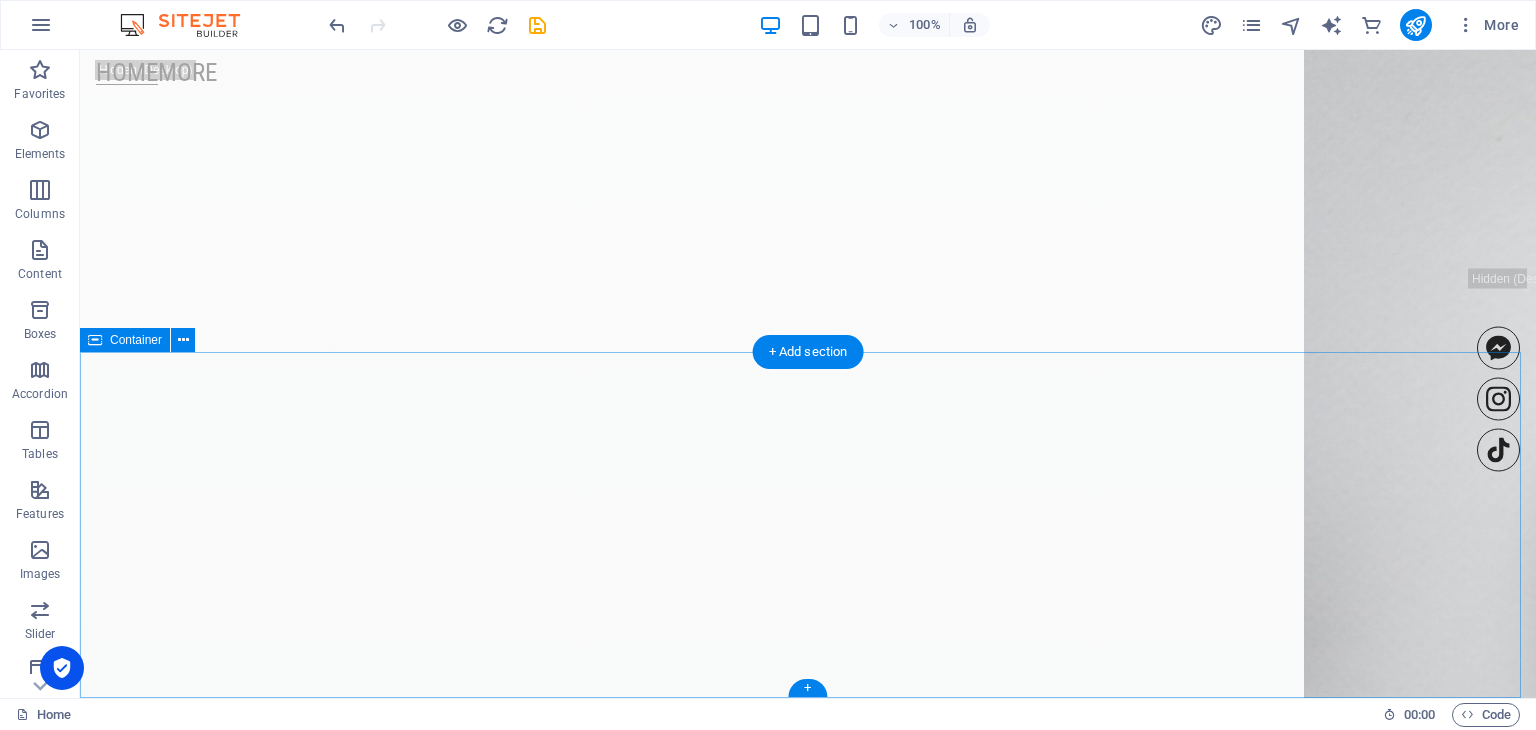 click on "View all projects" at bounding box center (808, 5499) 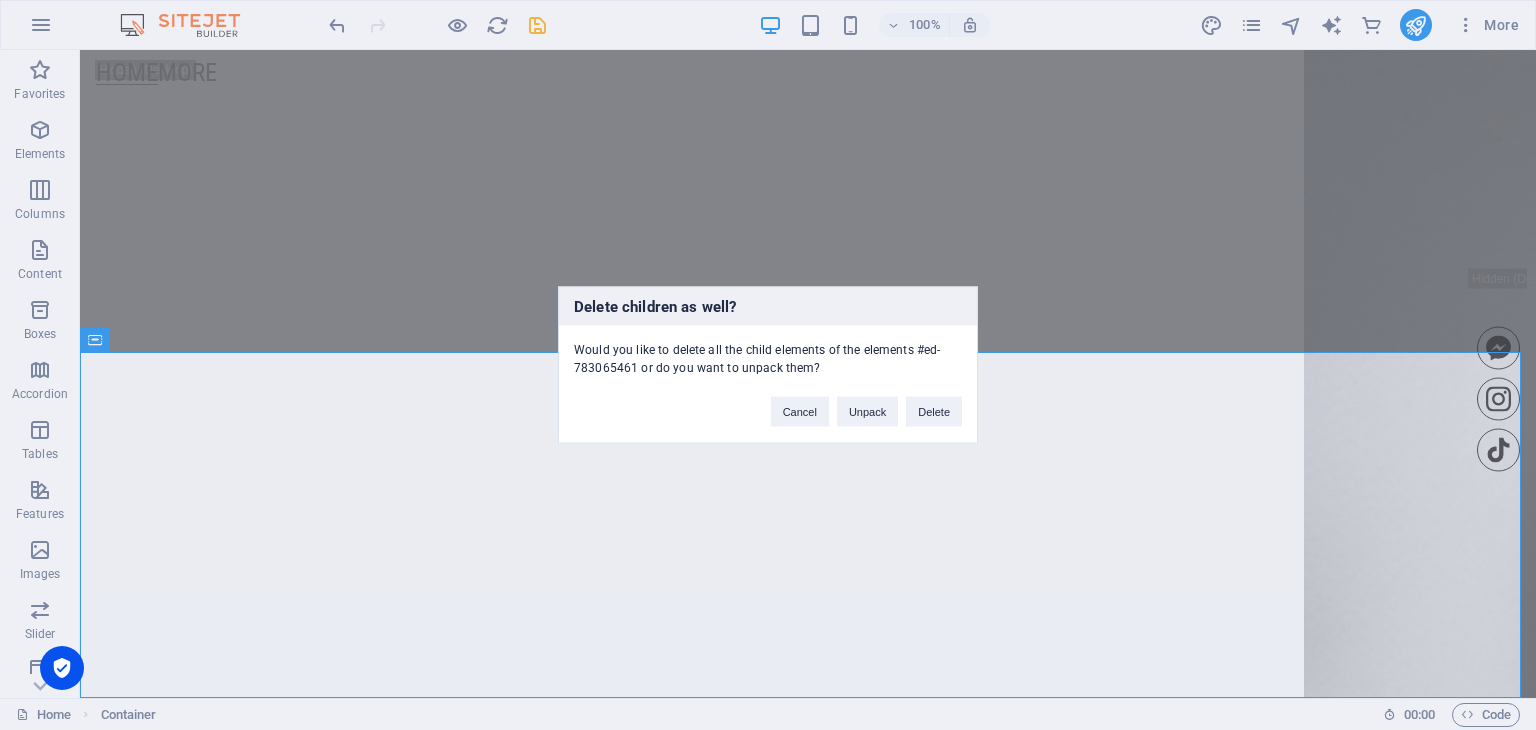 type 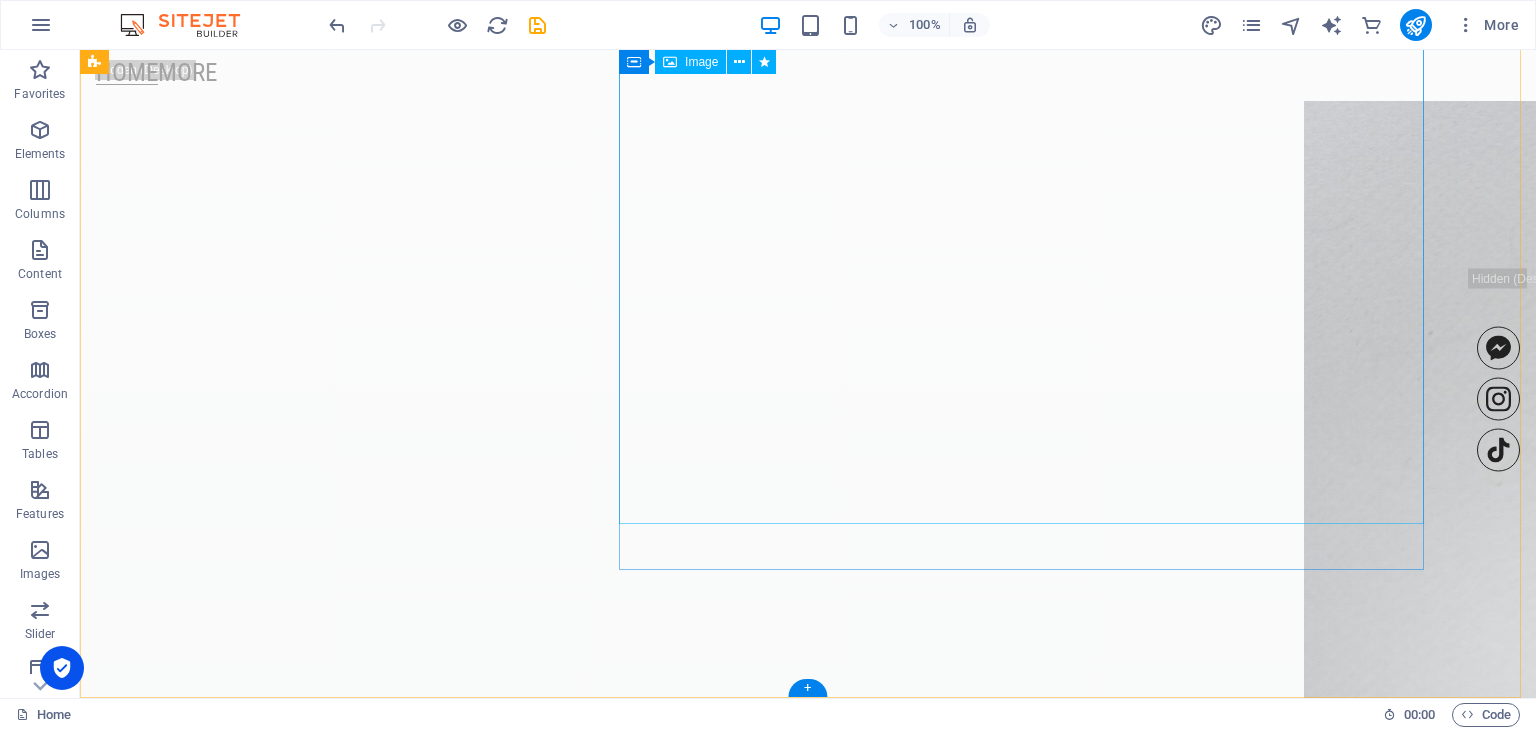 click at bounding box center [1980, 3182] 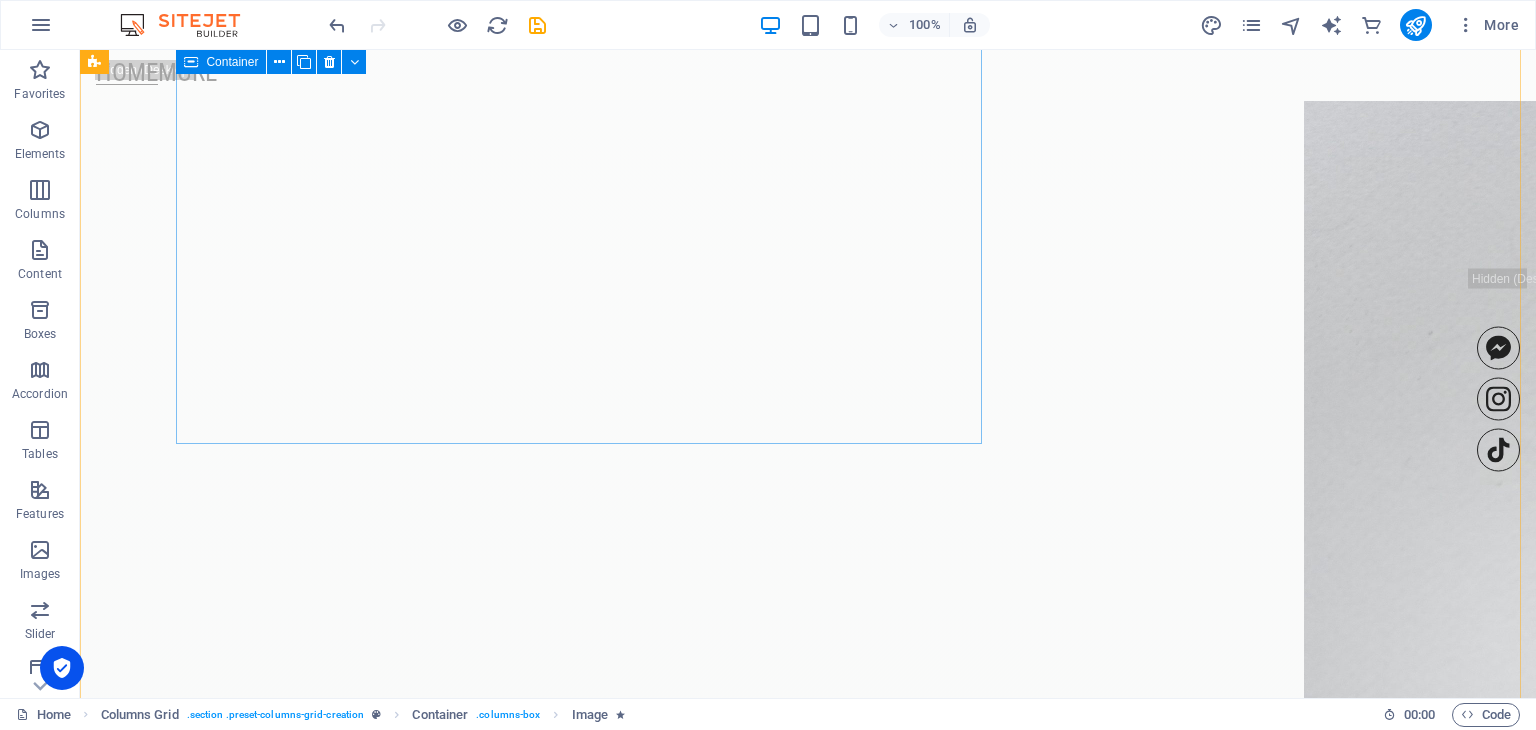 scroll, scrollTop: 2906, scrollLeft: 0, axis: vertical 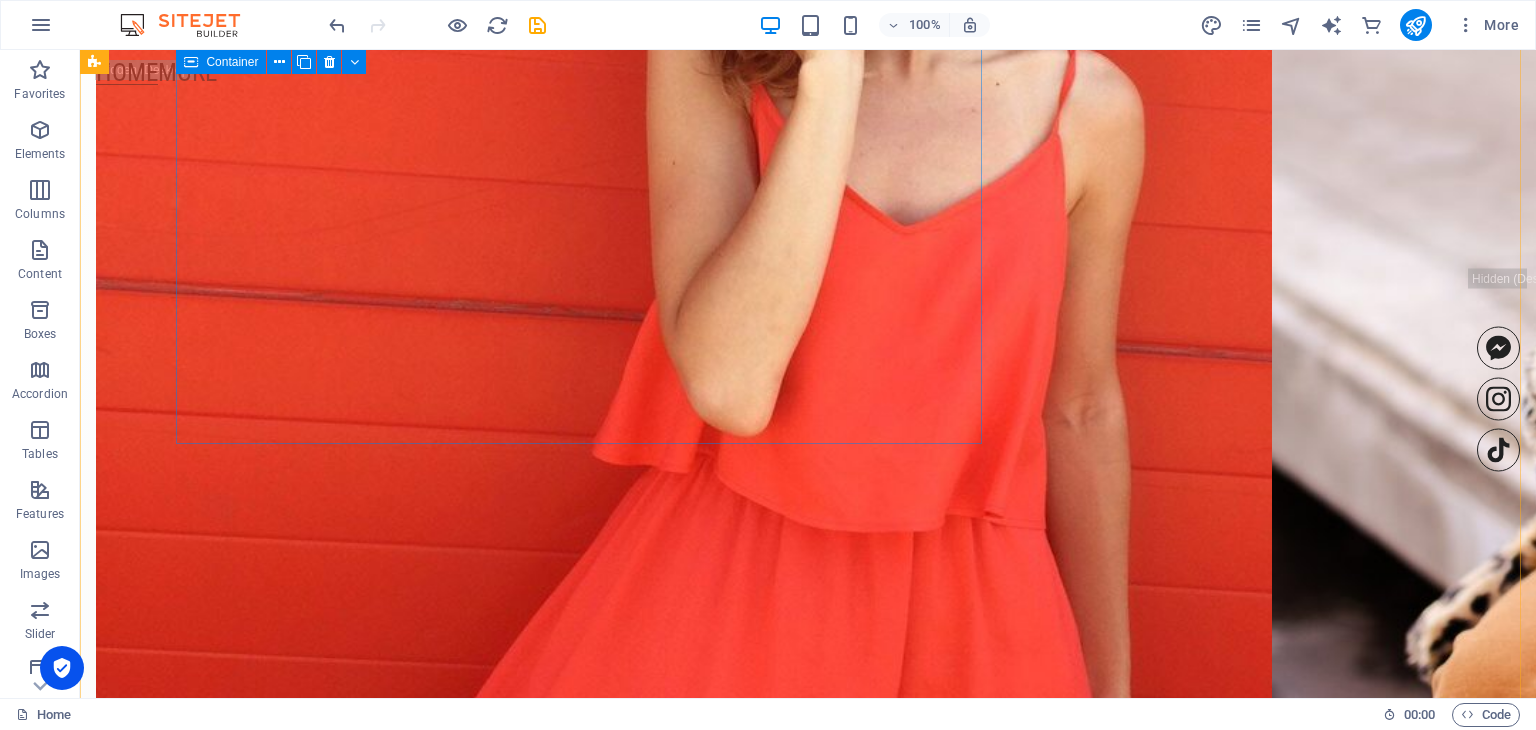 click on "contrast    Image 0.2" at bounding box center (644, 1274) 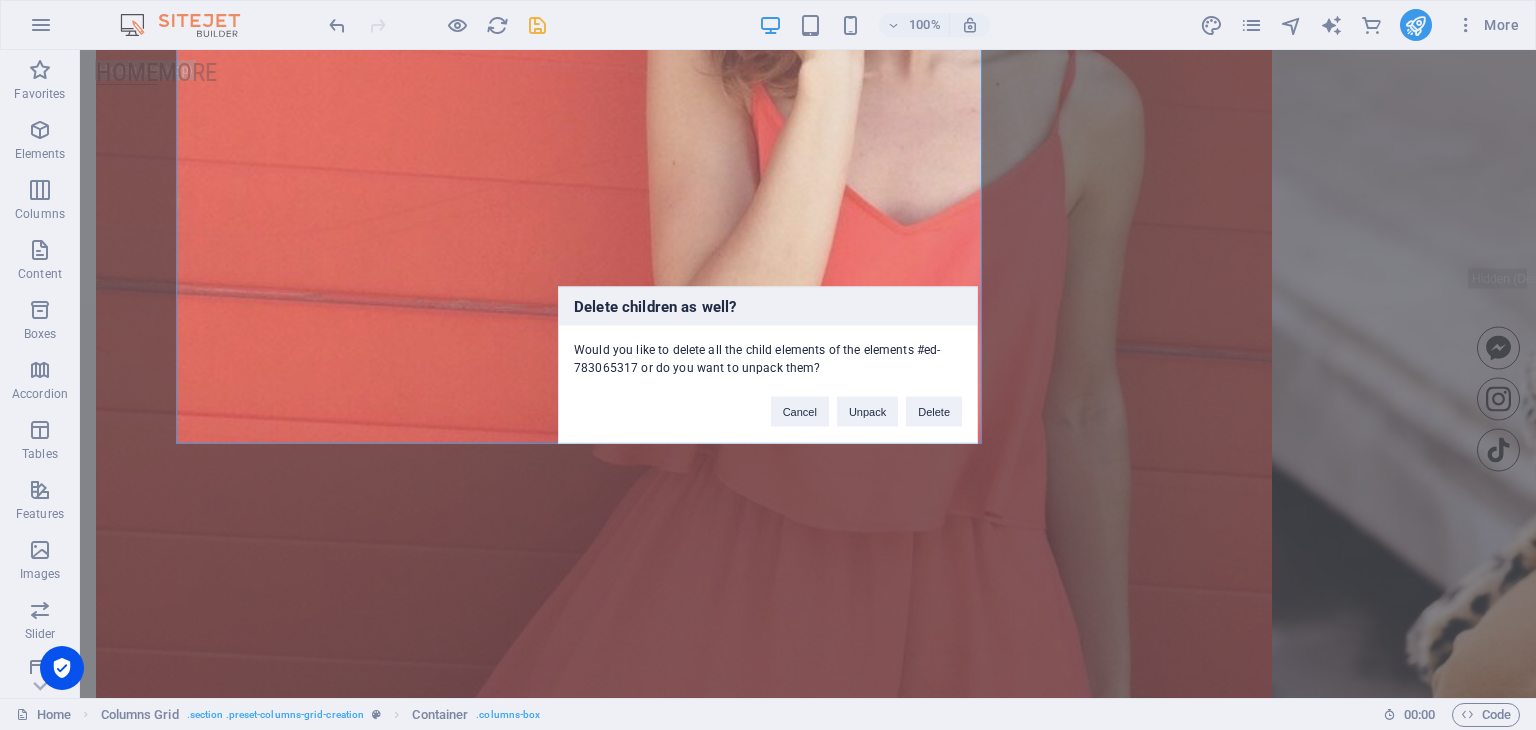 click on "Delete" at bounding box center [934, 412] 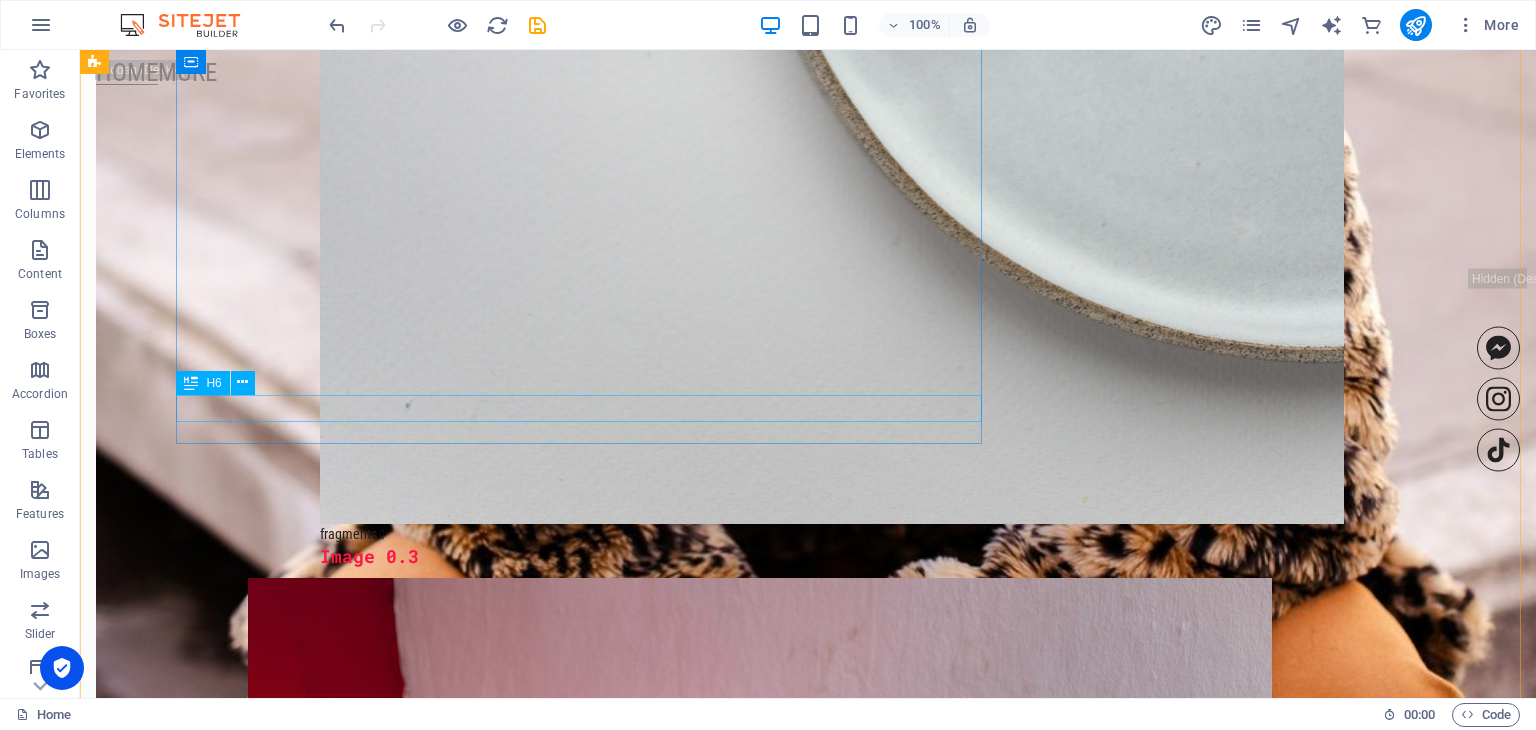 click on "Image 0.1" at bounding box center [152, 1204] 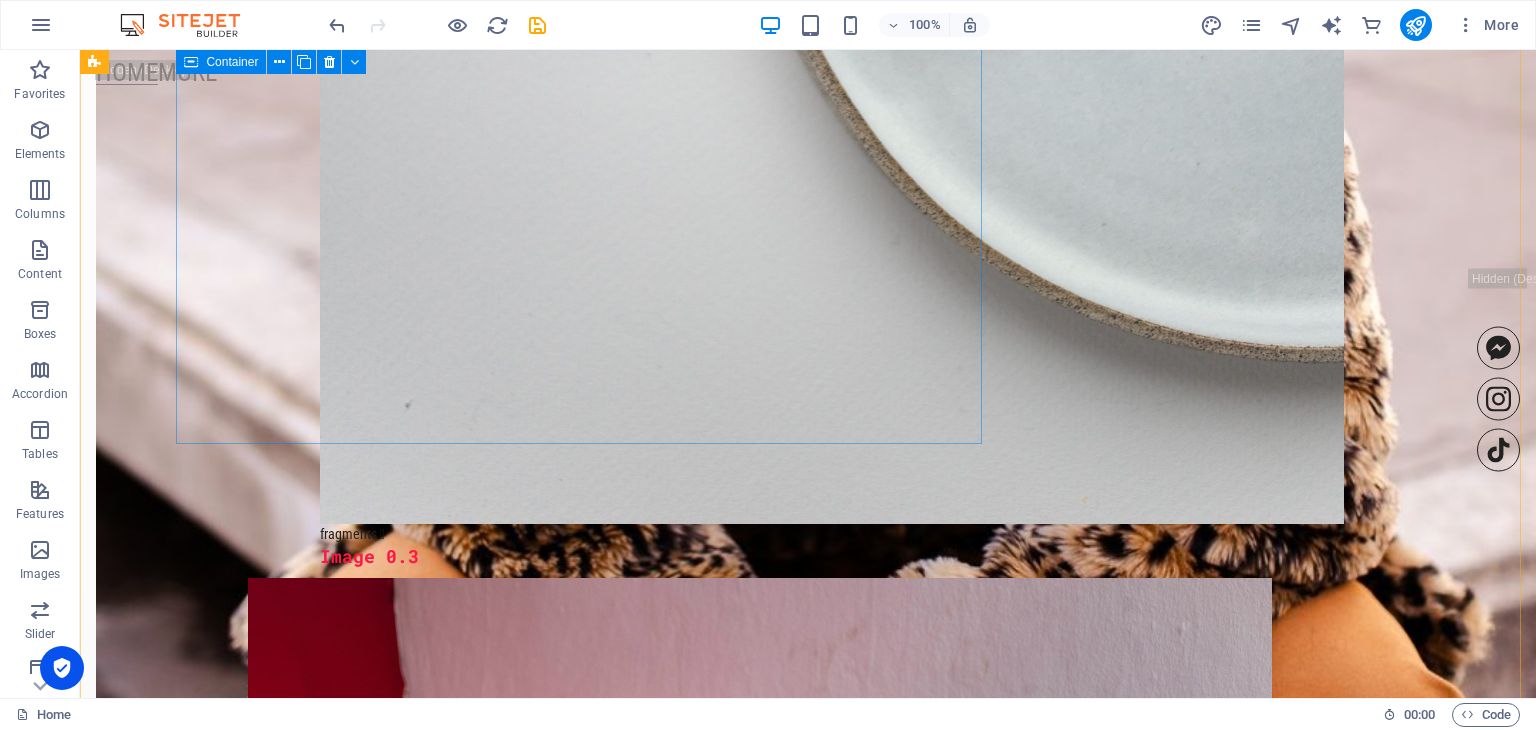 click on "suburbs   " at bounding box center (152, 610) 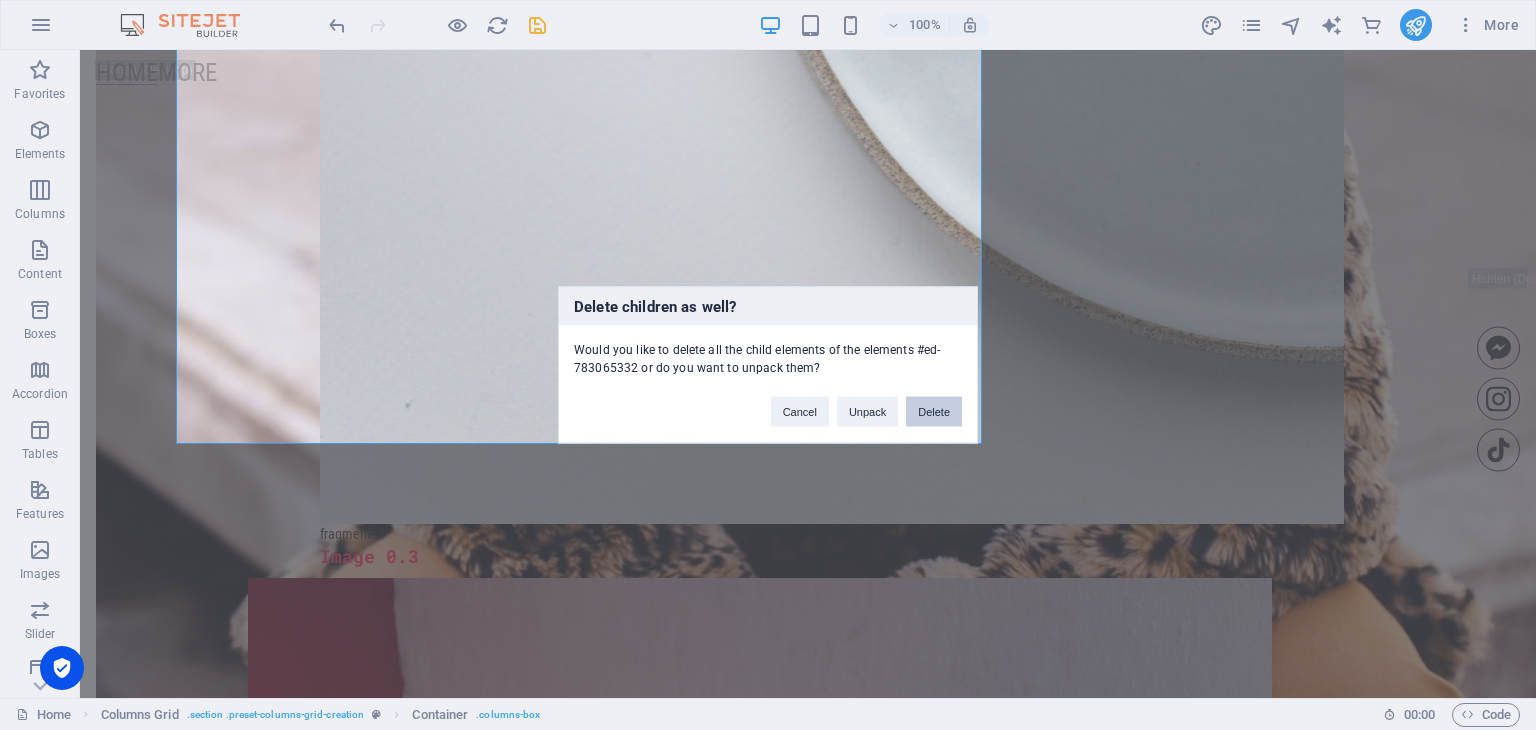 type 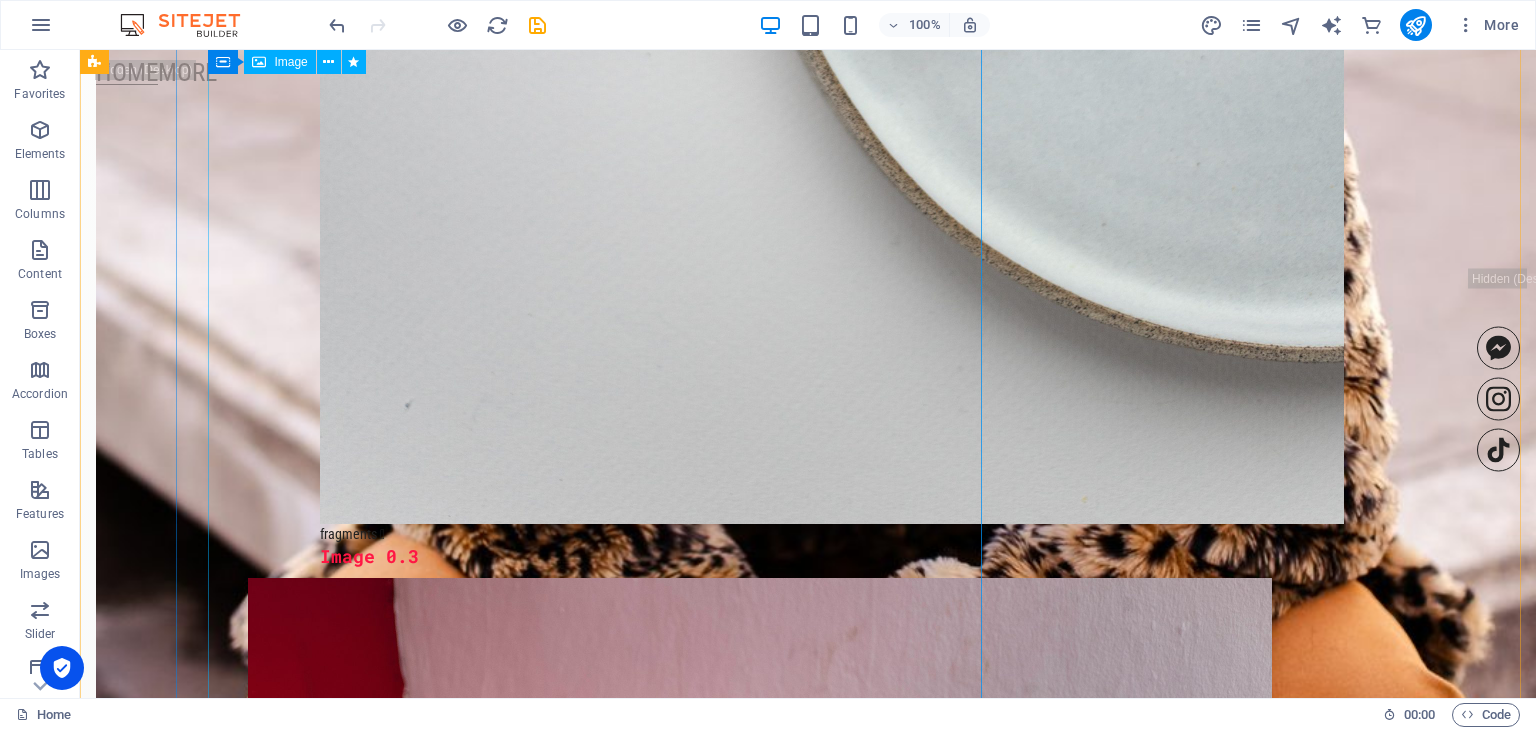 scroll, scrollTop: 2244, scrollLeft: 0, axis: vertical 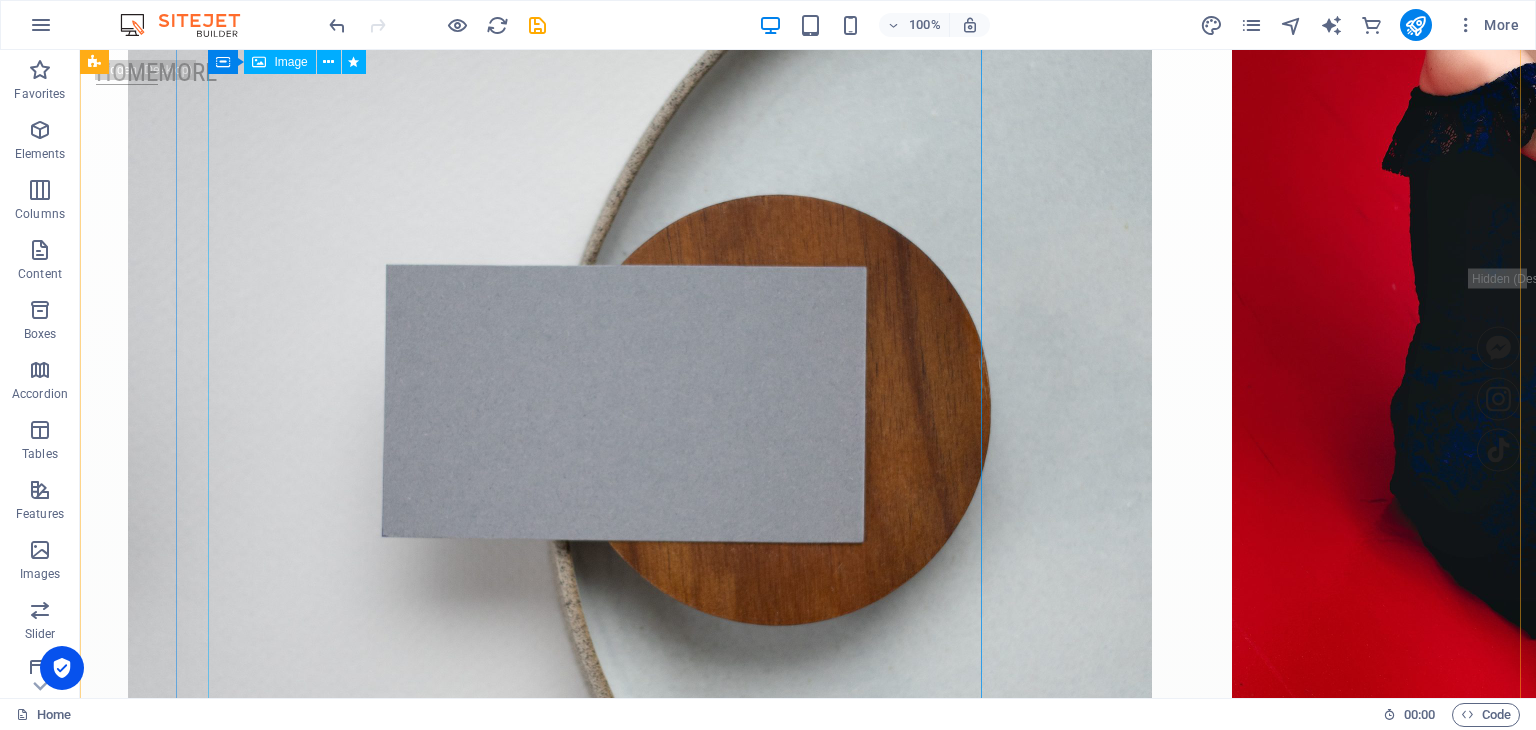 click at bounding box center [660, 434] 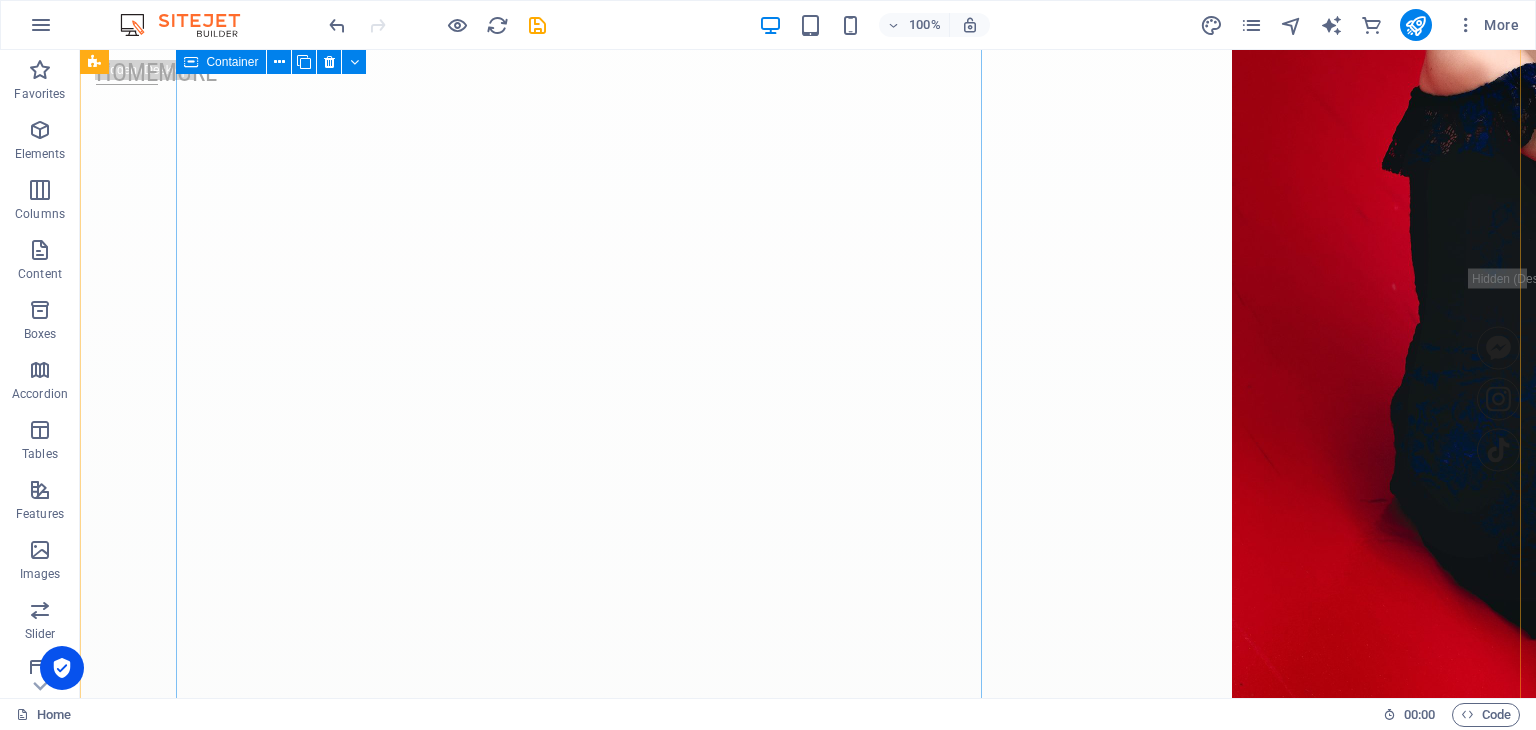 click on "fragments    Image 0.3" at bounding box center [644, 1176] 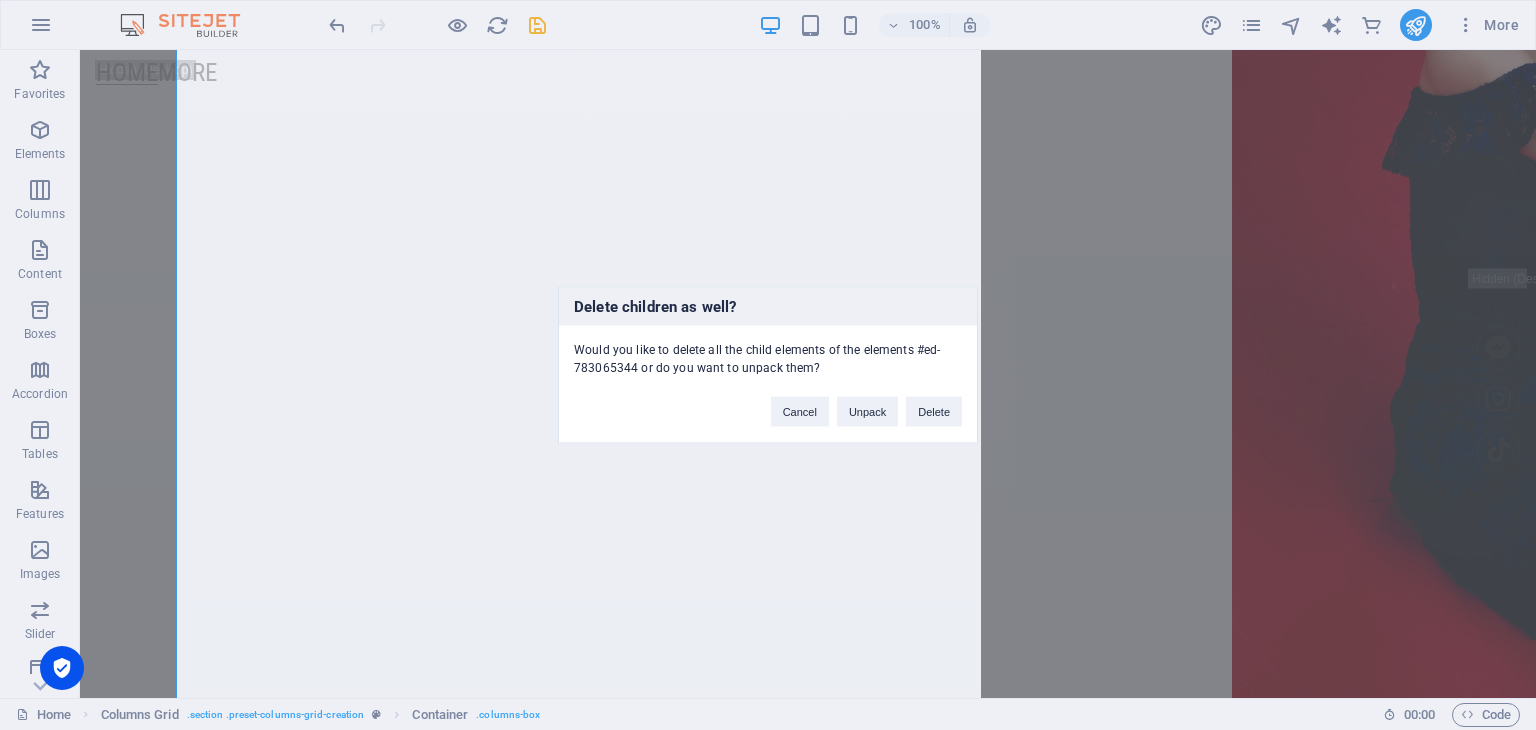 click on "Delete" at bounding box center [934, 412] 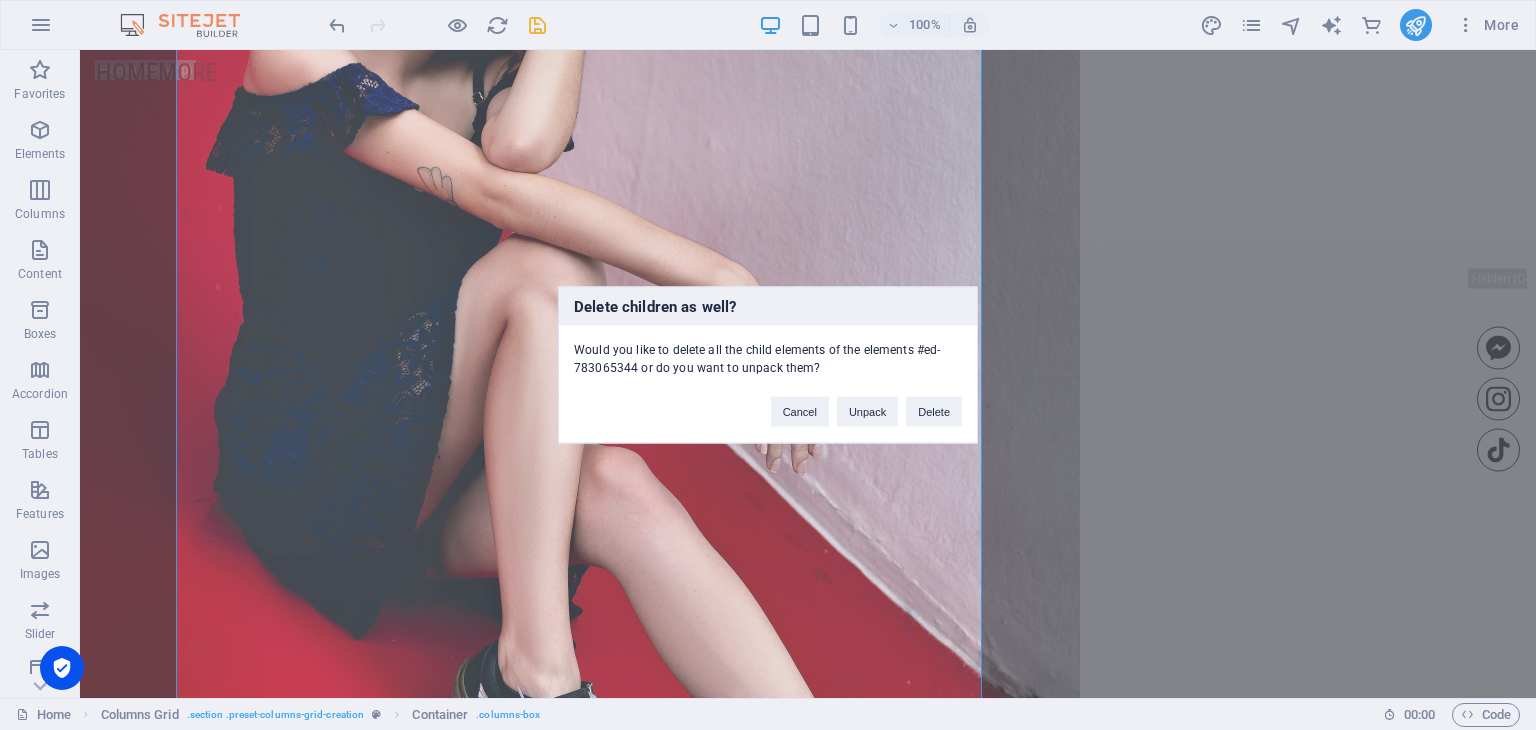 scroll, scrollTop: 1566, scrollLeft: 0, axis: vertical 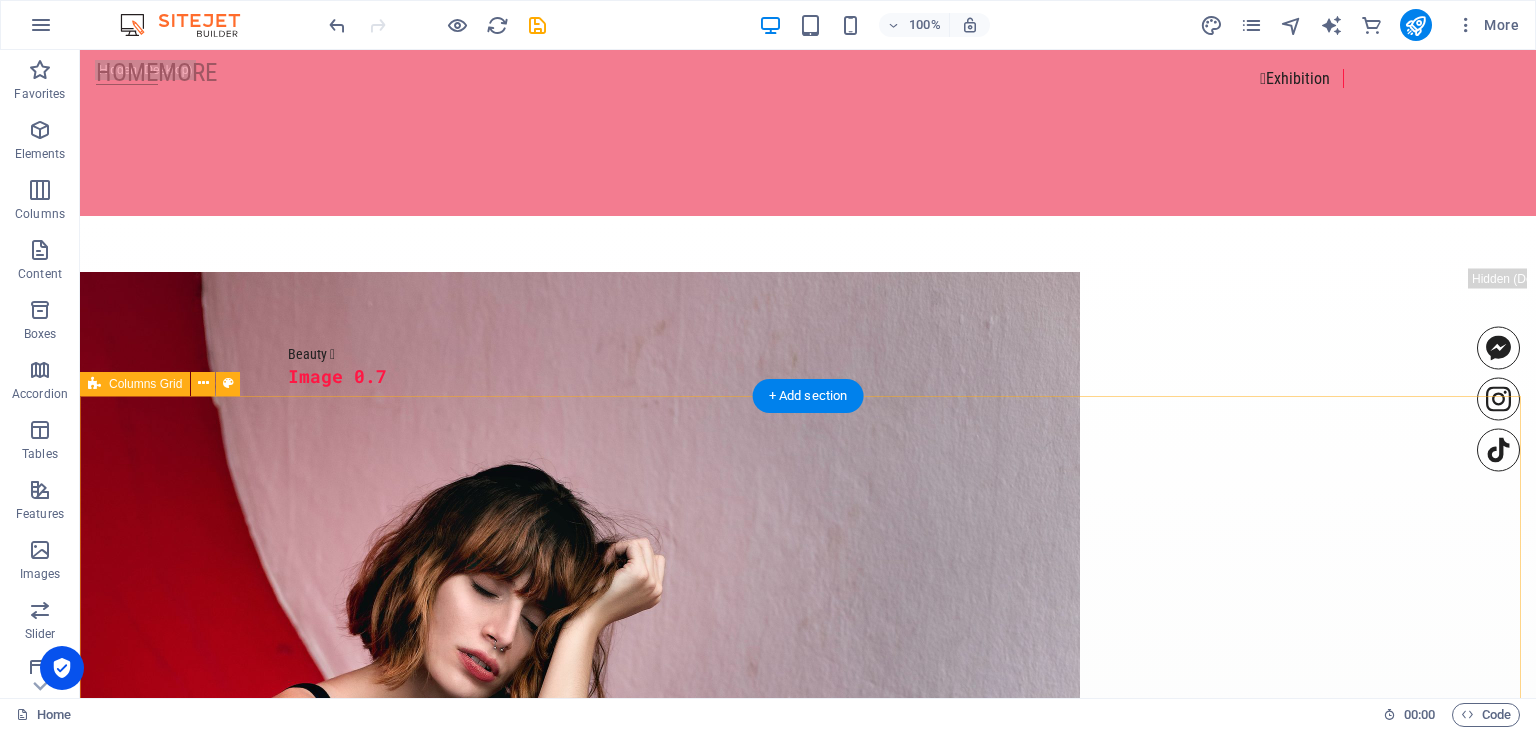 click on "Skate hall    Image 0.5 Beauty    Image 0.7 Triangle    Image 0.6" at bounding box center (808, 1966) 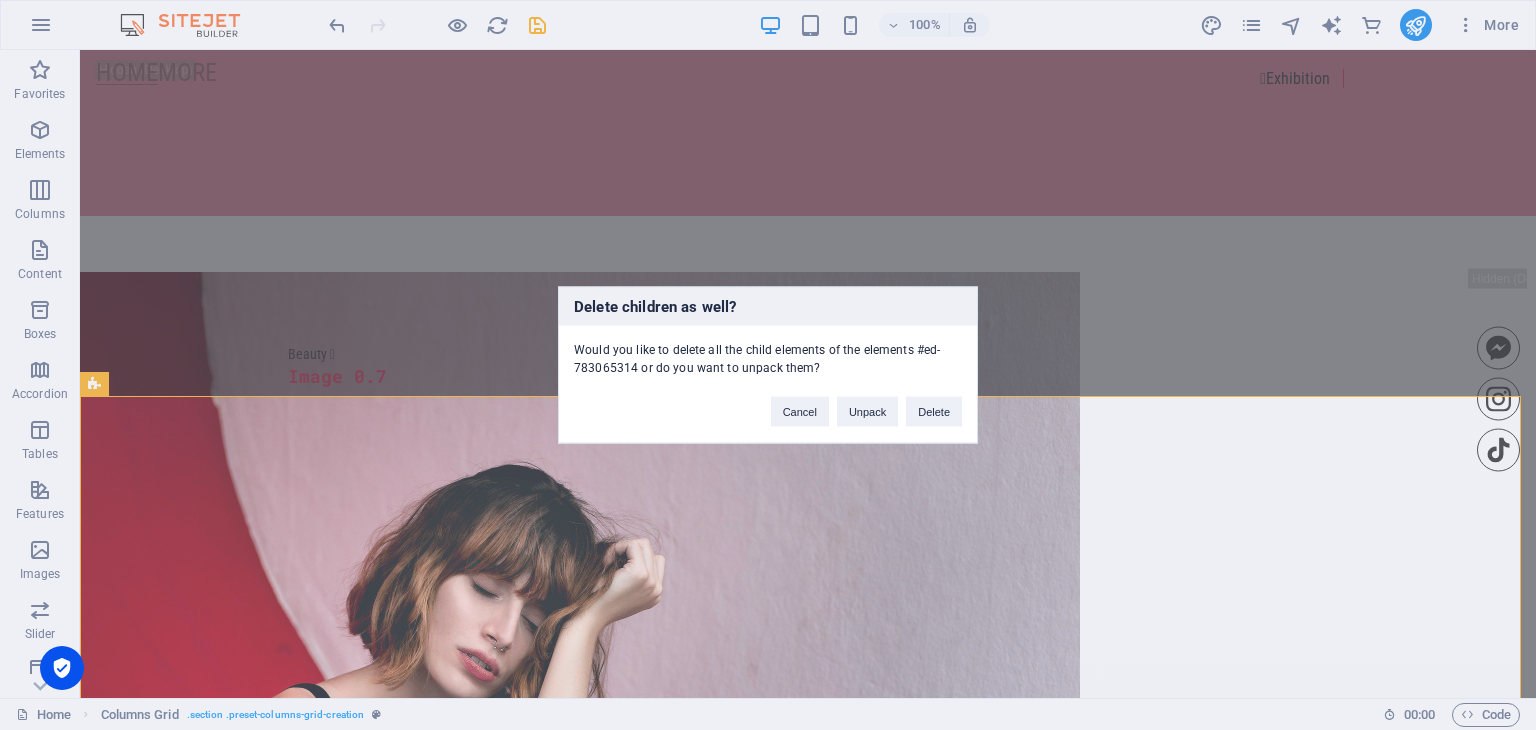 type 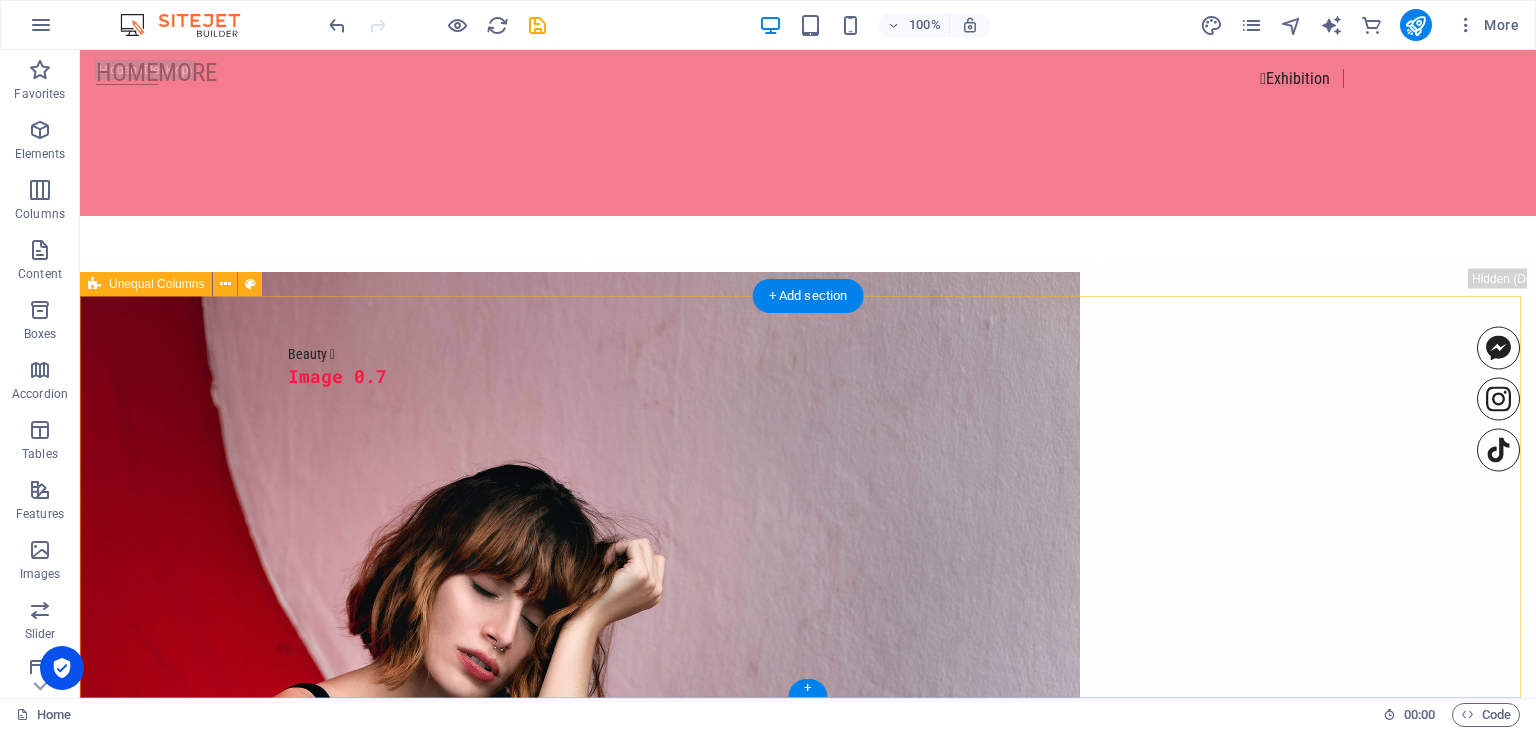 scroll, scrollTop: 1264, scrollLeft: 0, axis: vertical 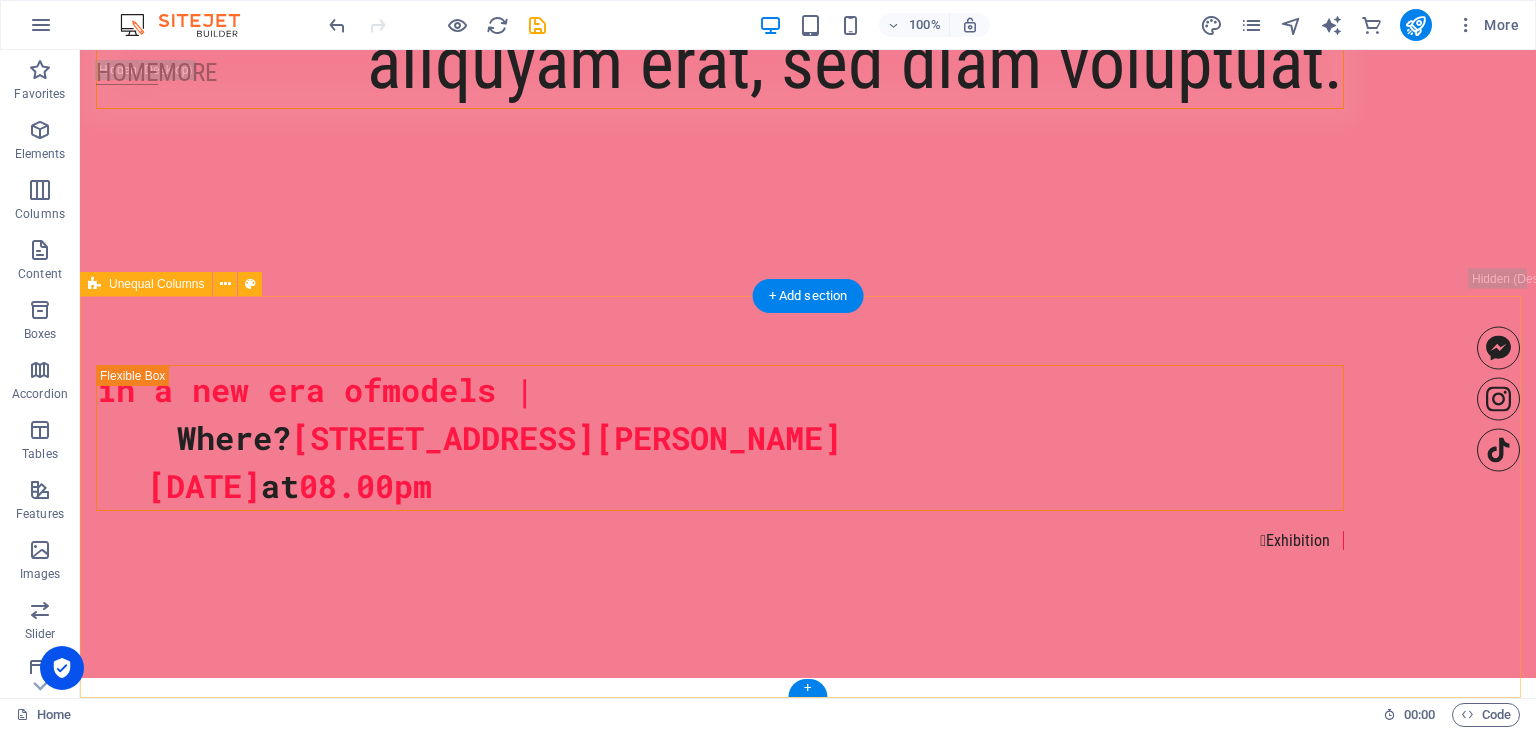 click on "in a new era of  models |    Where?  [STREET_ADDRESS][PERSON_NAME] [DATE]  08.00pm   Exhibition" at bounding box center (808, 457) 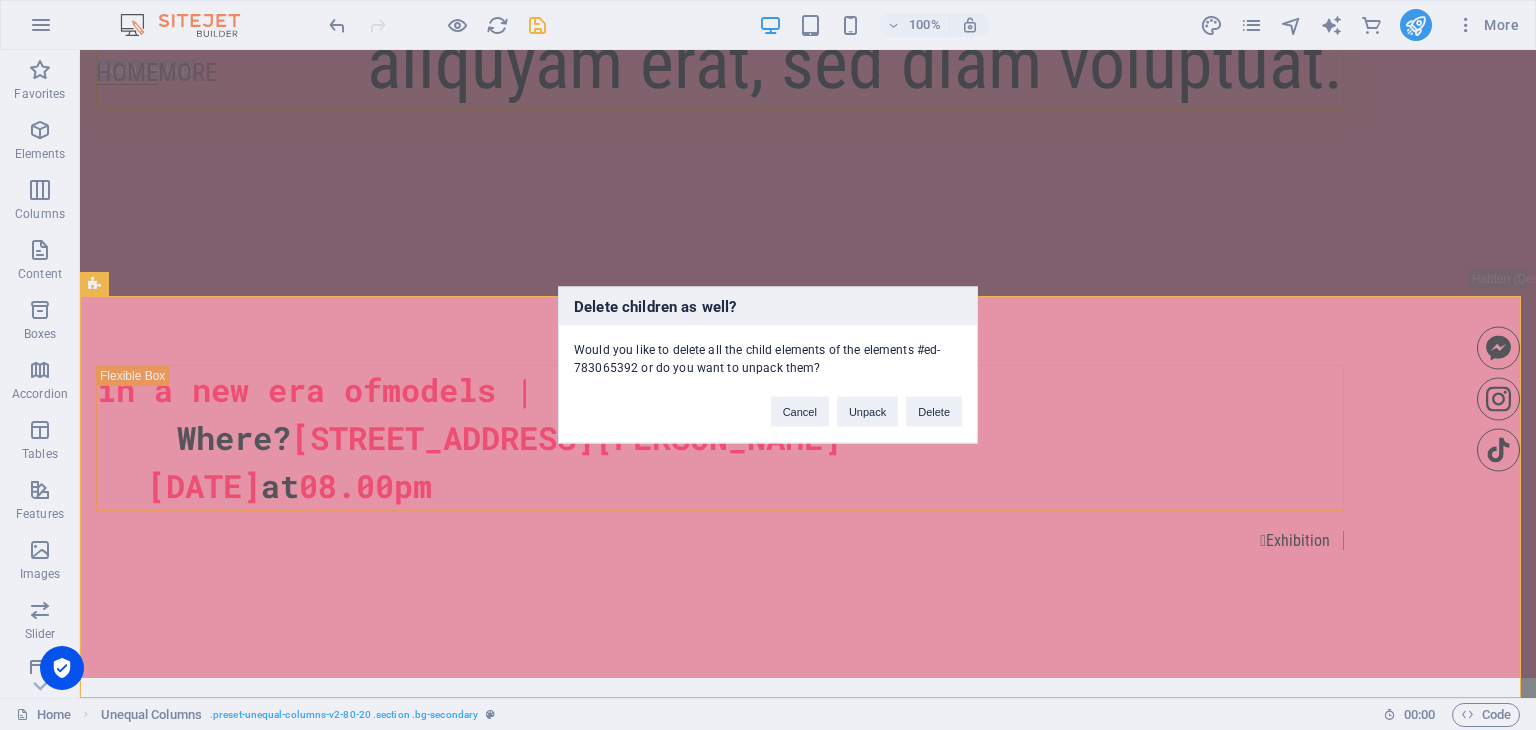 click on "Delete" at bounding box center (934, 412) 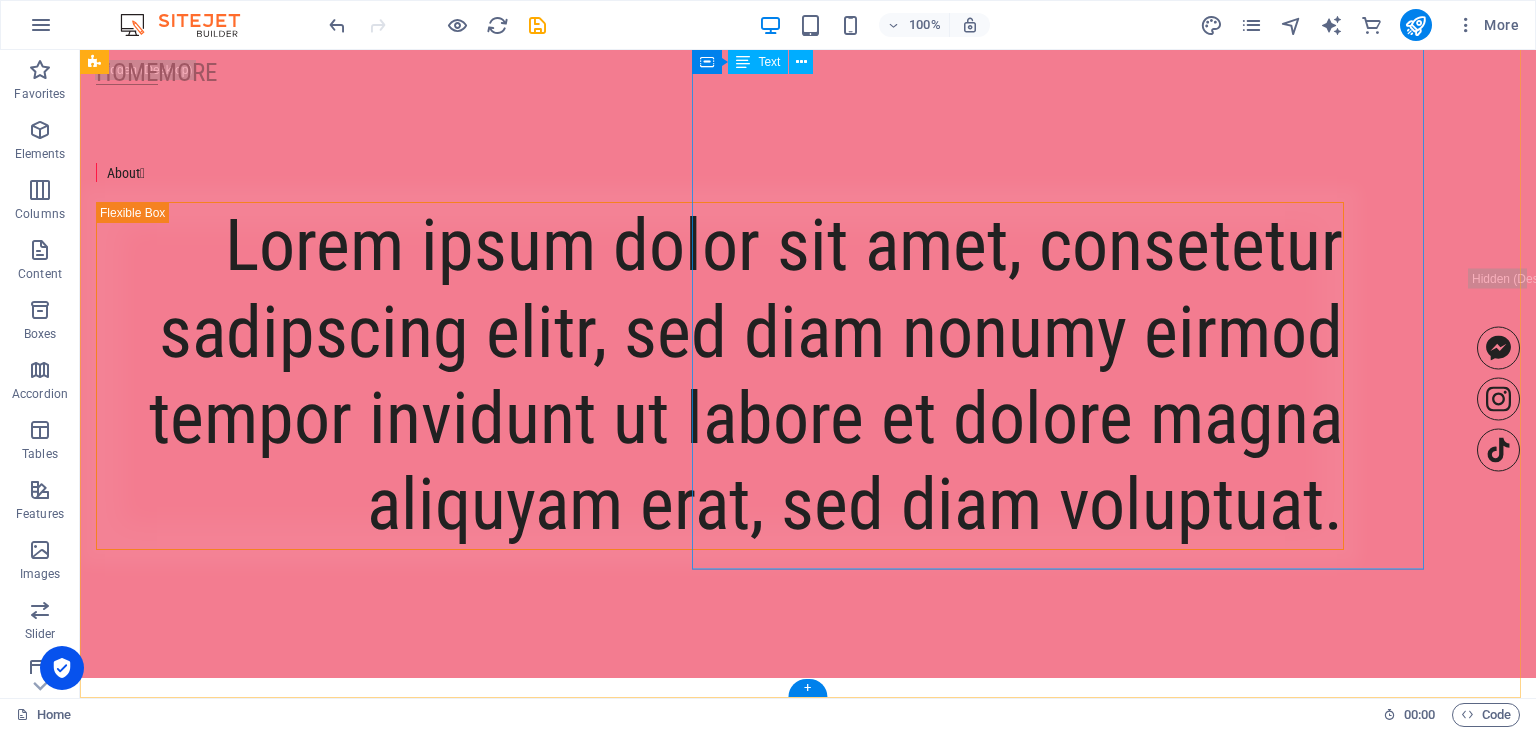click on "Lorem ipsum dolor sit amet, consetetur sadipscing elitr, sed diam nonumy eirmod tempor invidunt ut labore et dolore magna aliquyam erat, sed diam voluptuat." at bounding box center (720, 376) 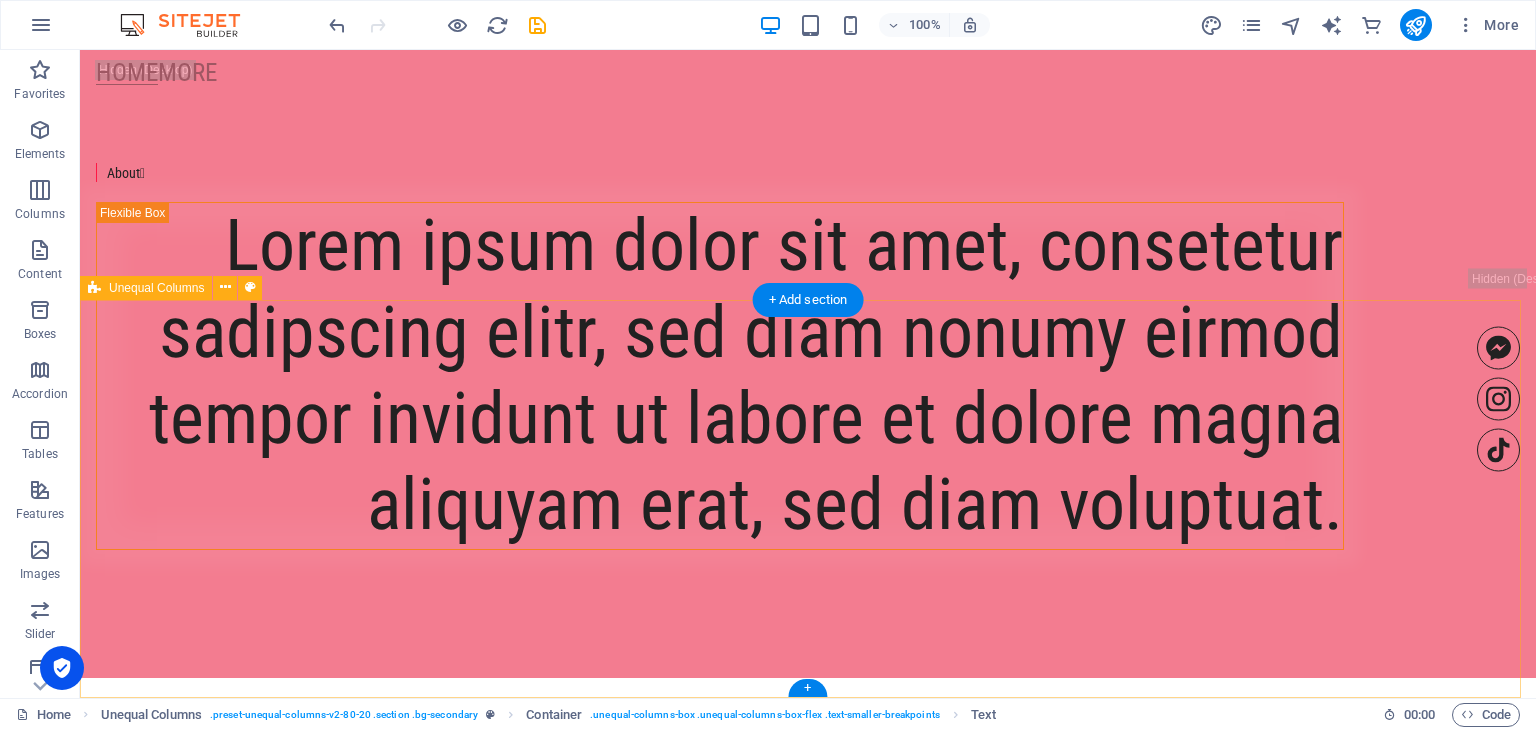 scroll, scrollTop: 398, scrollLeft: 0, axis: vertical 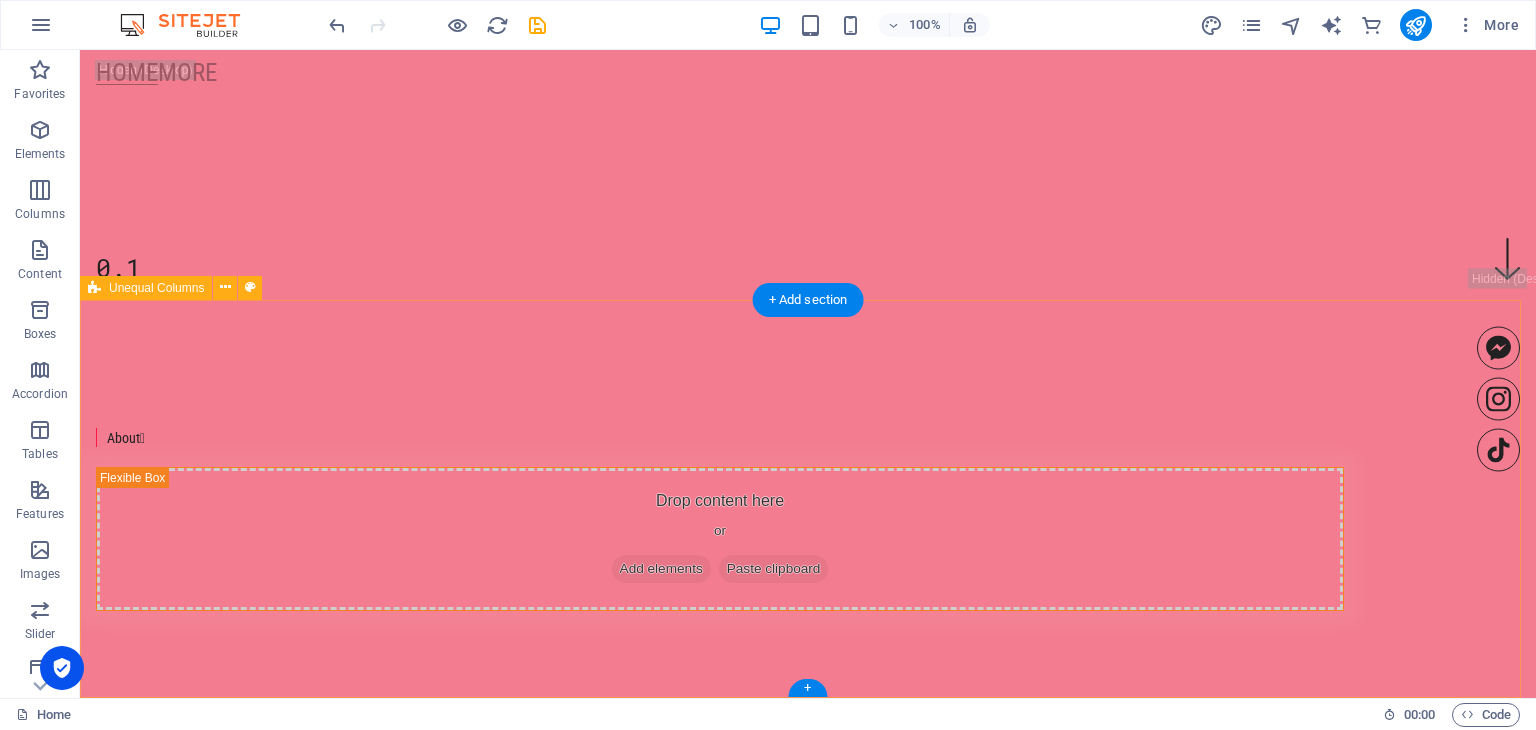 click on "About   Drop content here or  Add elements  Paste clipboard" at bounding box center (808, 519) 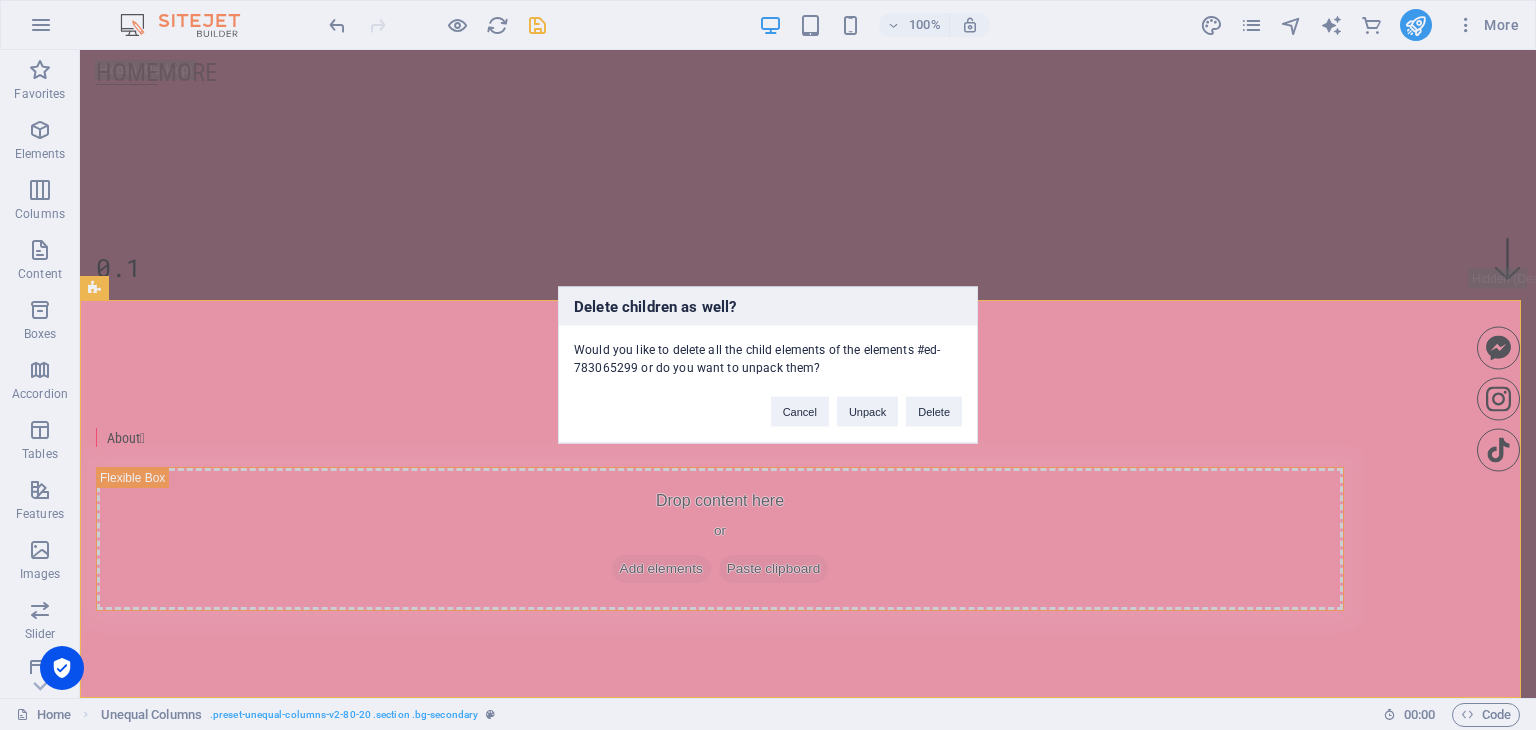 click on "Delete" at bounding box center [934, 412] 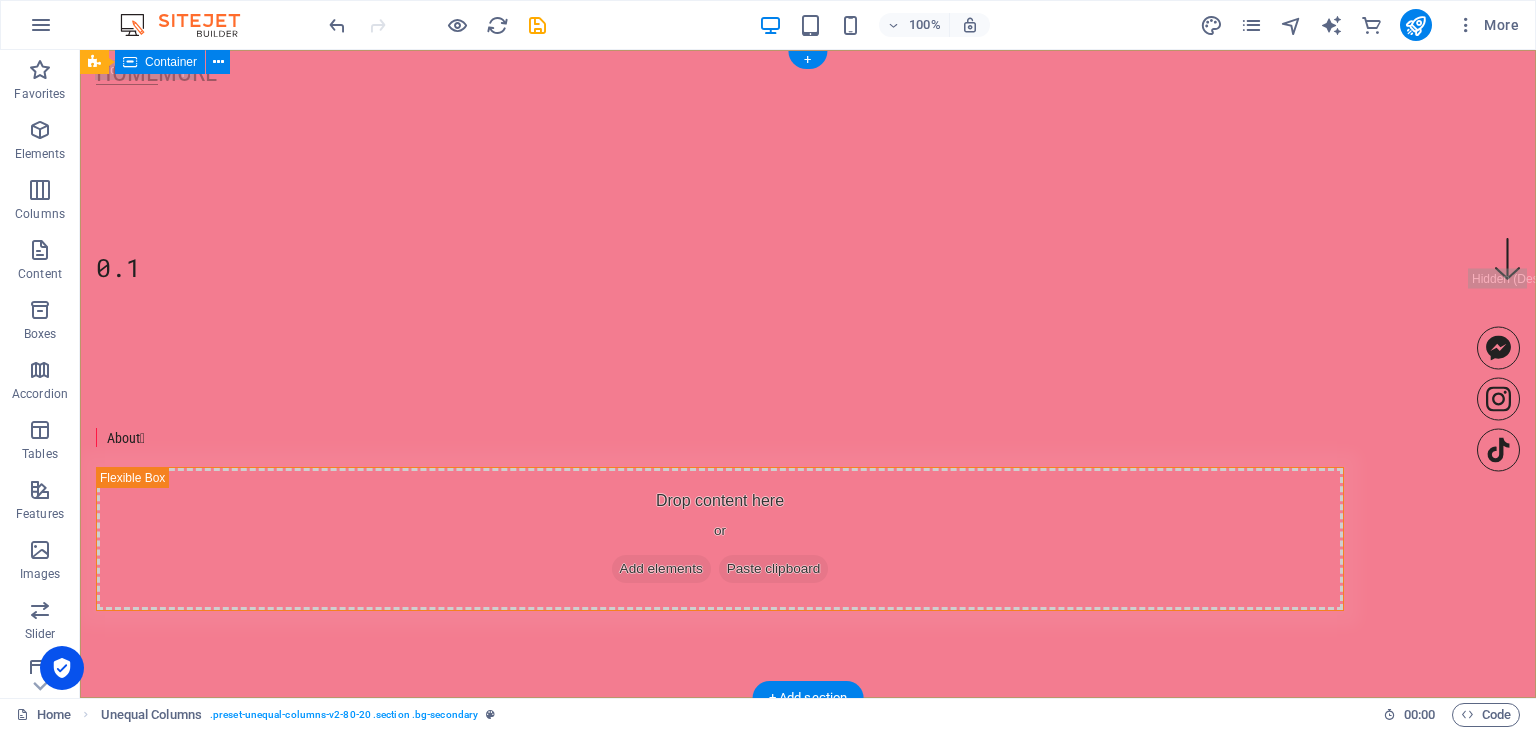 scroll, scrollTop: 0, scrollLeft: 0, axis: both 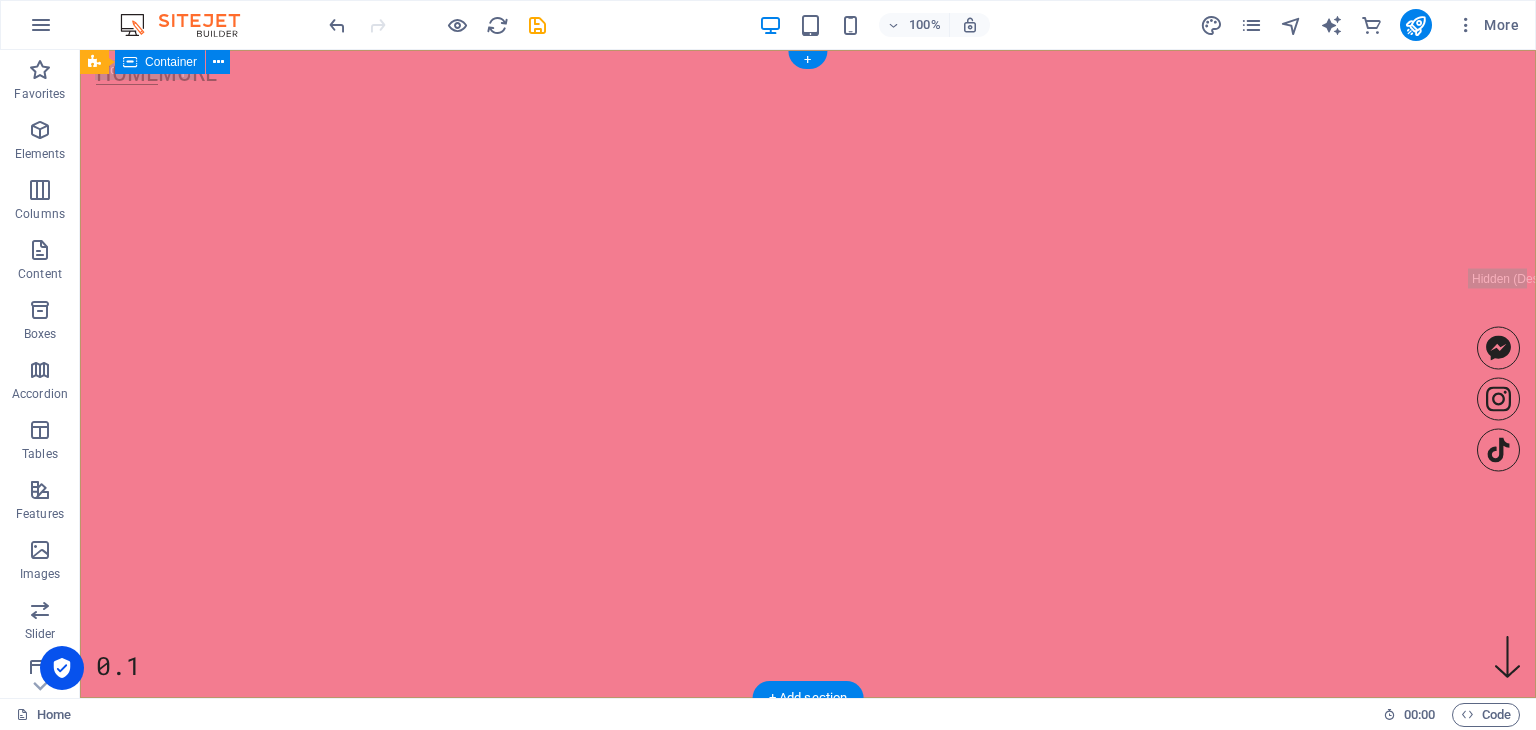 click on "0.1" at bounding box center [808, 163] 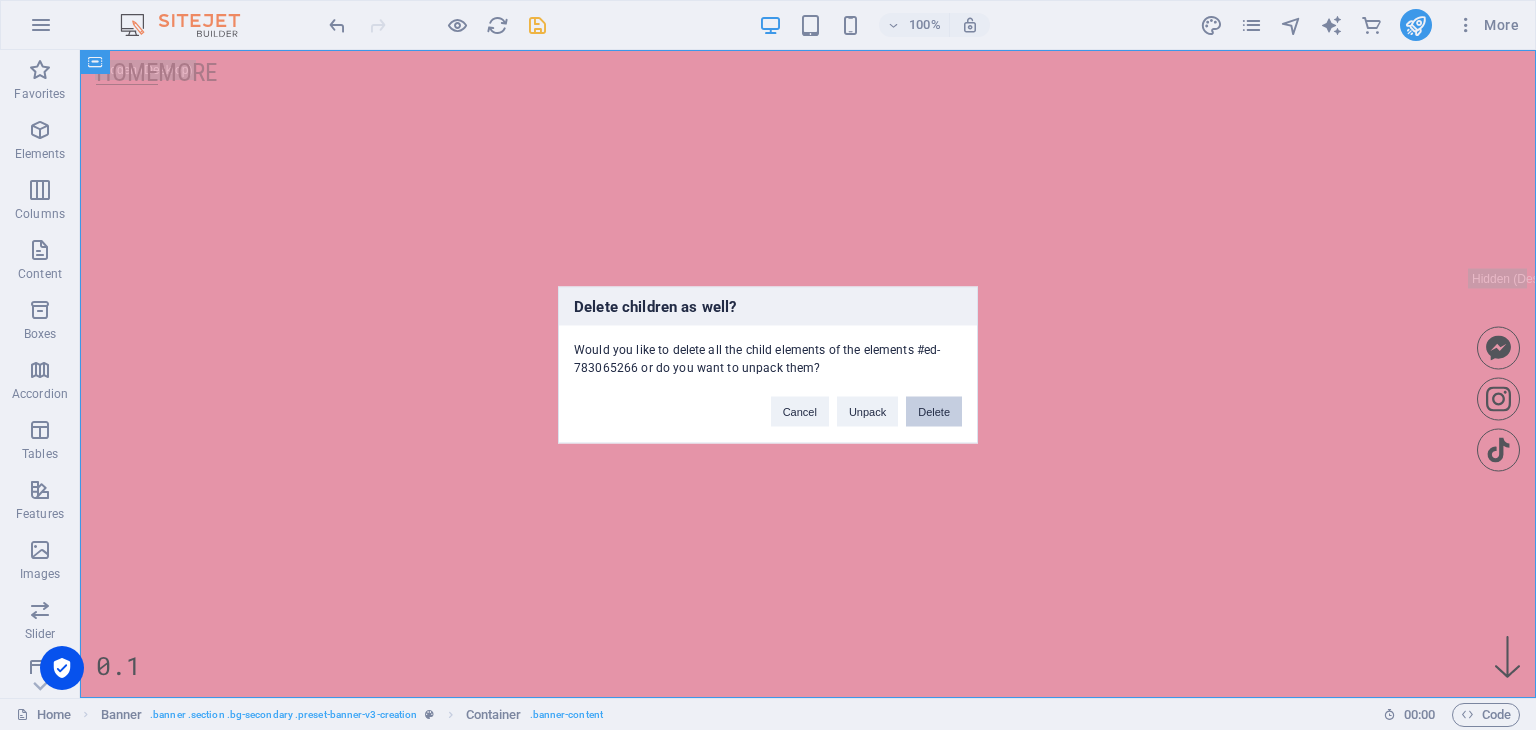 type 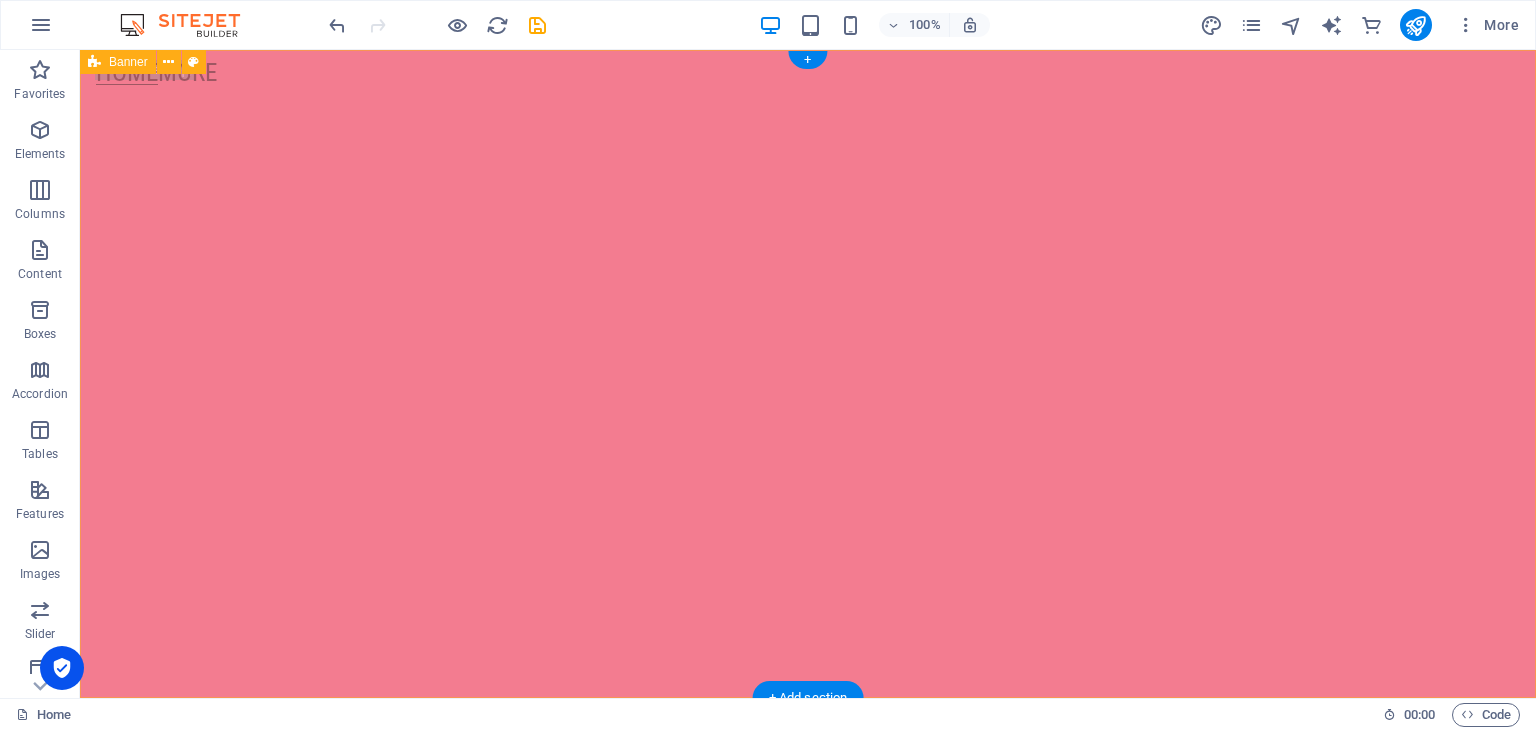 click on "Home More" at bounding box center [808, 374] 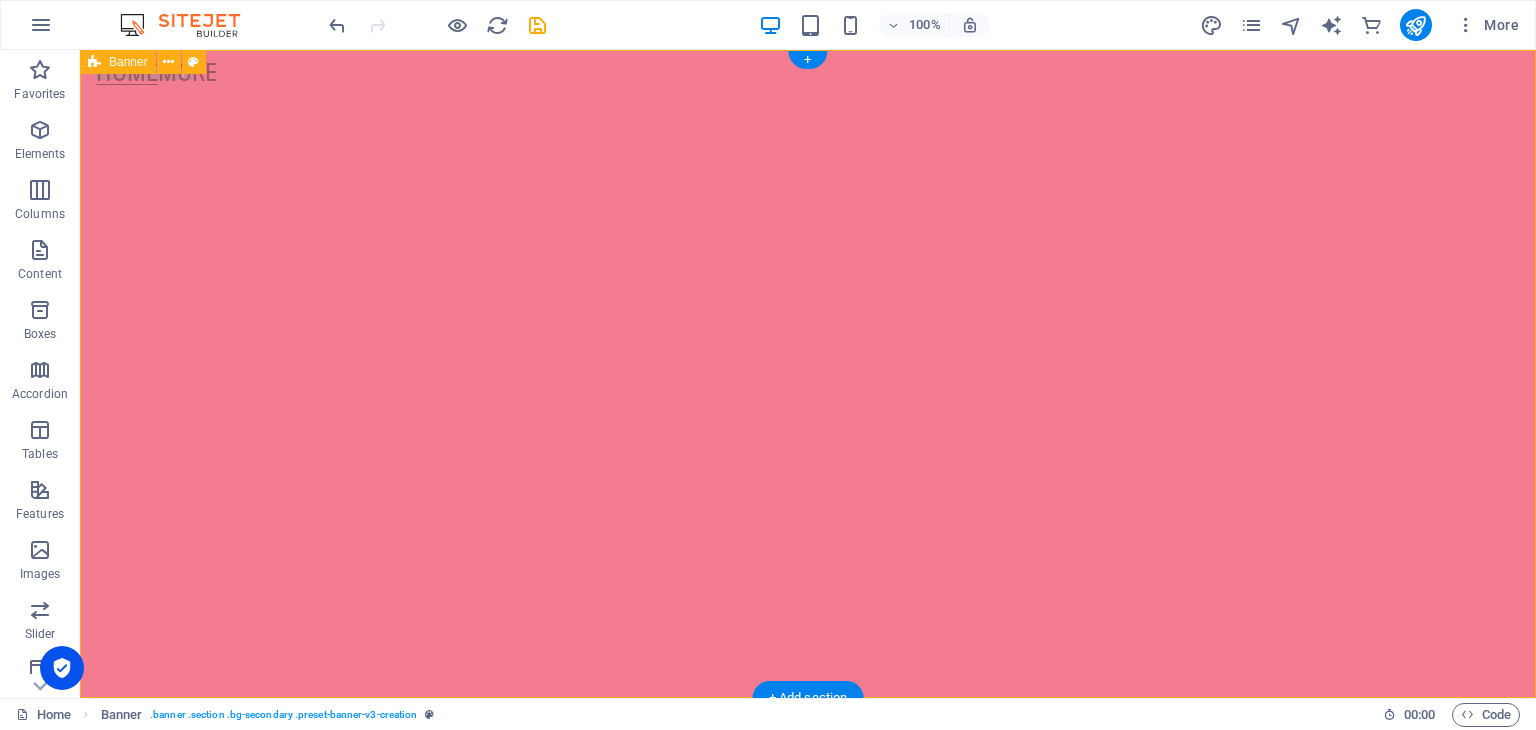 click on "Home More" at bounding box center (808, 374) 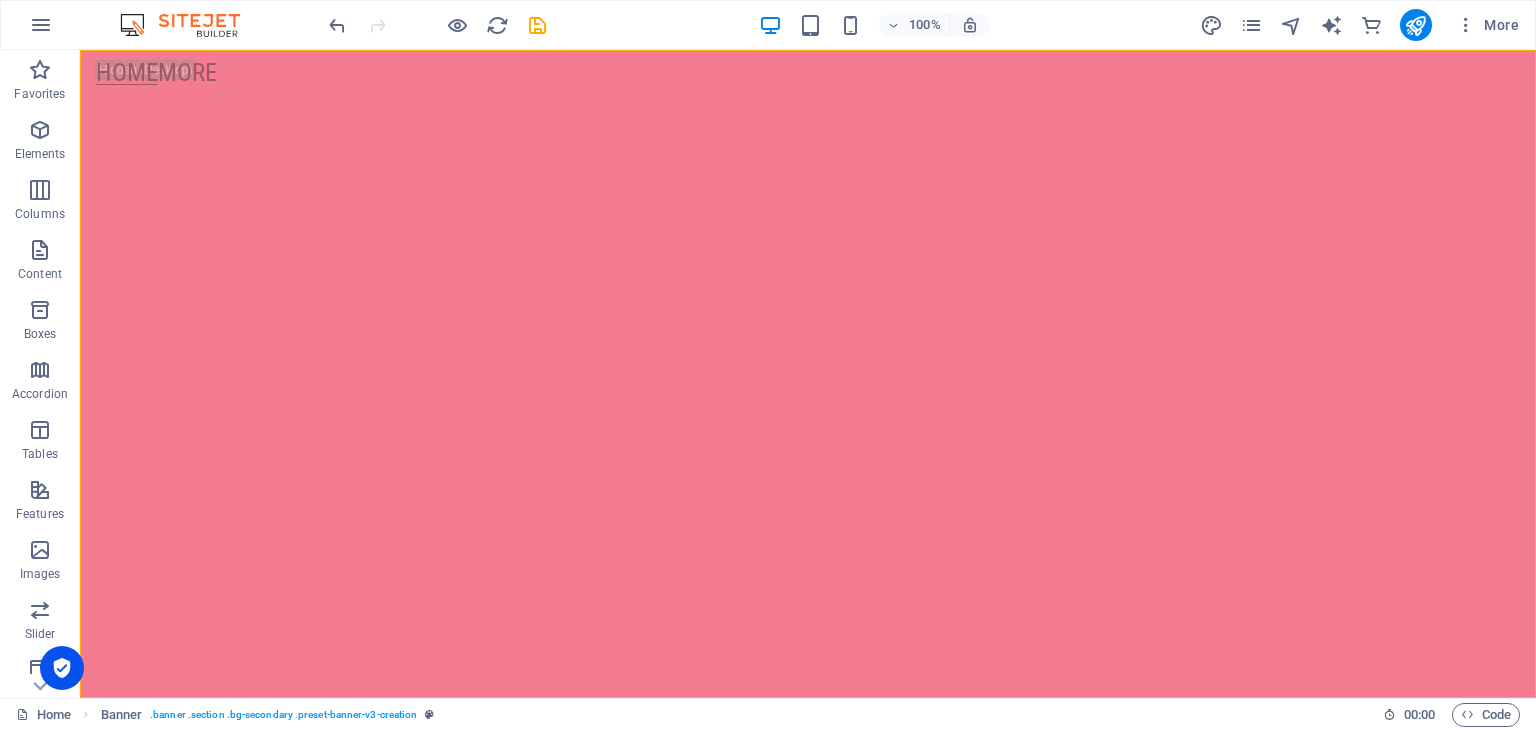 click on "100% More" at bounding box center [926, 25] 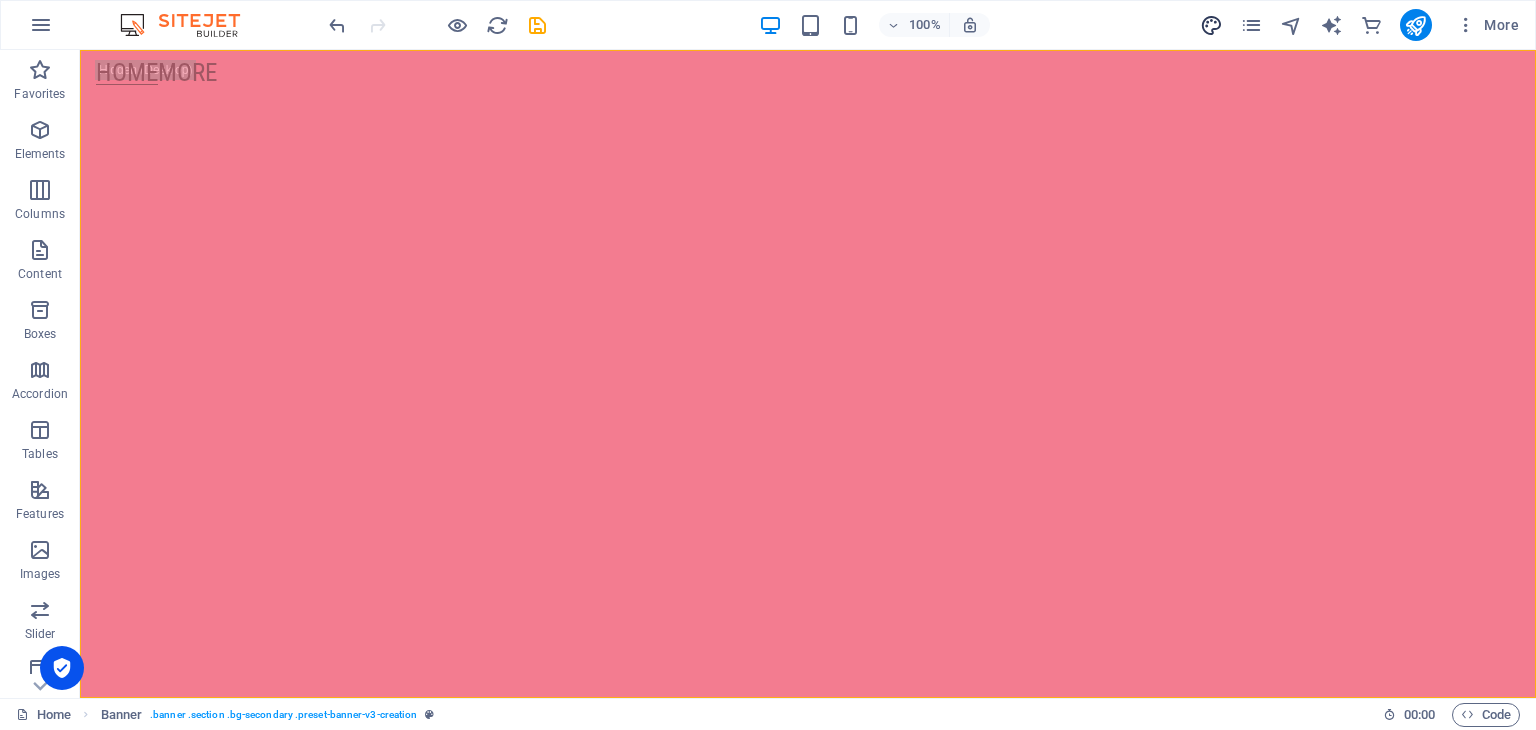 click on "More" at bounding box center [1363, 25] 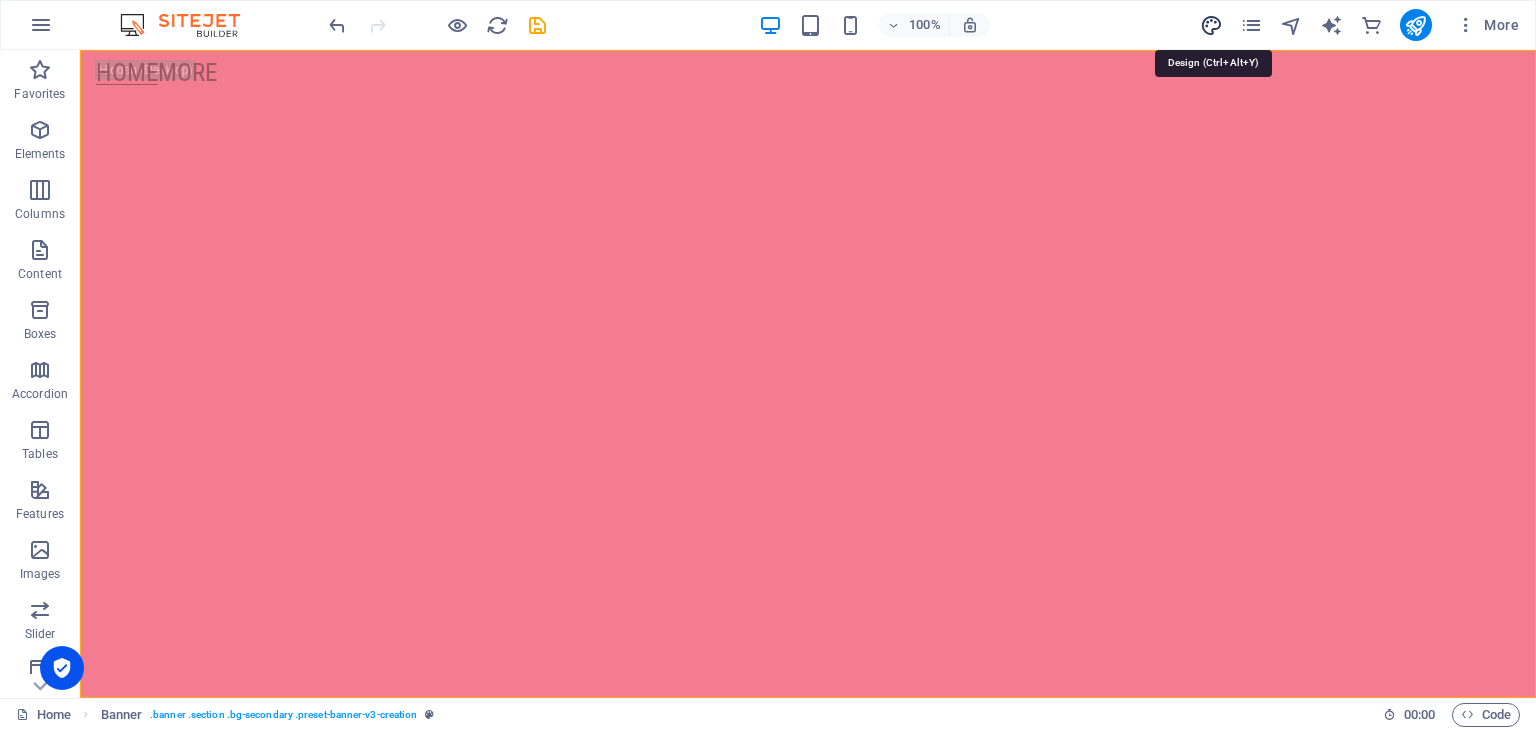 click at bounding box center [1211, 25] 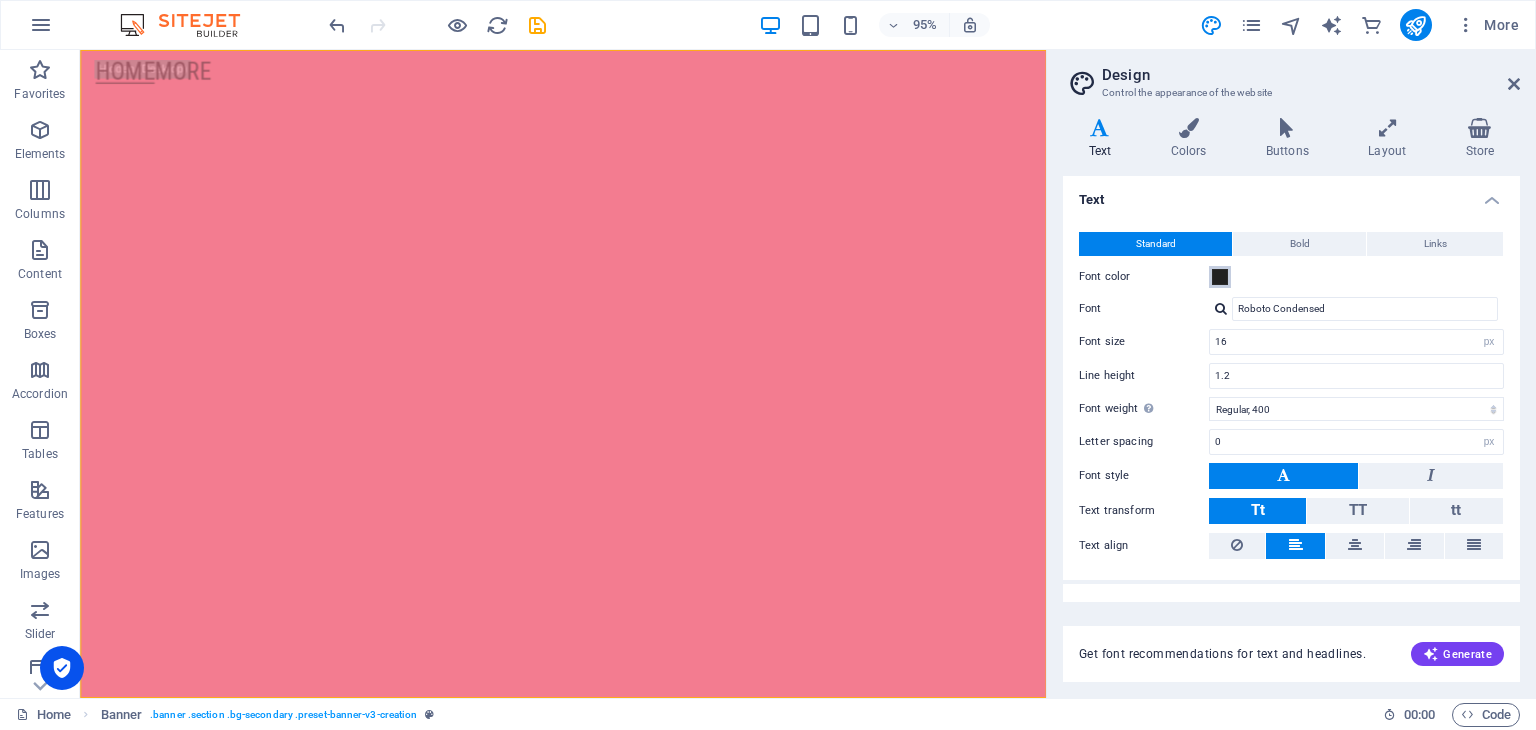 click at bounding box center [1220, 277] 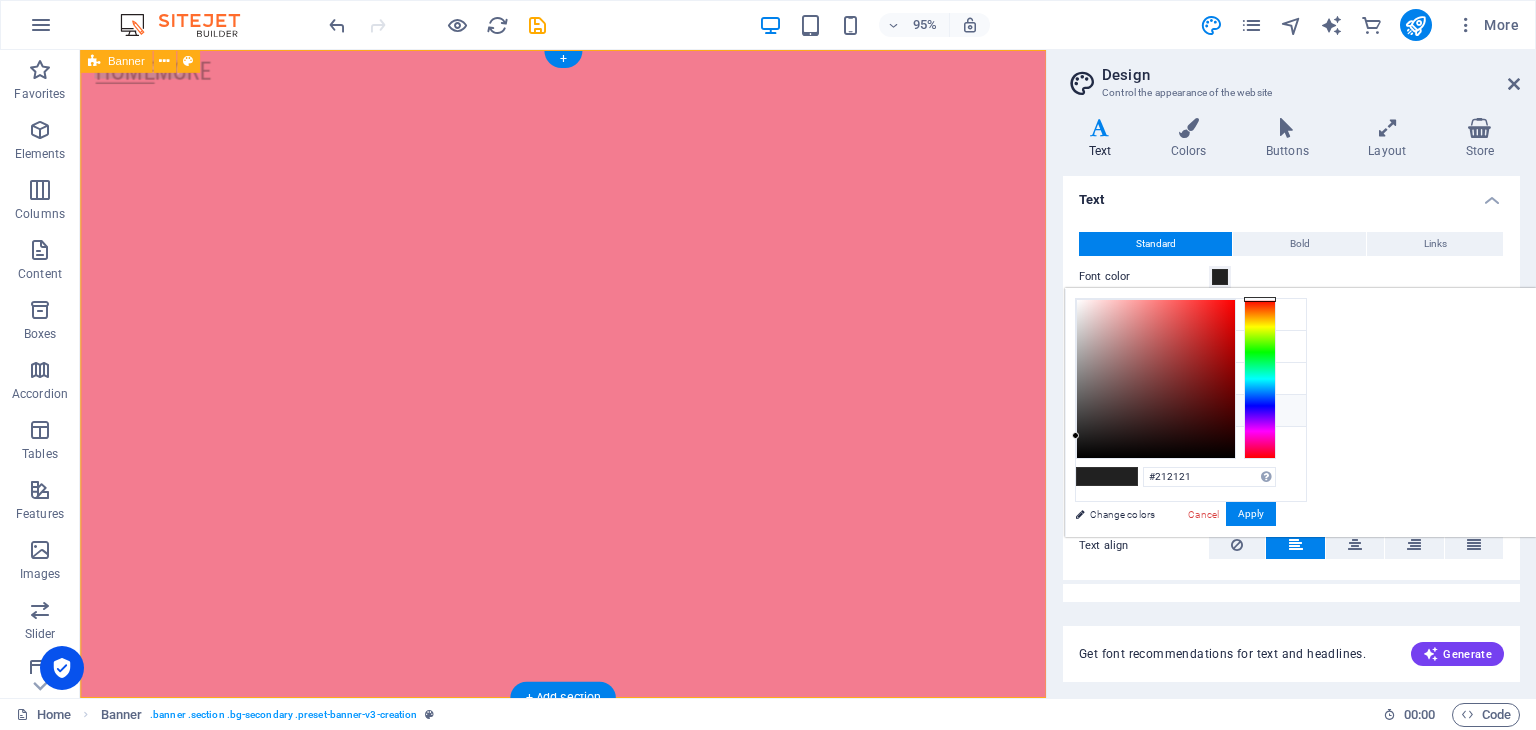 click on "Home More" at bounding box center [588, 391] 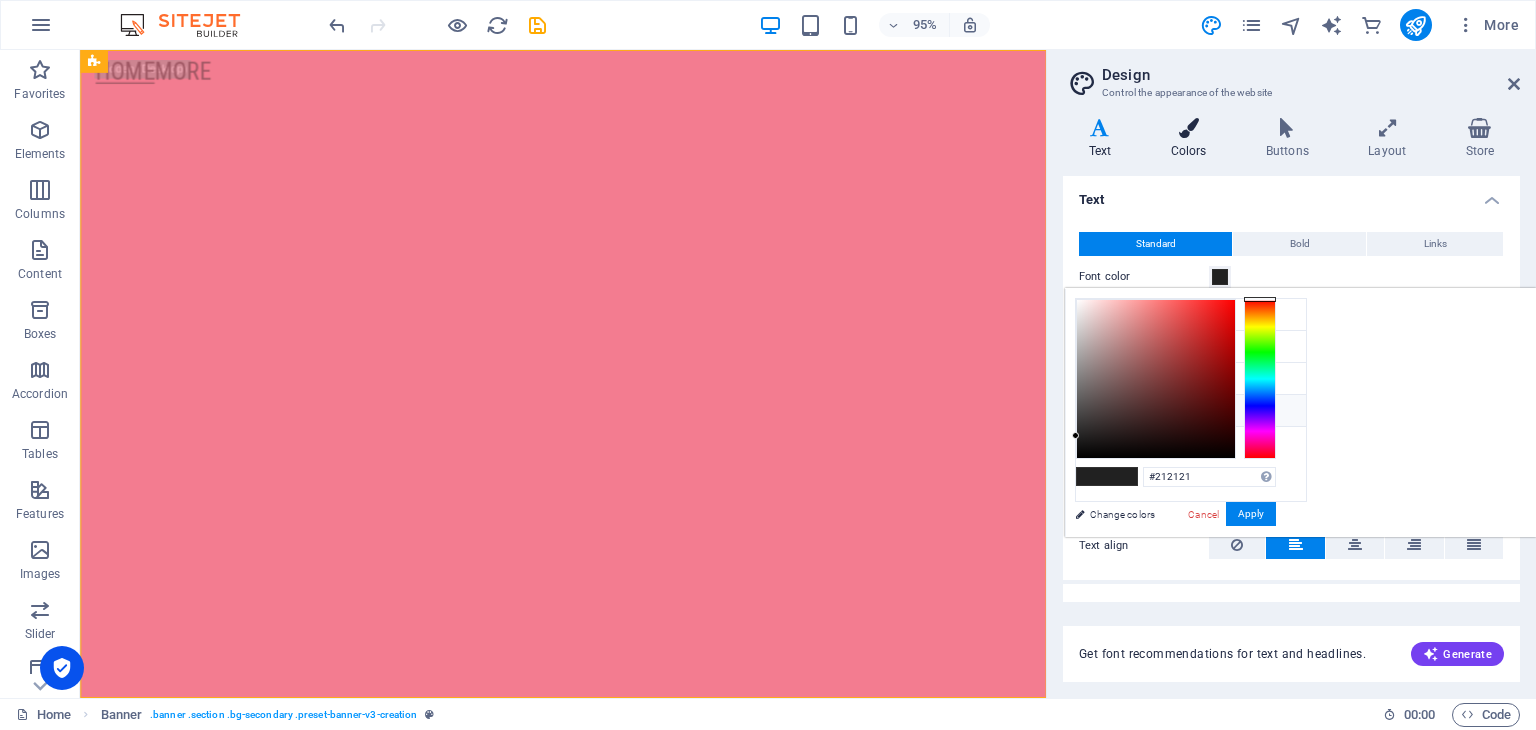 click on "Colors" at bounding box center [1192, 139] 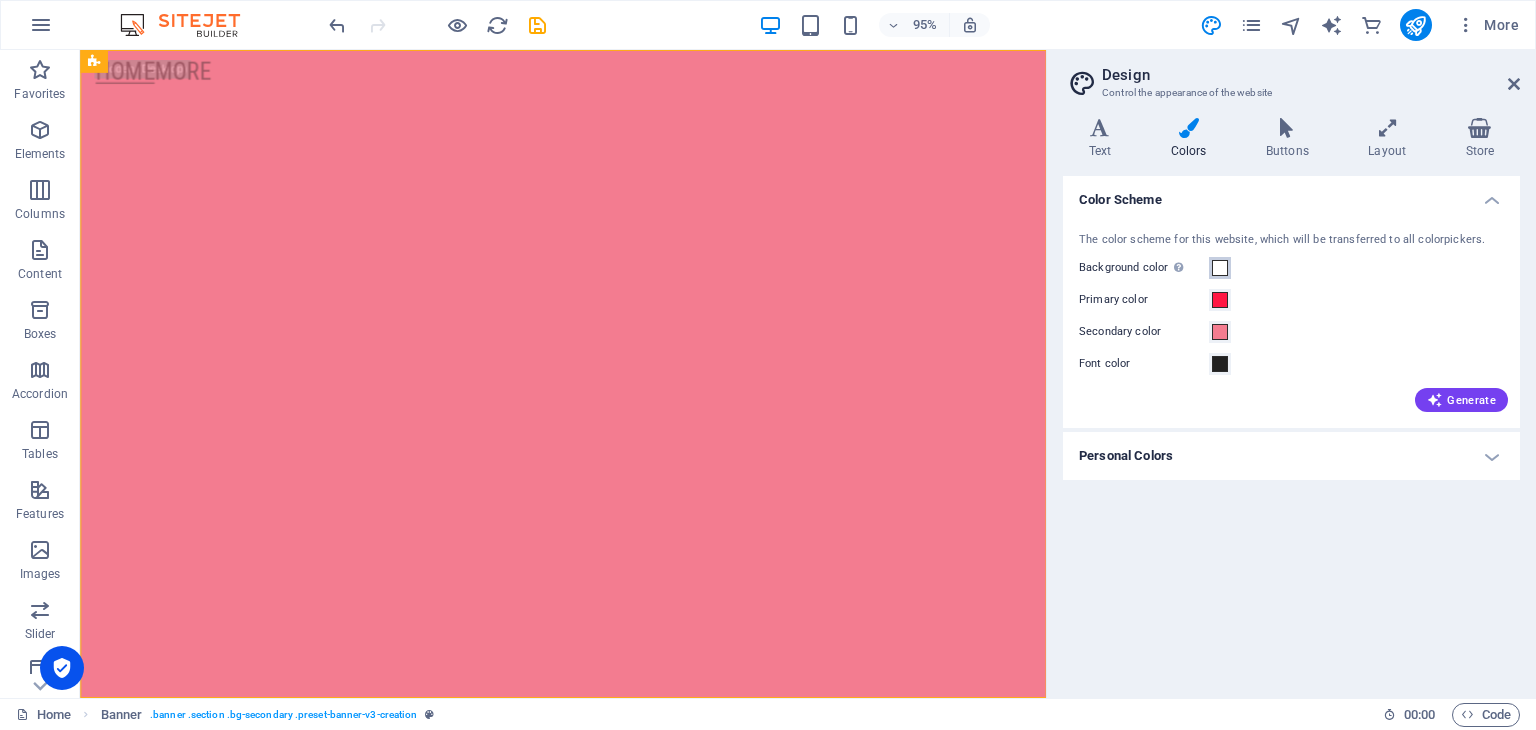 click at bounding box center [1220, 268] 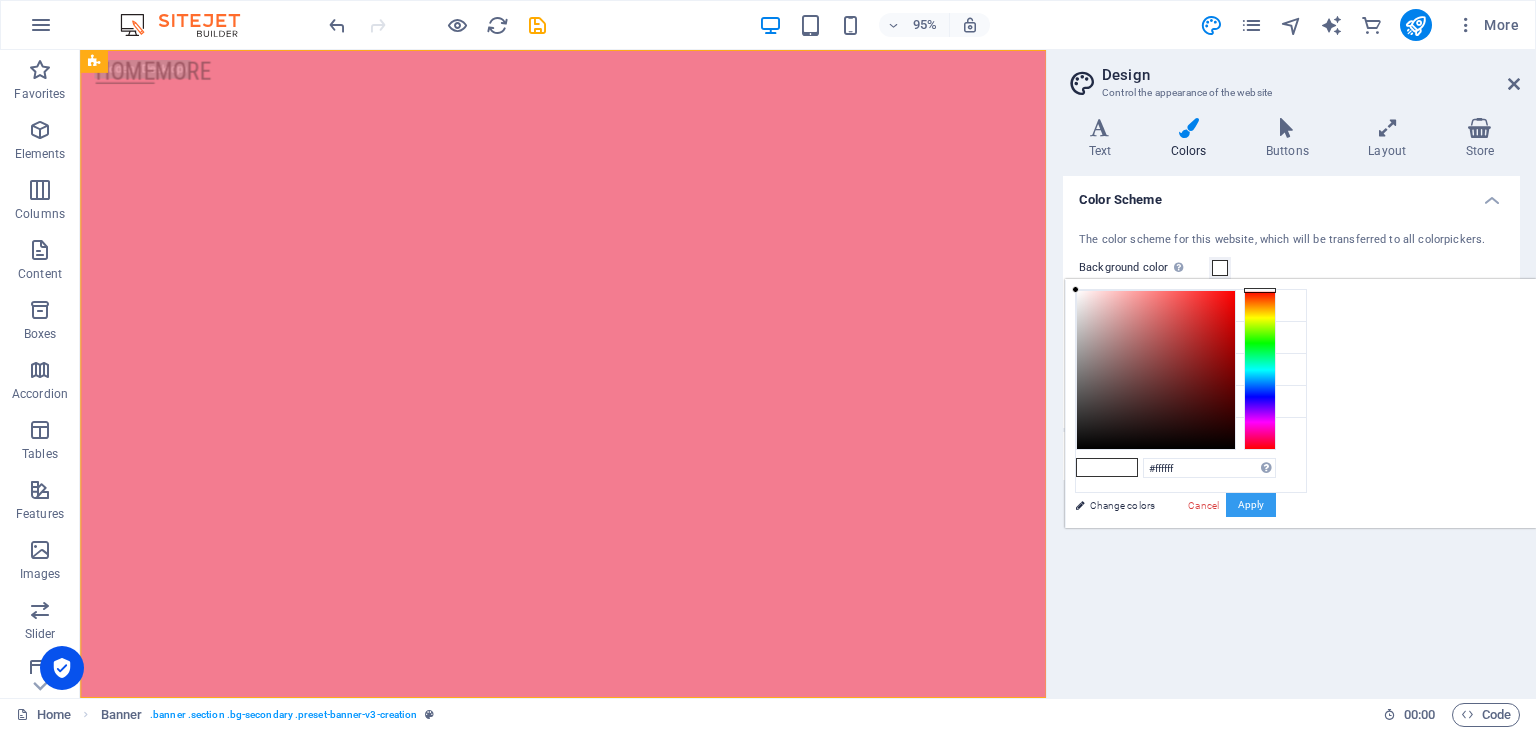click on "Apply" at bounding box center (1251, 505) 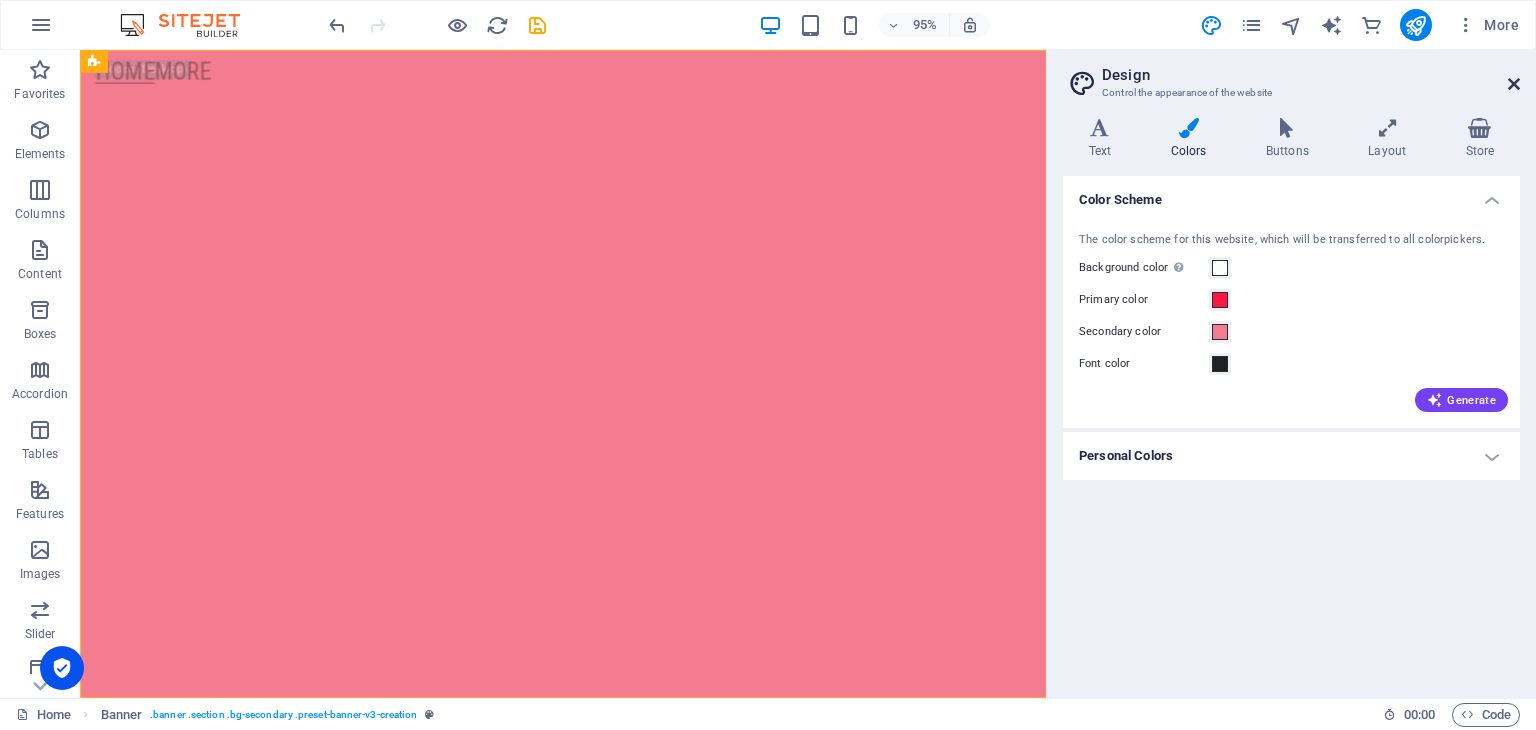 click at bounding box center (1514, 84) 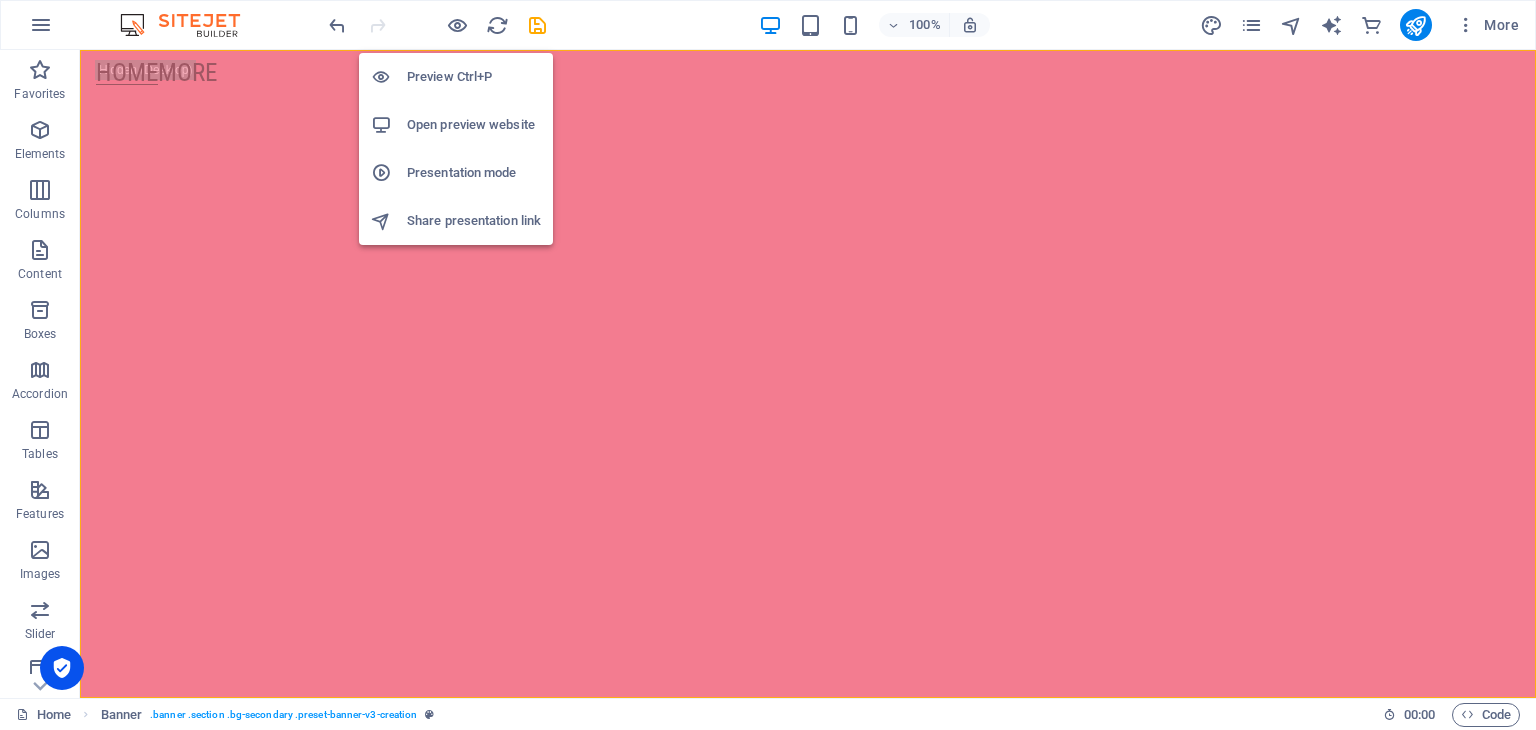 type 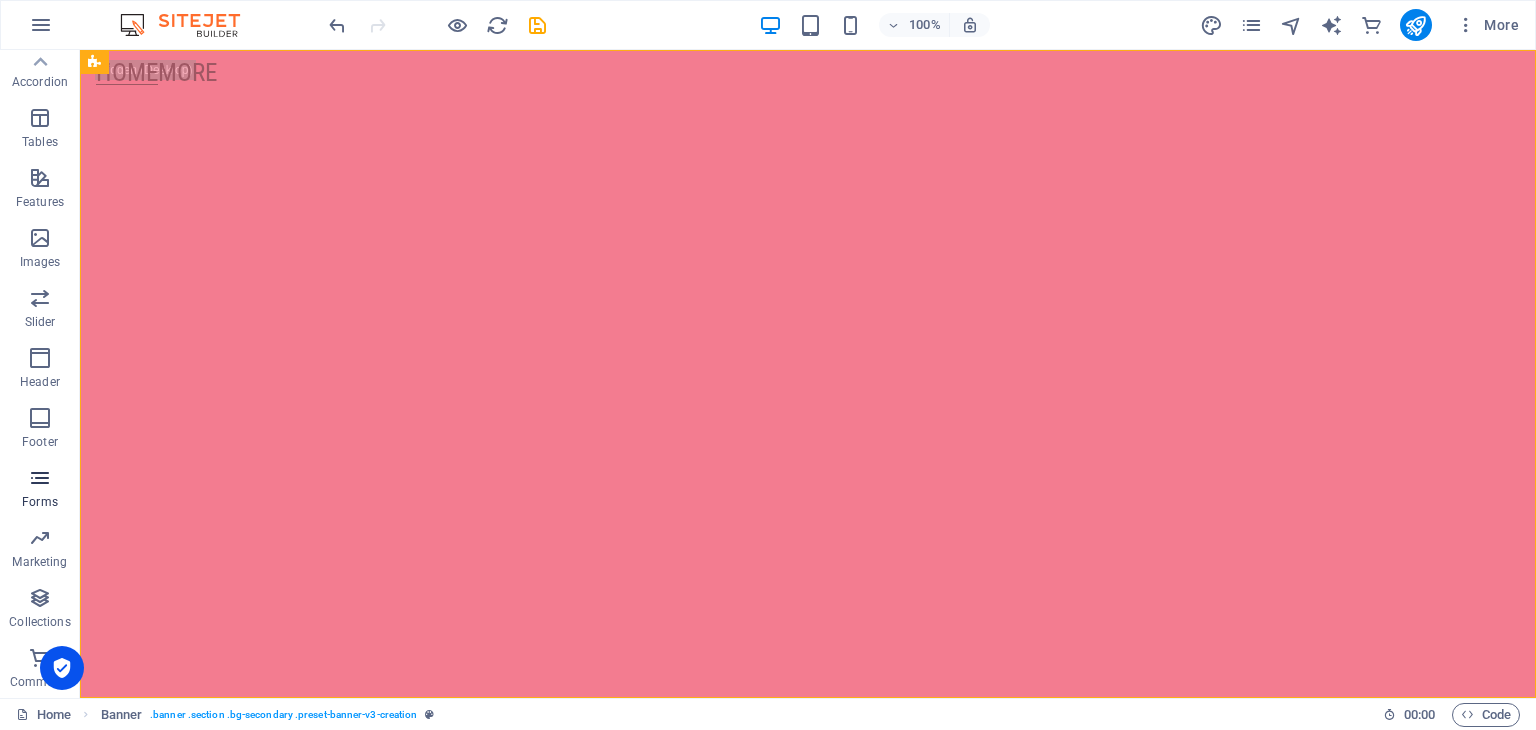 scroll, scrollTop: 0, scrollLeft: 0, axis: both 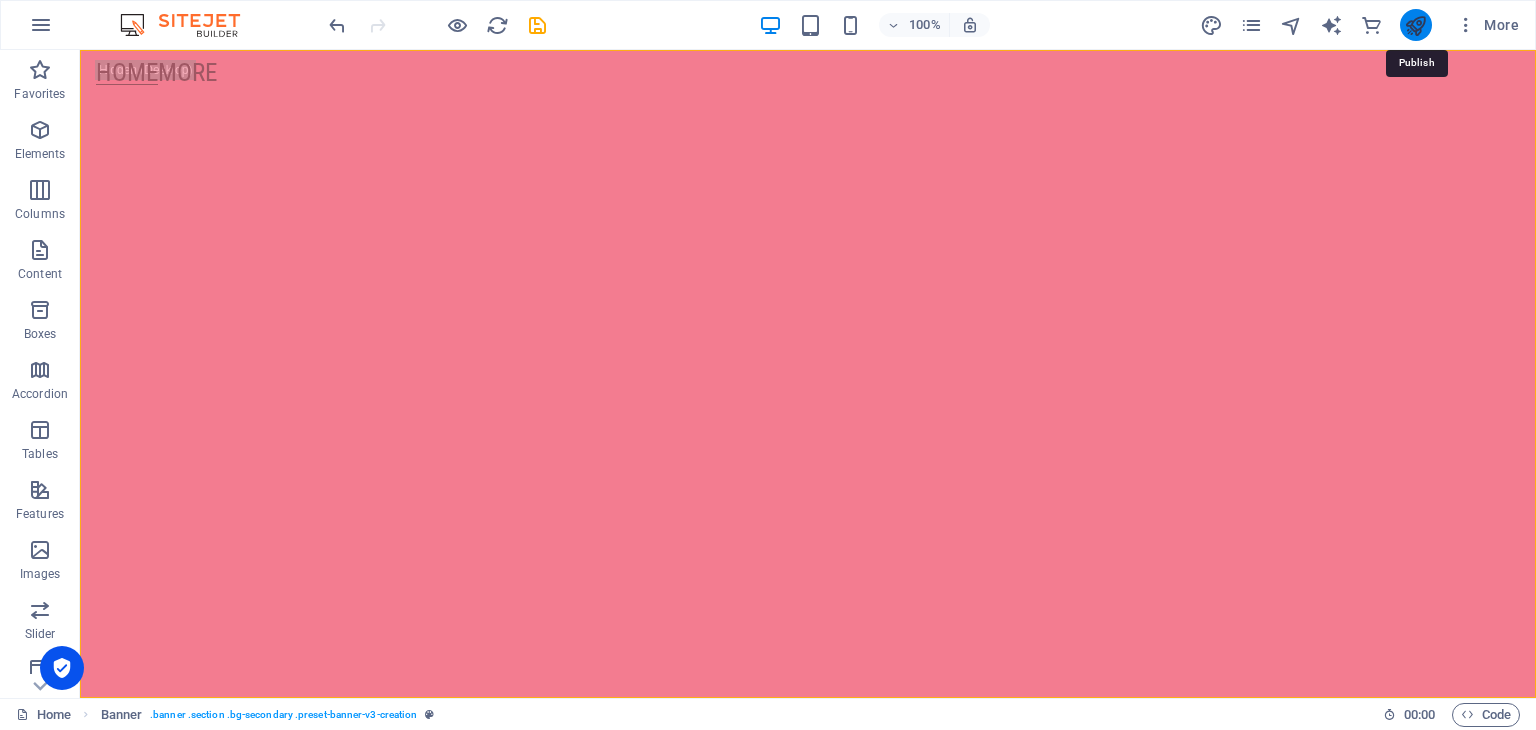 click at bounding box center (1415, 25) 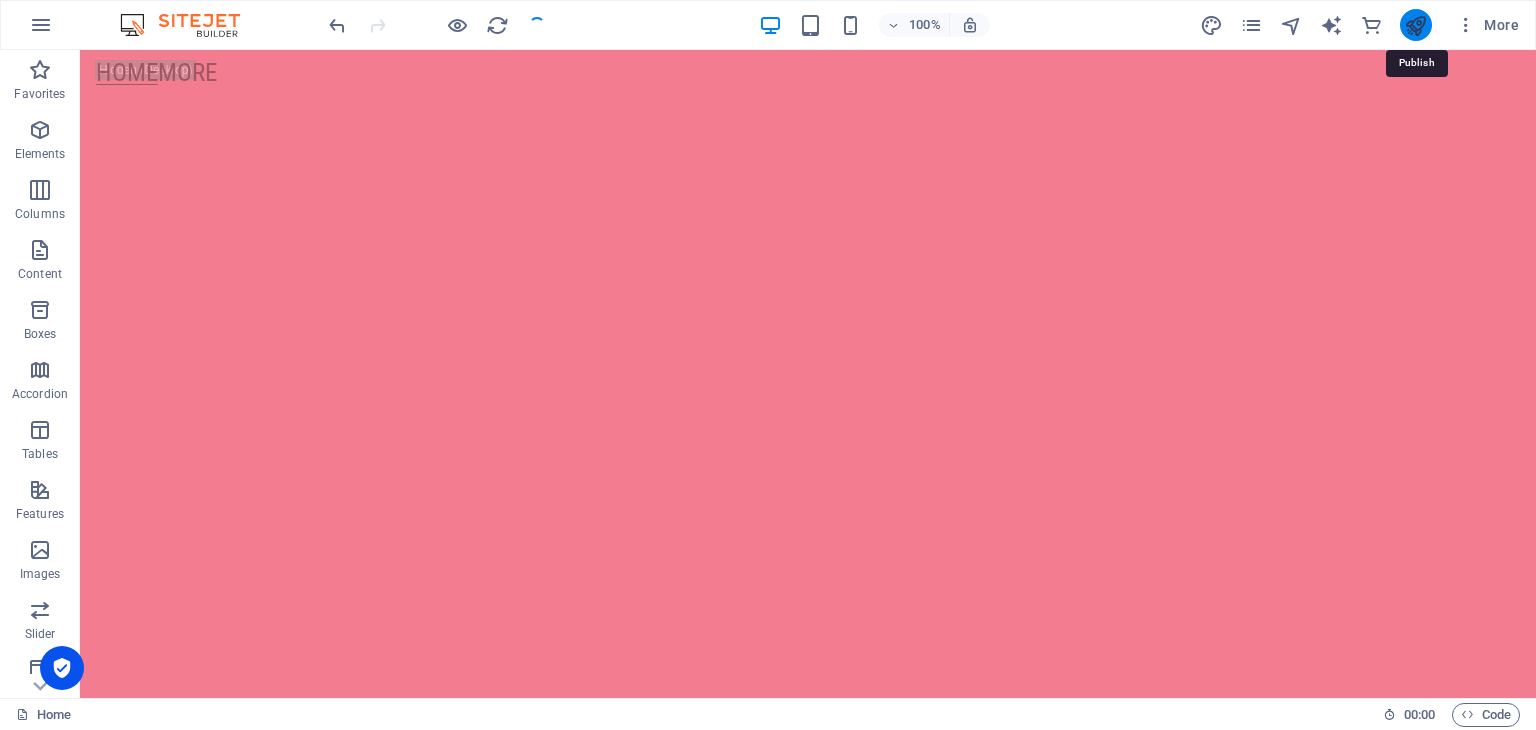 click at bounding box center [1415, 25] 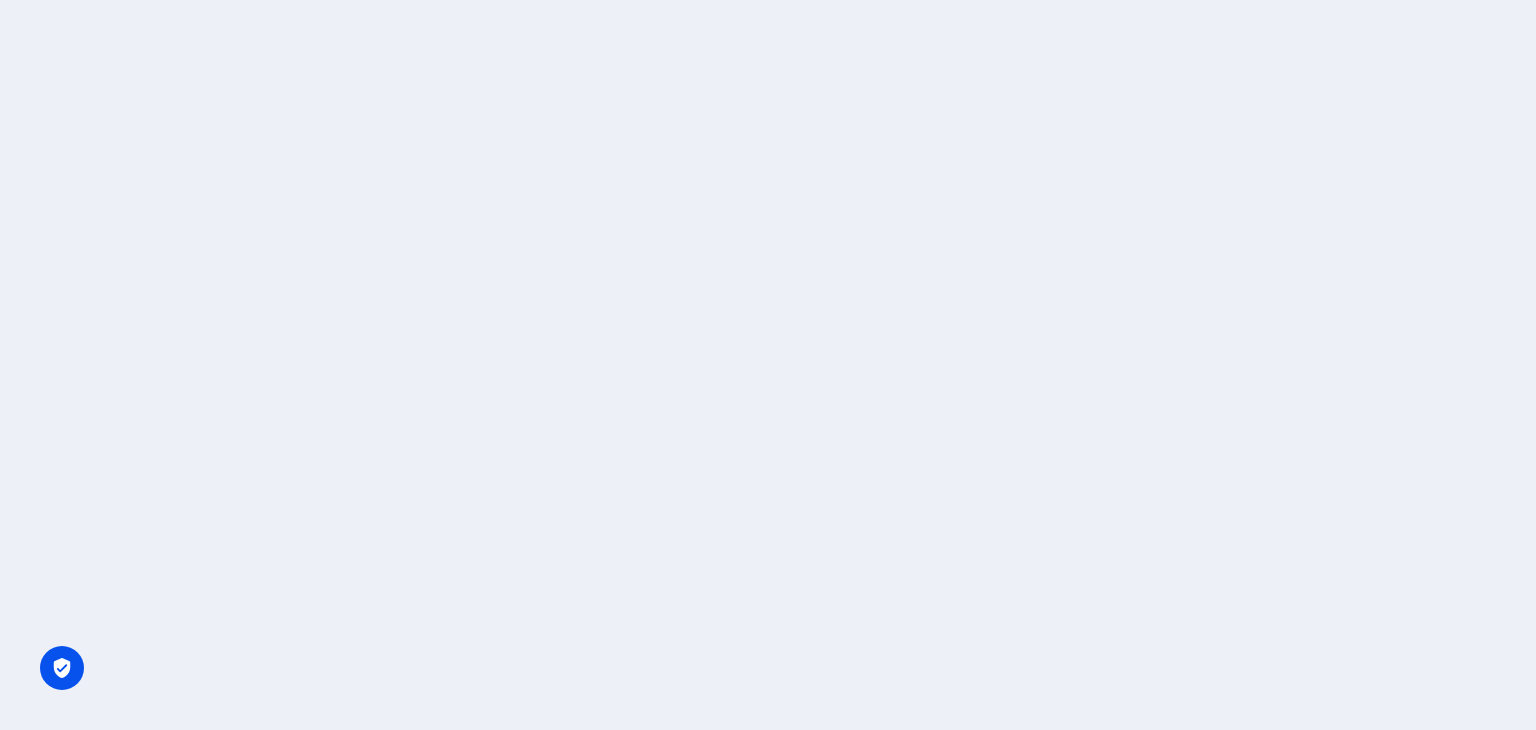 scroll, scrollTop: 0, scrollLeft: 0, axis: both 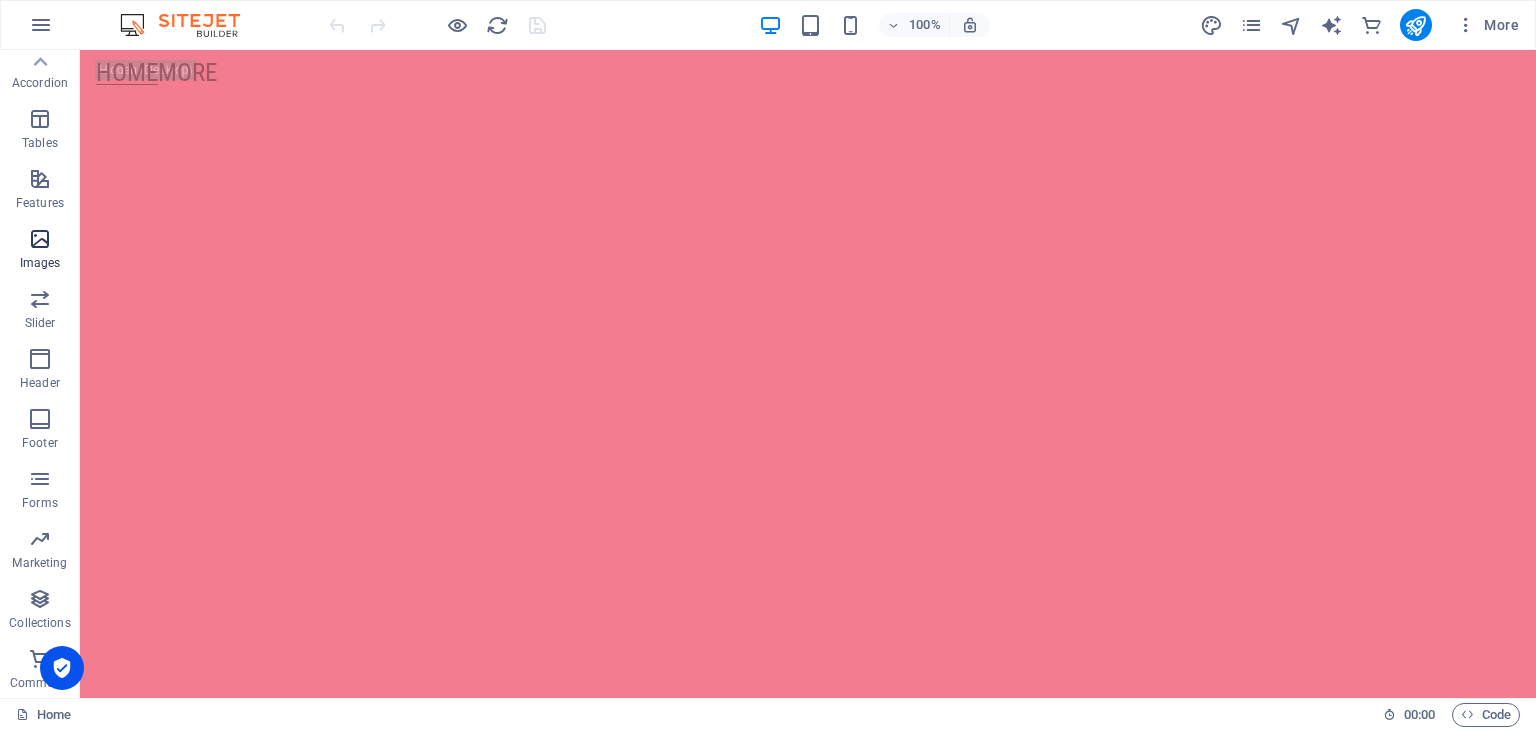 click at bounding box center [40, 239] 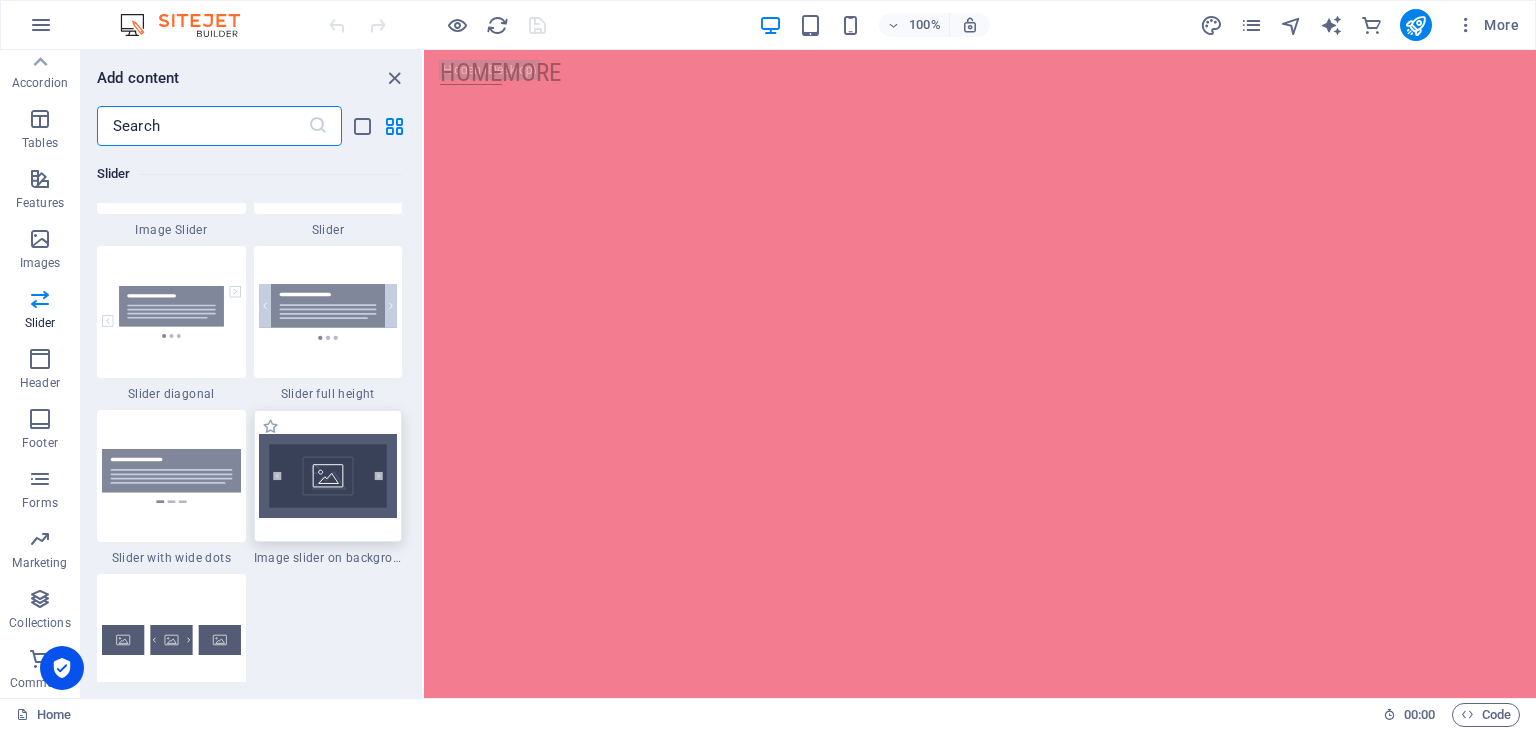scroll, scrollTop: 11295, scrollLeft: 0, axis: vertical 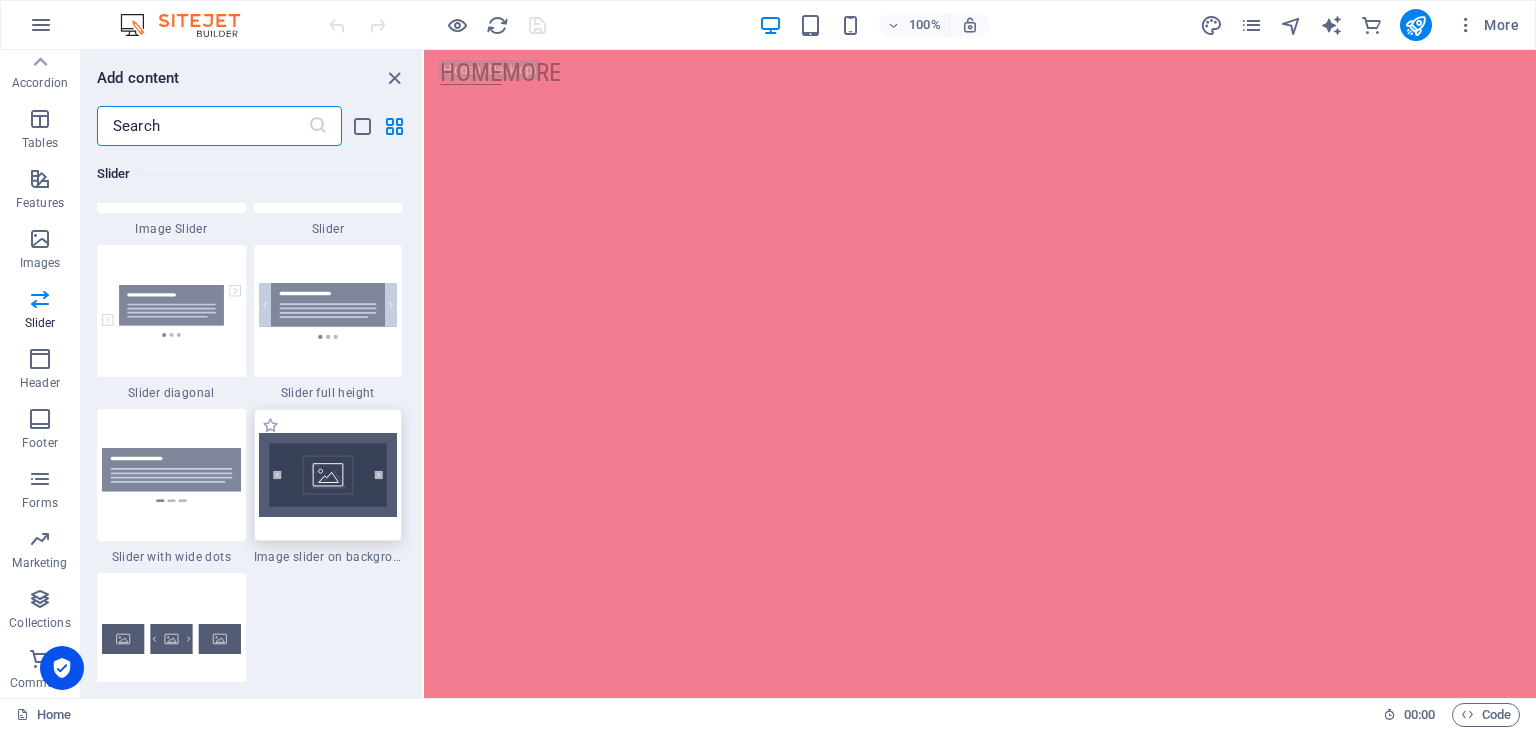 click at bounding box center [328, 475] 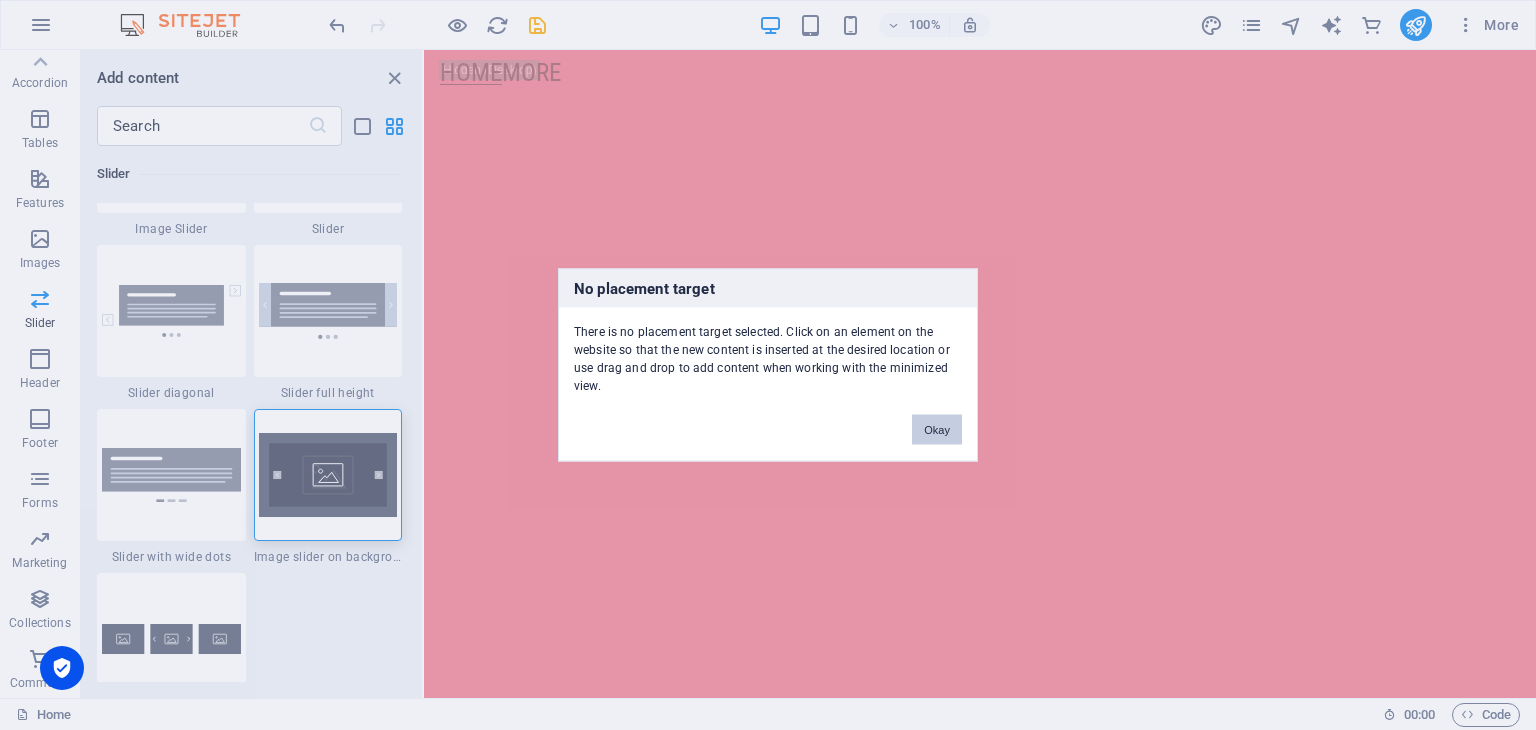 click on "Okay" at bounding box center (937, 430) 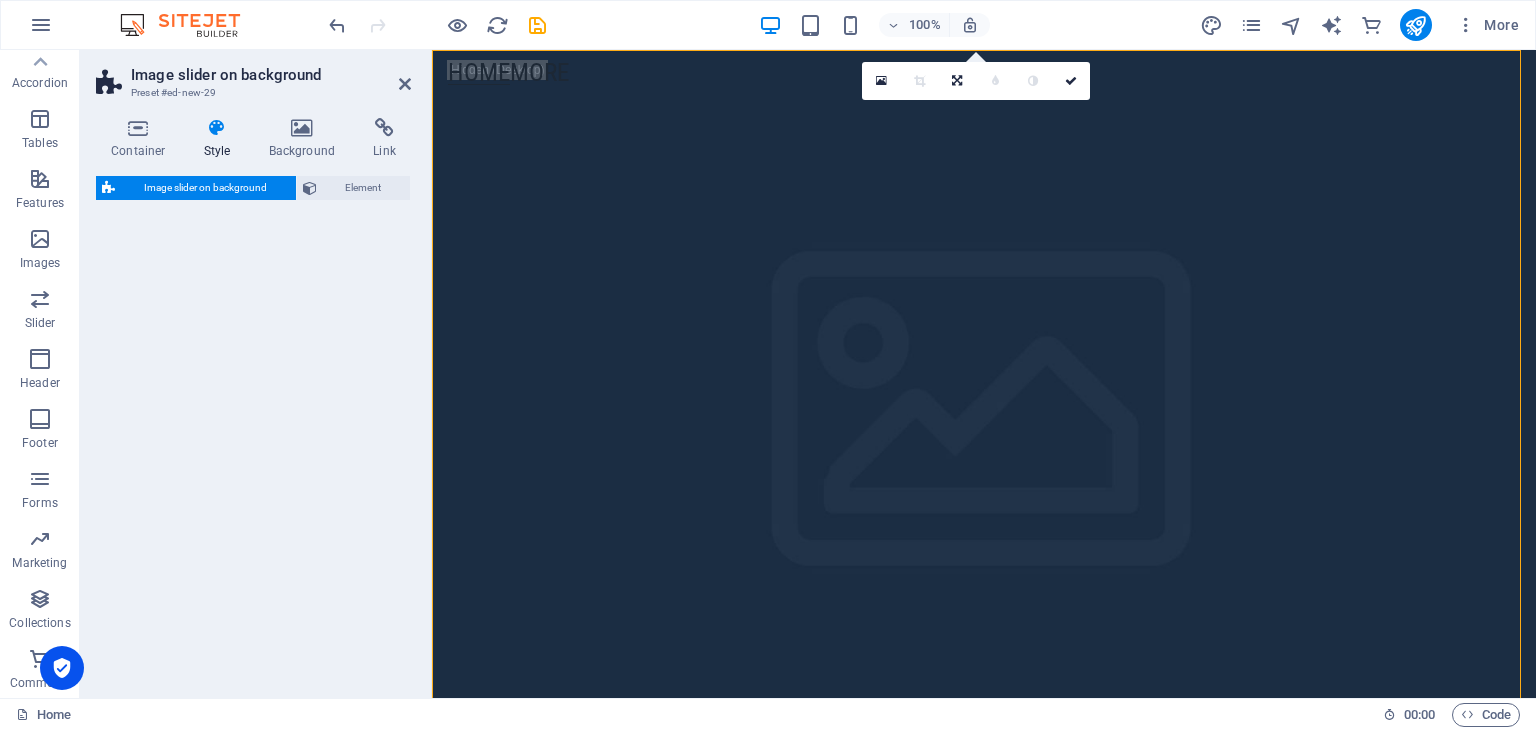 select on "rem" 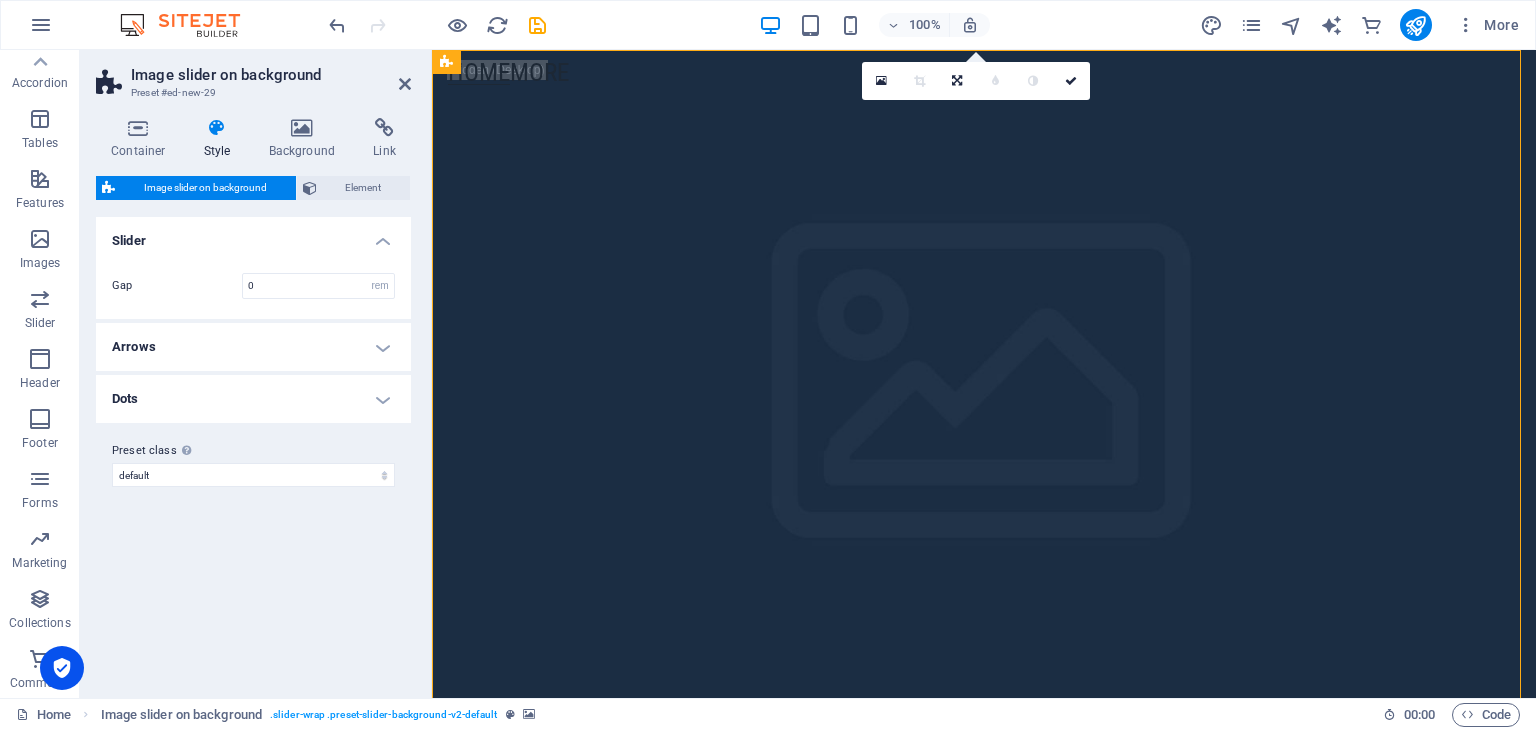 scroll, scrollTop: 0, scrollLeft: 0, axis: both 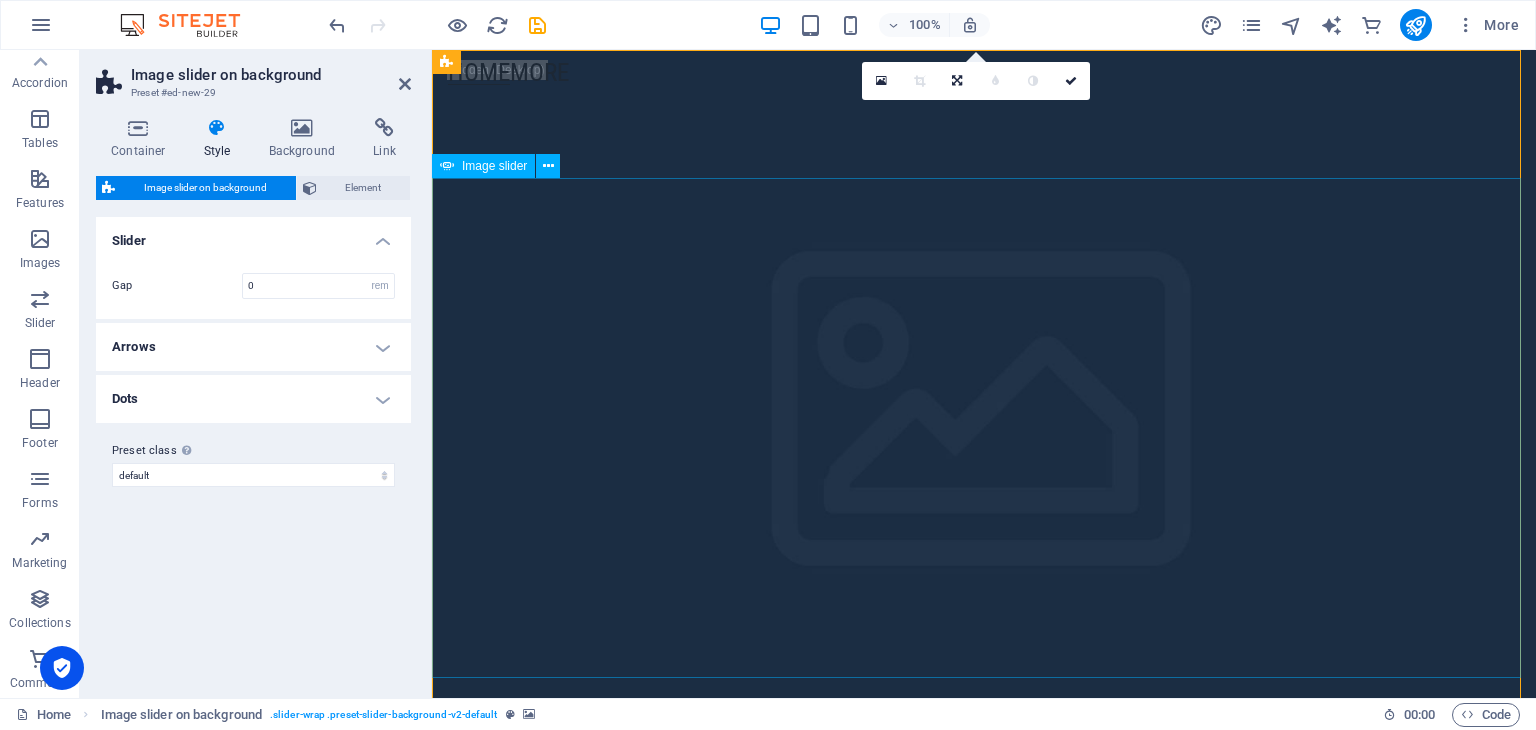 click on "1 2" at bounding box center (984, 1184) 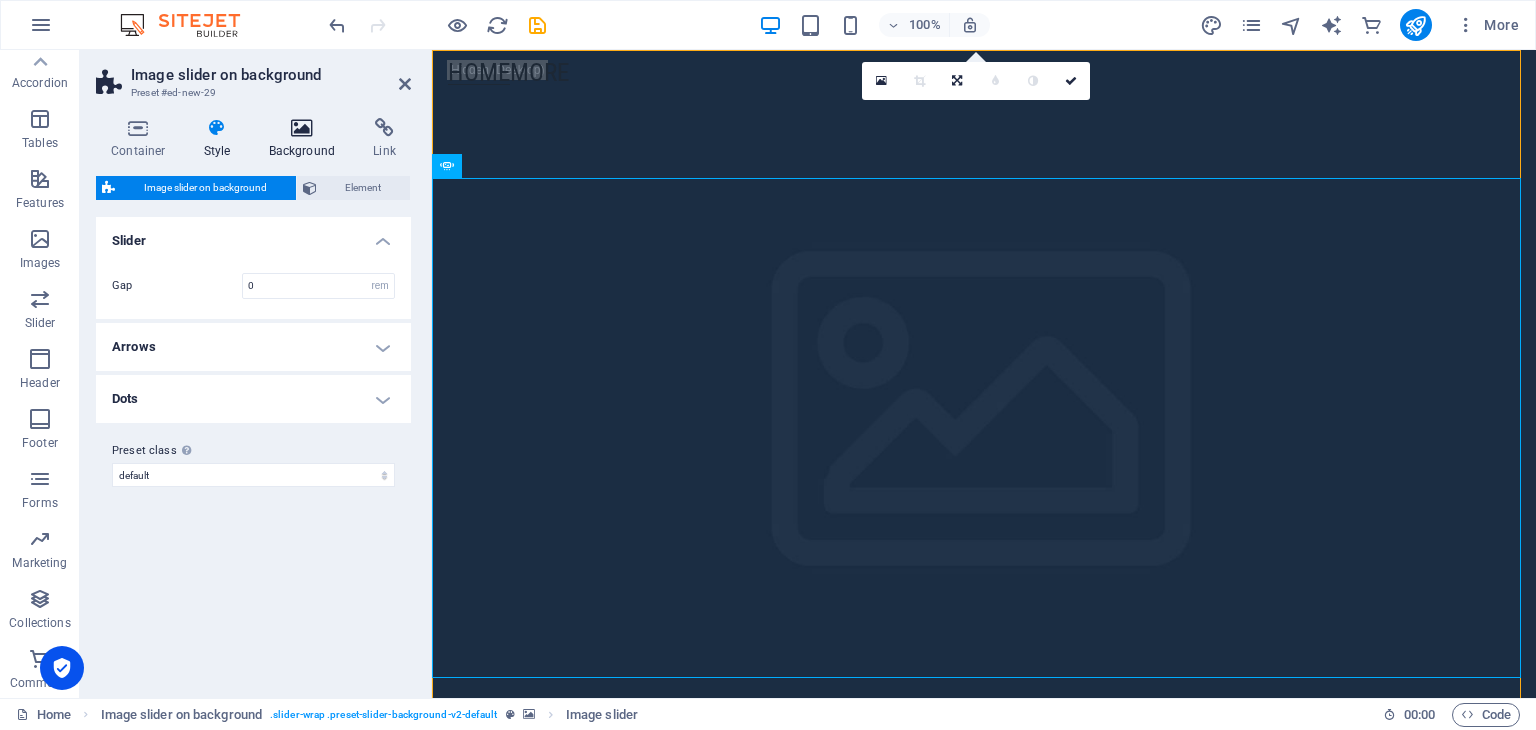 click at bounding box center [302, 128] 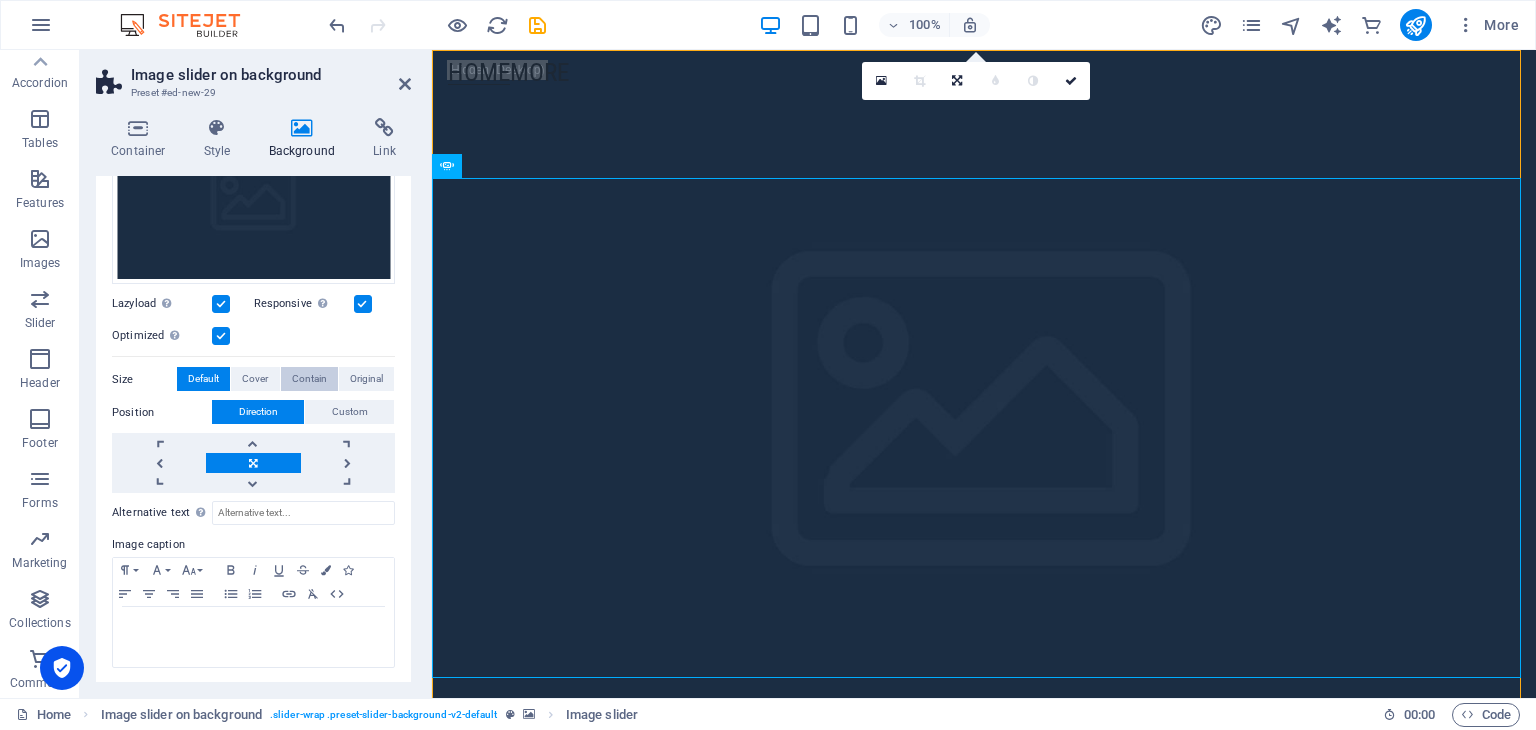 scroll, scrollTop: 0, scrollLeft: 0, axis: both 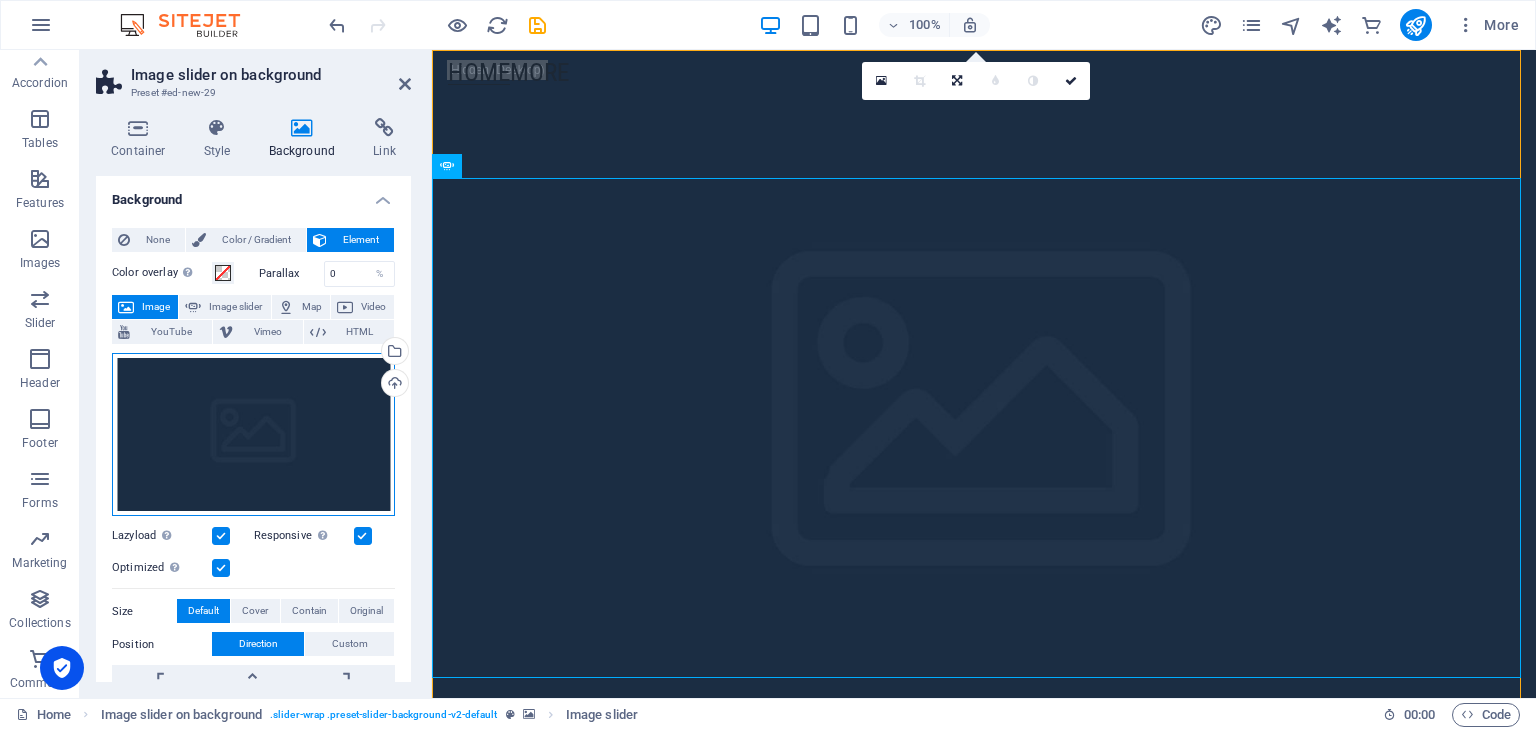 click on "Drag files here, click to choose files or select files from Files or our free stock photos & videos" at bounding box center [253, 435] 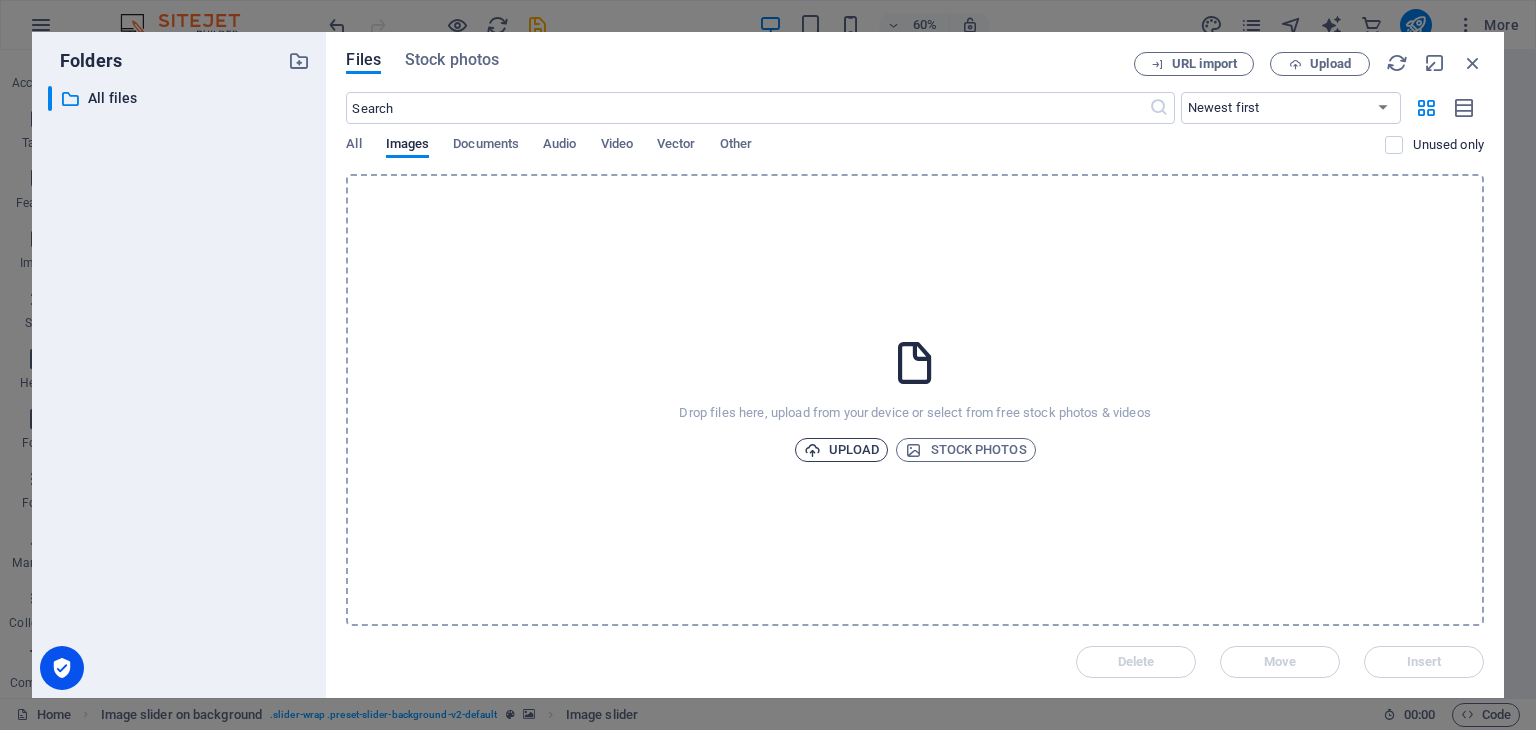 click on "Upload" at bounding box center (842, 450) 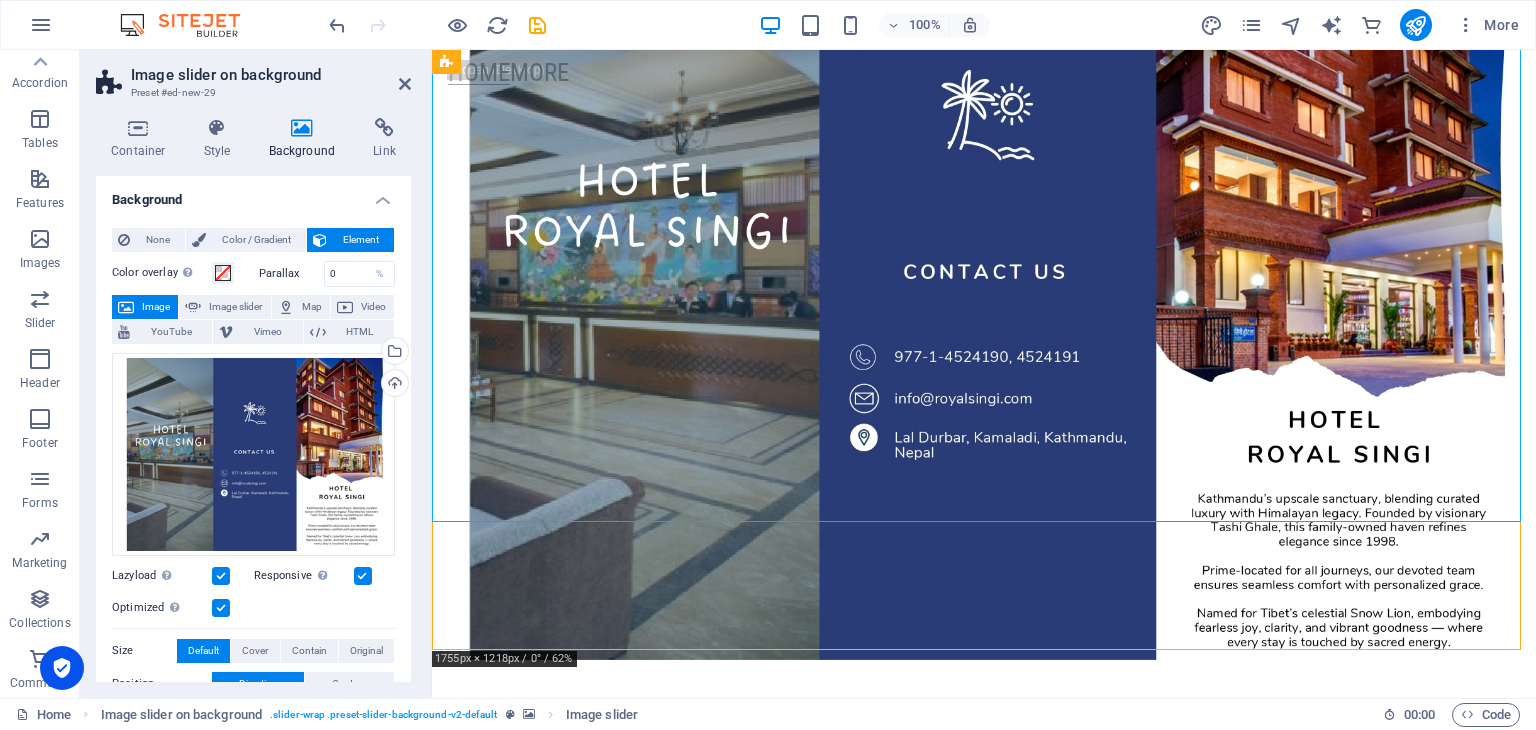 scroll, scrollTop: 0, scrollLeft: 0, axis: both 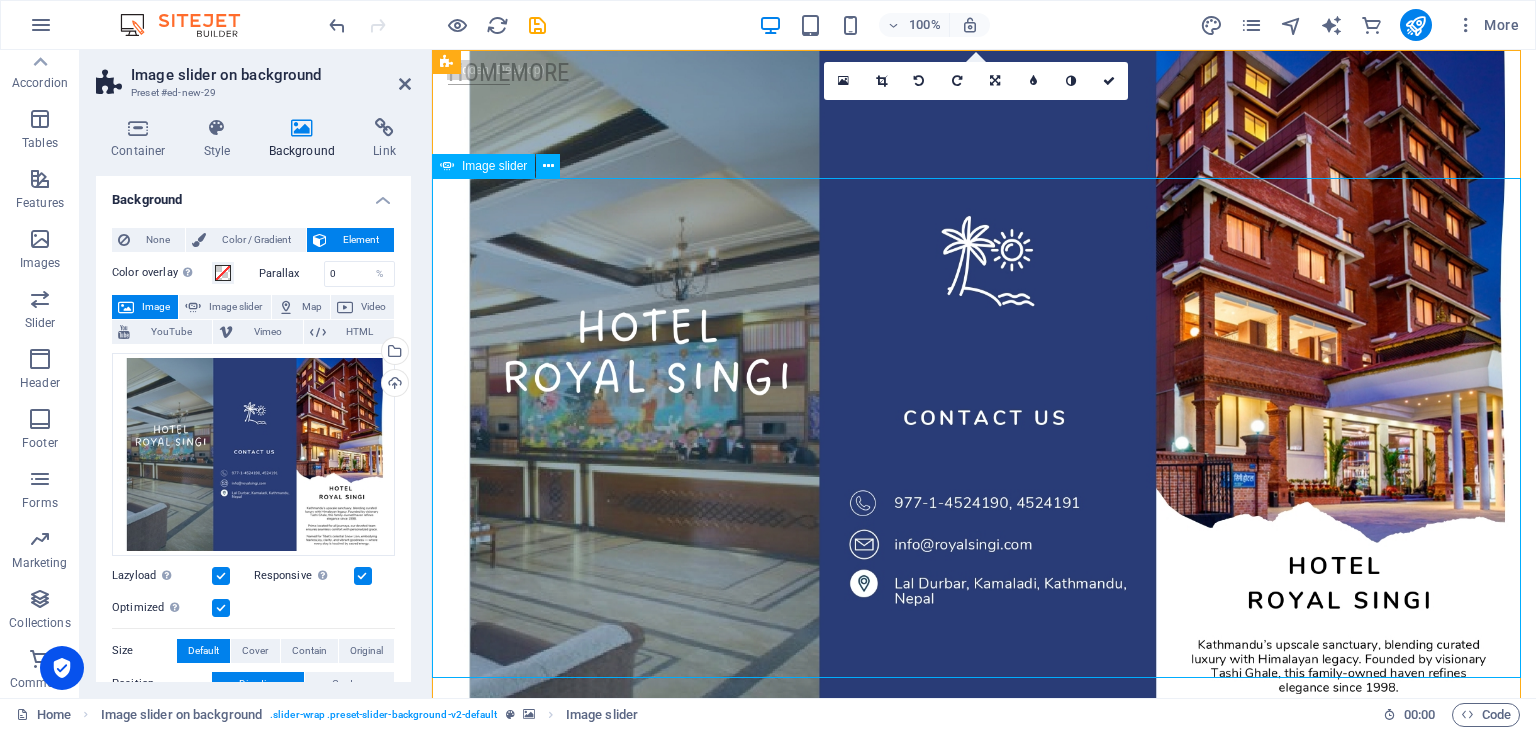 click at bounding box center [984, 3890] 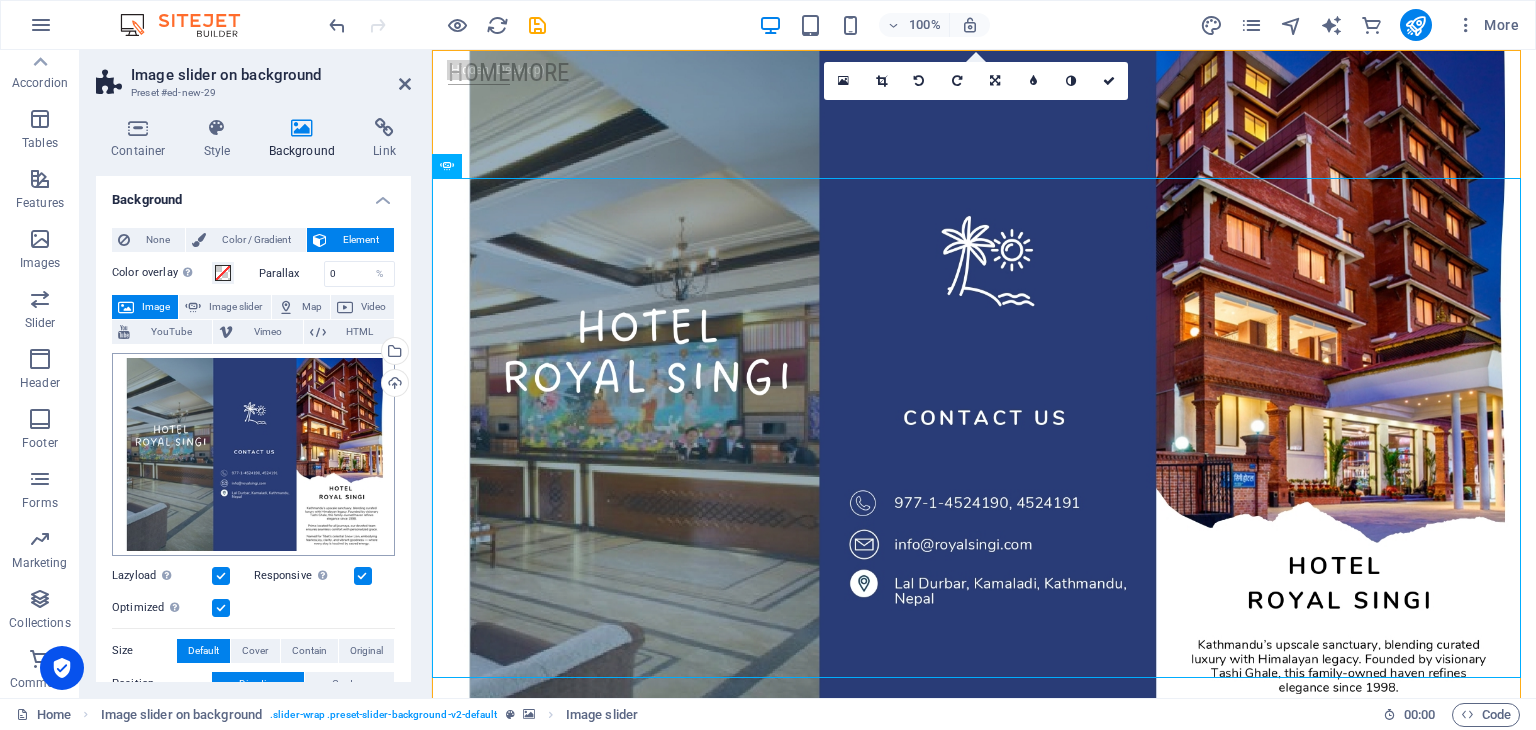 scroll, scrollTop: 2, scrollLeft: 0, axis: vertical 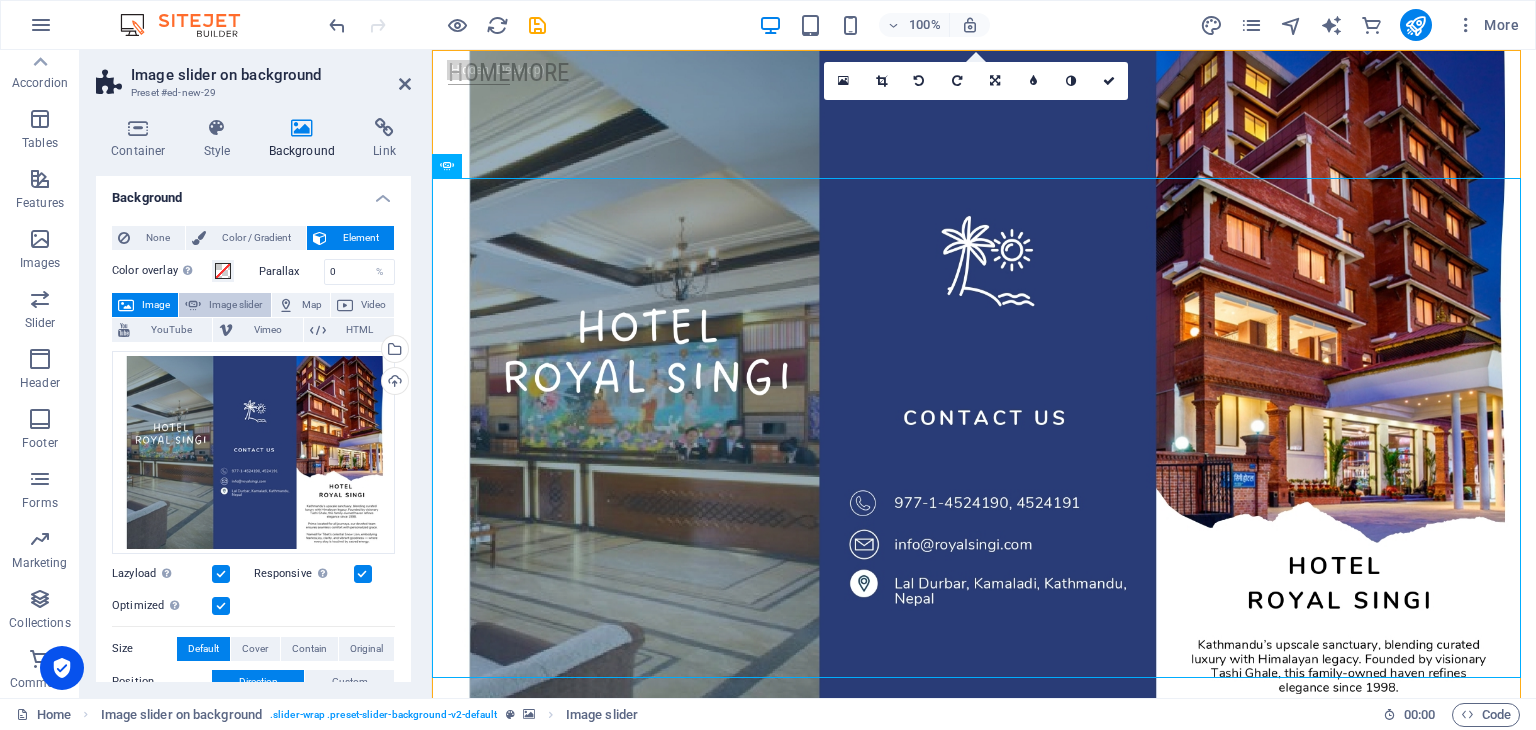 click on "Image slider" at bounding box center [235, 305] 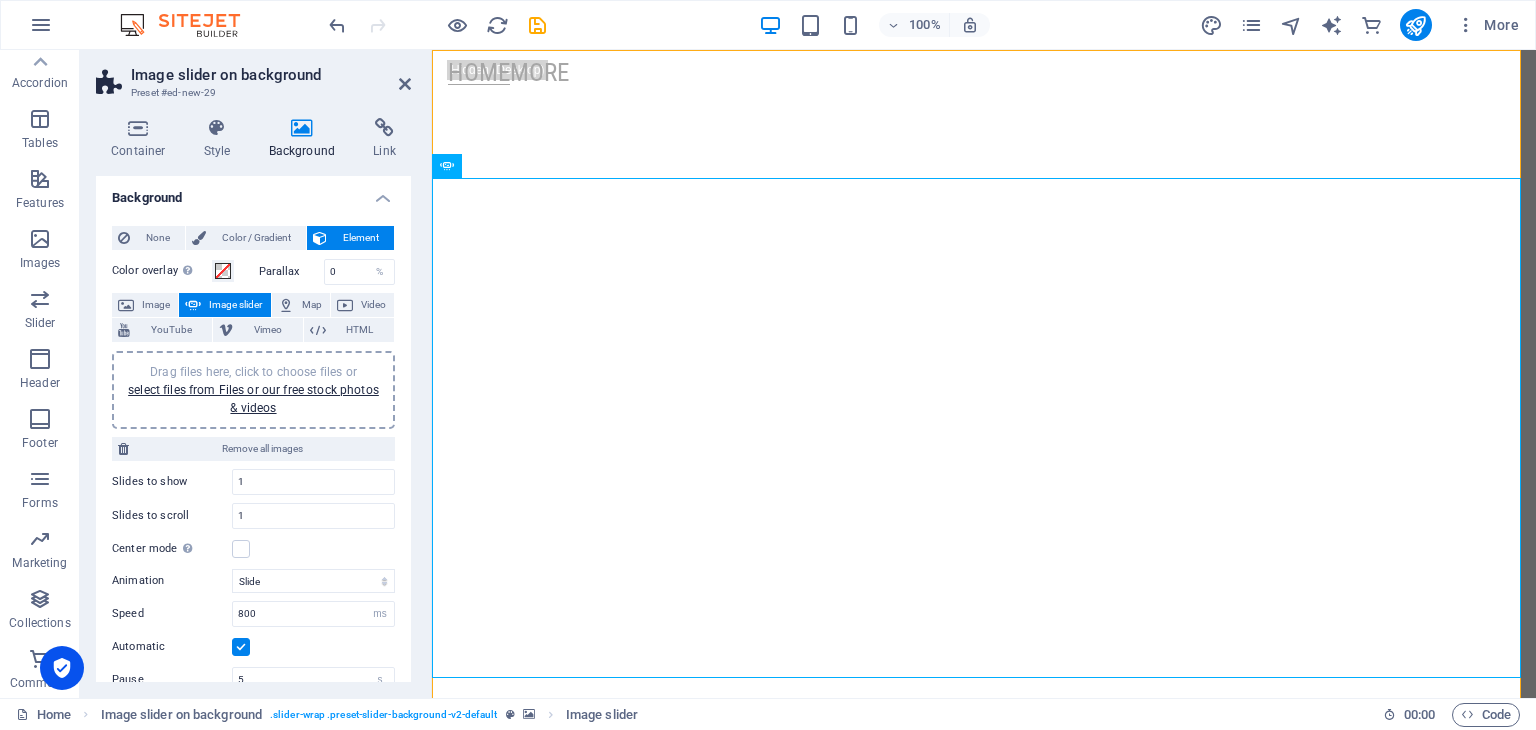click on "Drag files here, click to choose files or select files from Files or our free stock photos & videos" at bounding box center (253, 390) 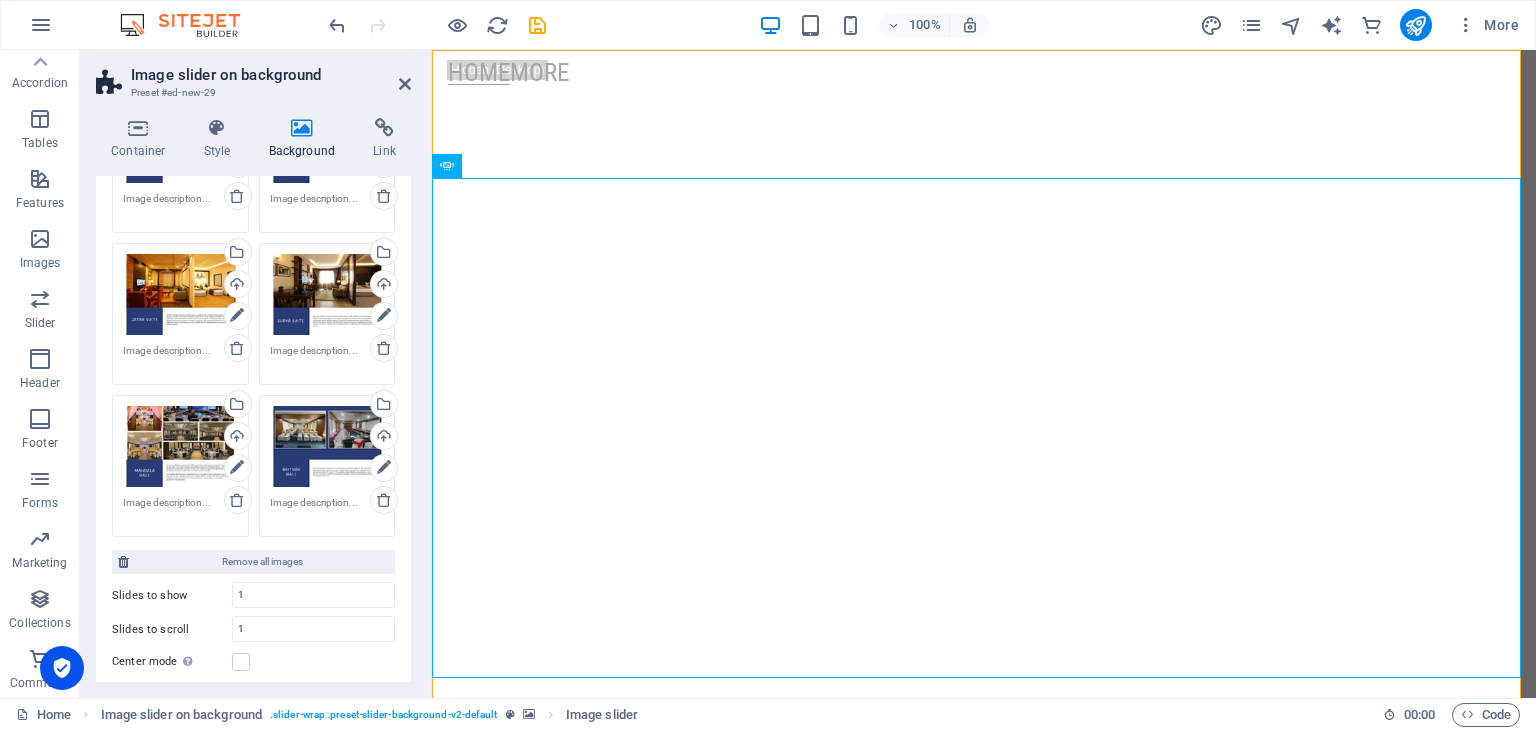 scroll, scrollTop: 789, scrollLeft: 0, axis: vertical 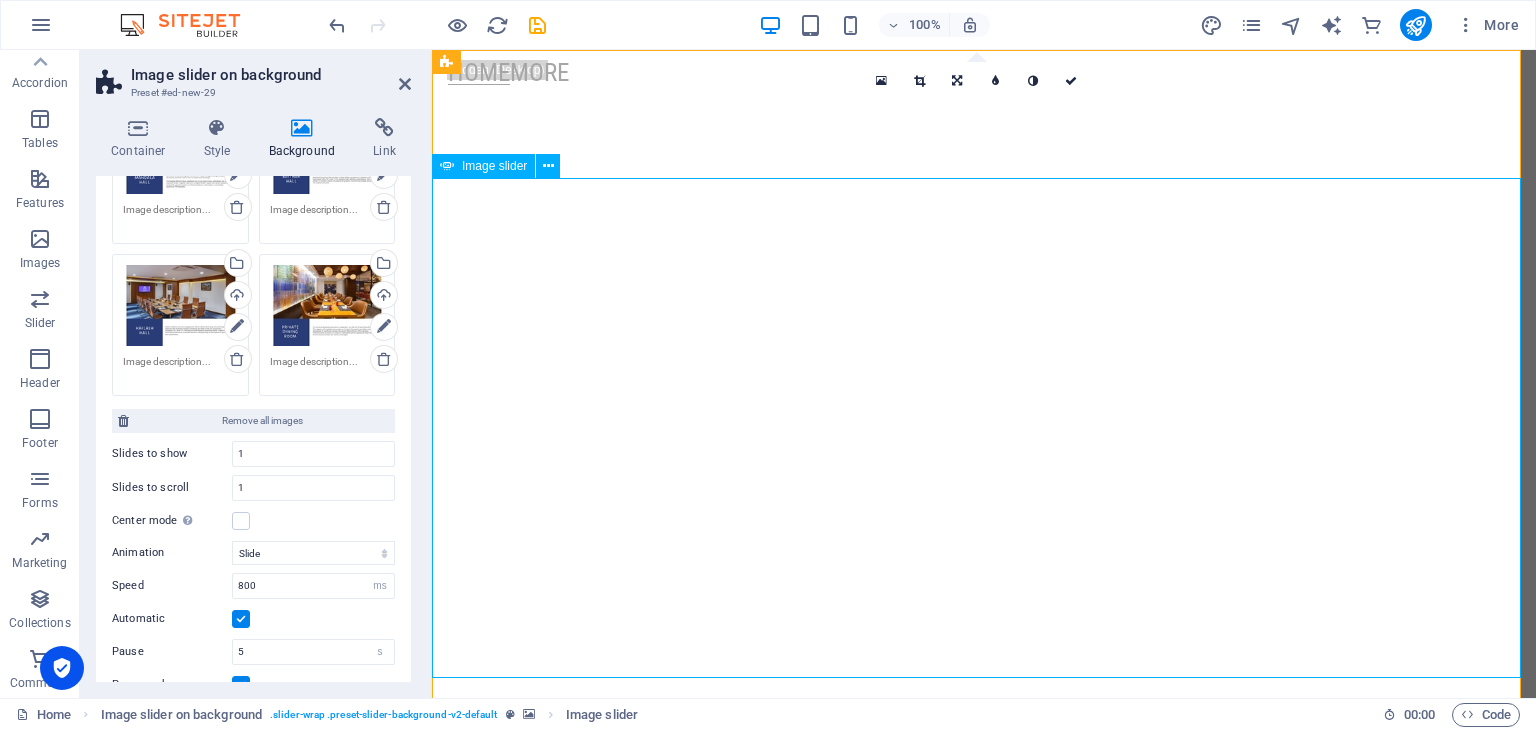 click at bounding box center (984, 954) 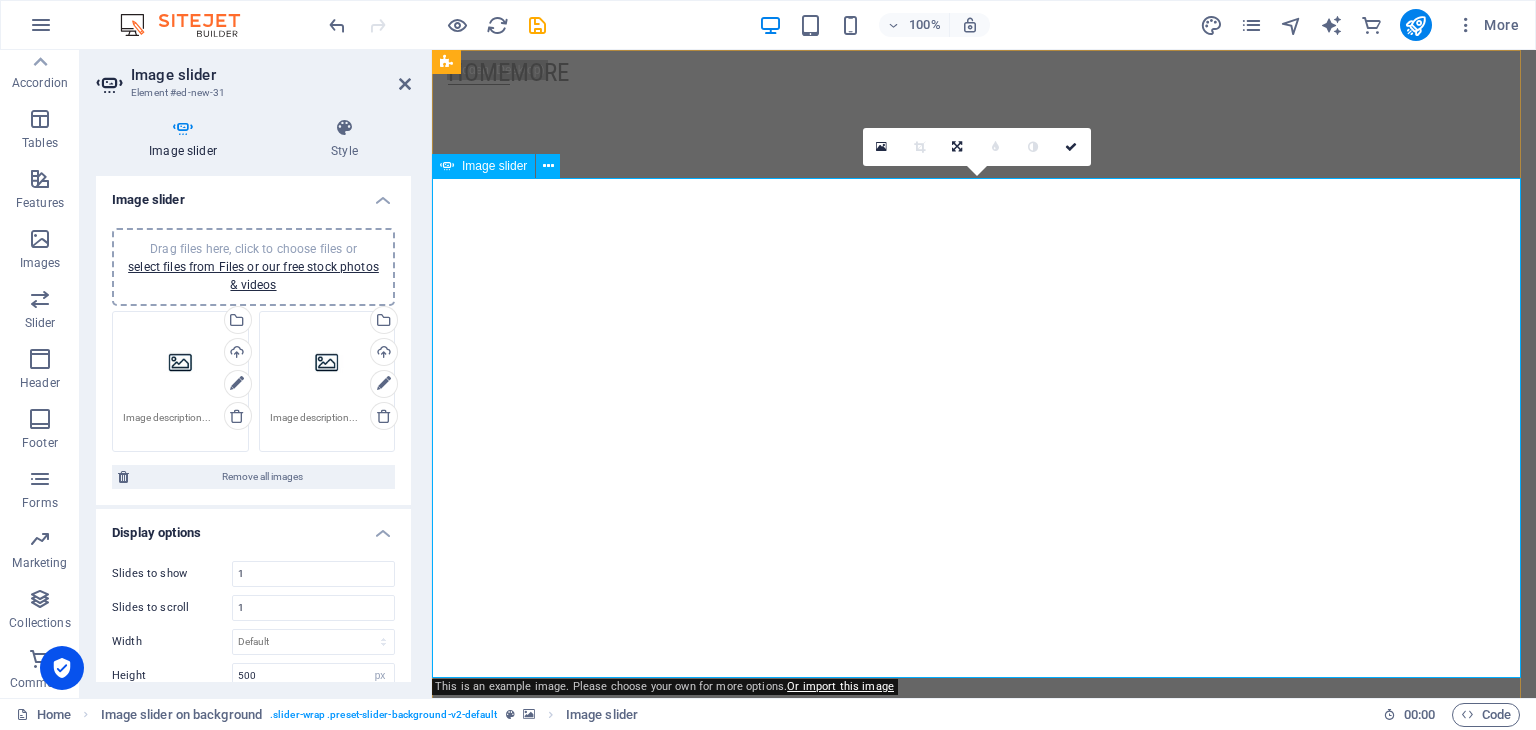 click at bounding box center (984, 954) 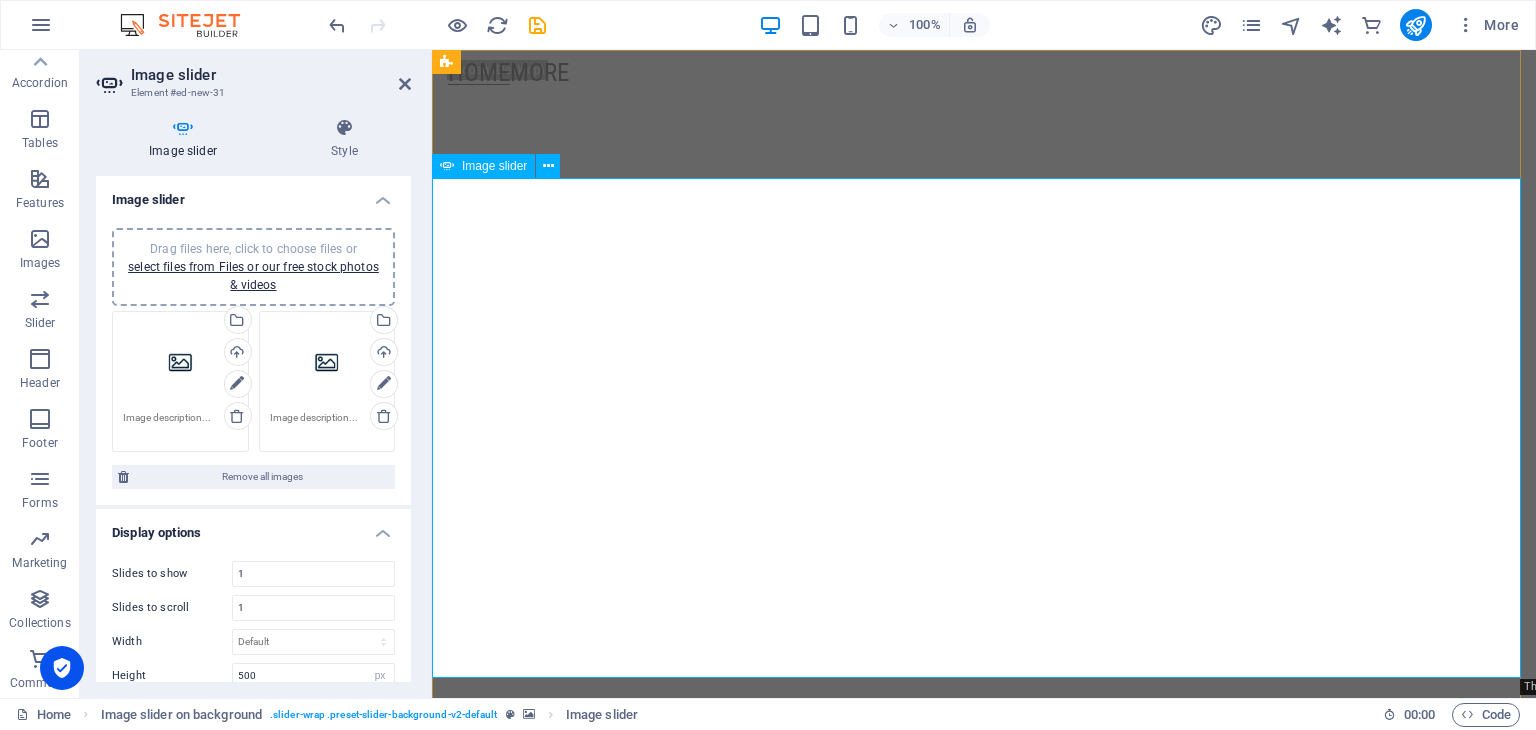 click at bounding box center [984, 954] 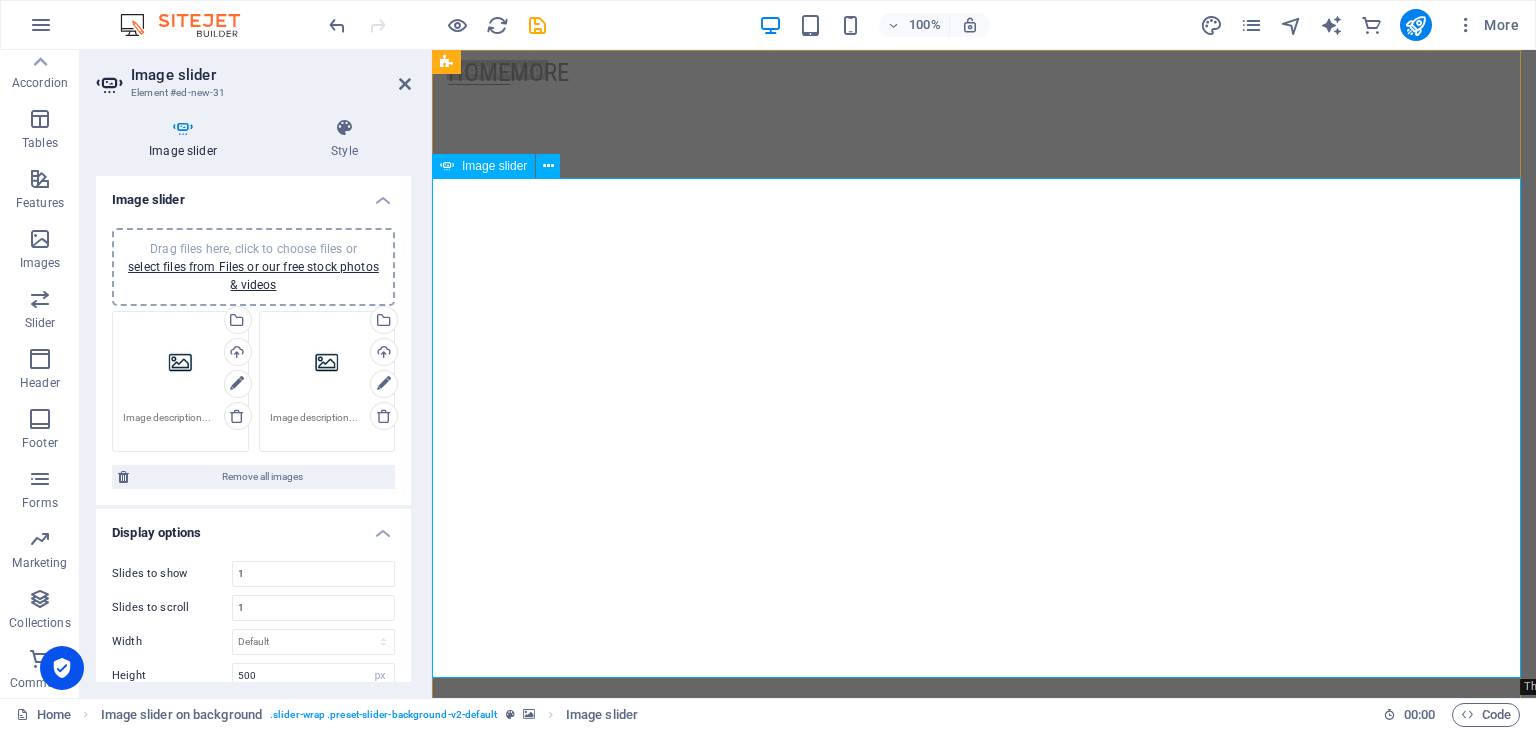 click at bounding box center (984, 954) 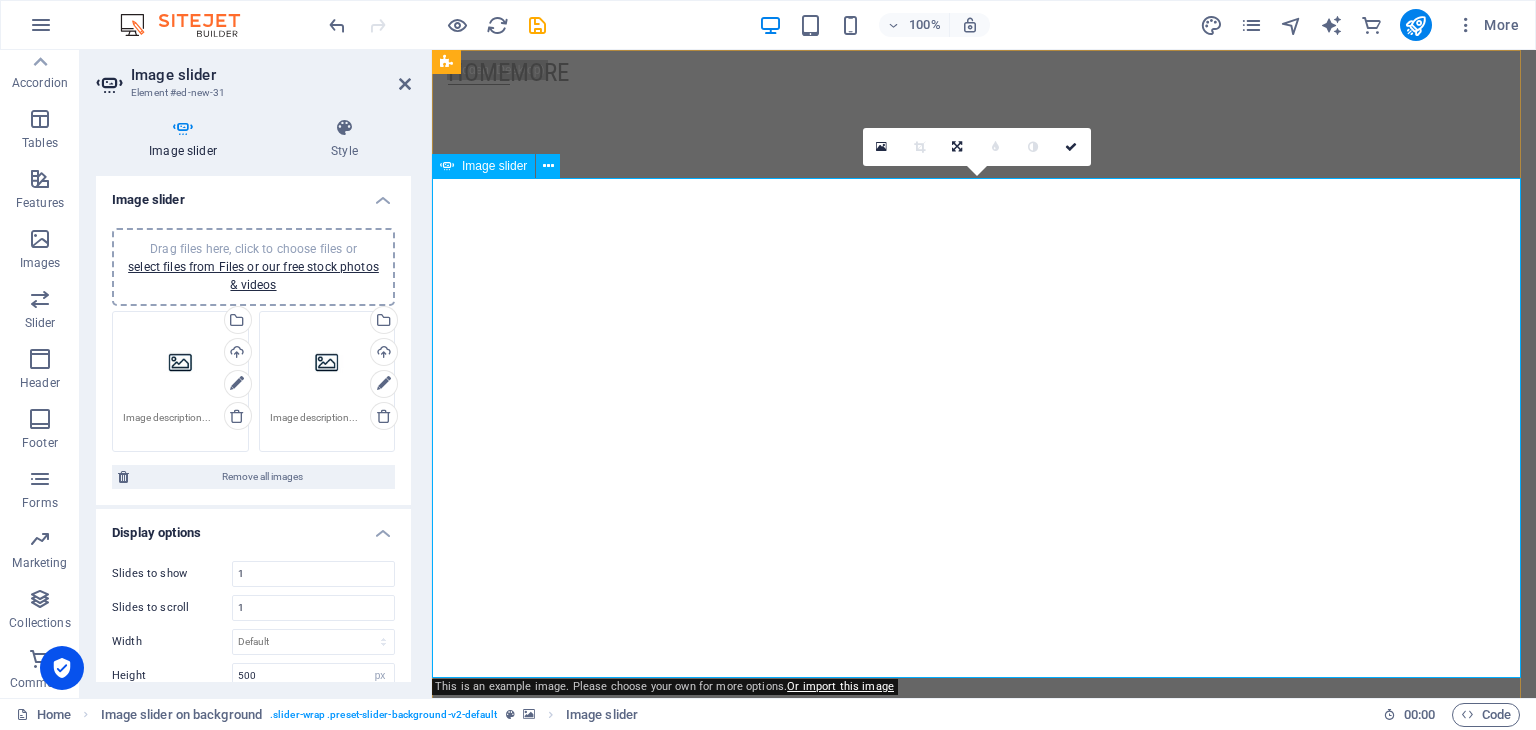 click at bounding box center (984, 954) 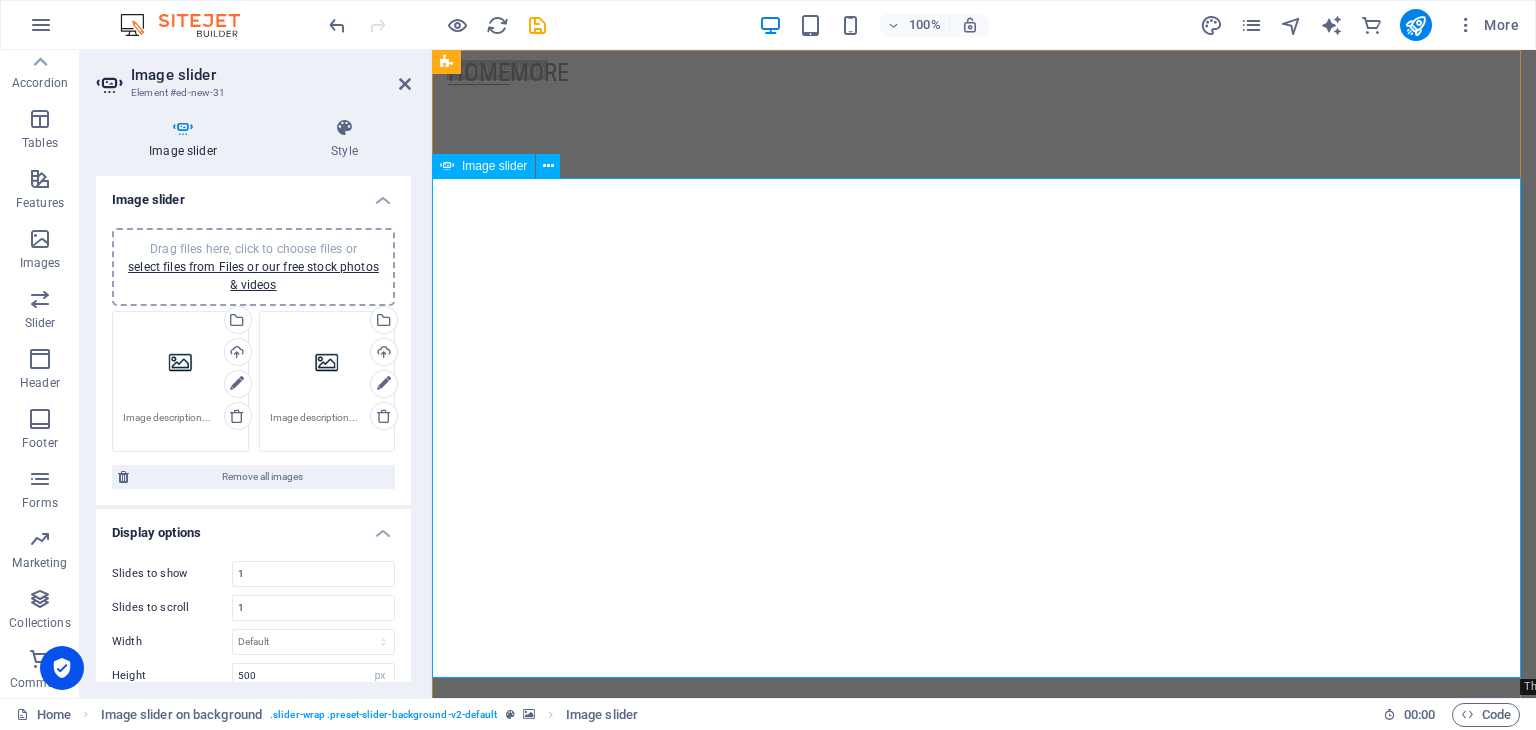 click at bounding box center (984, 954) 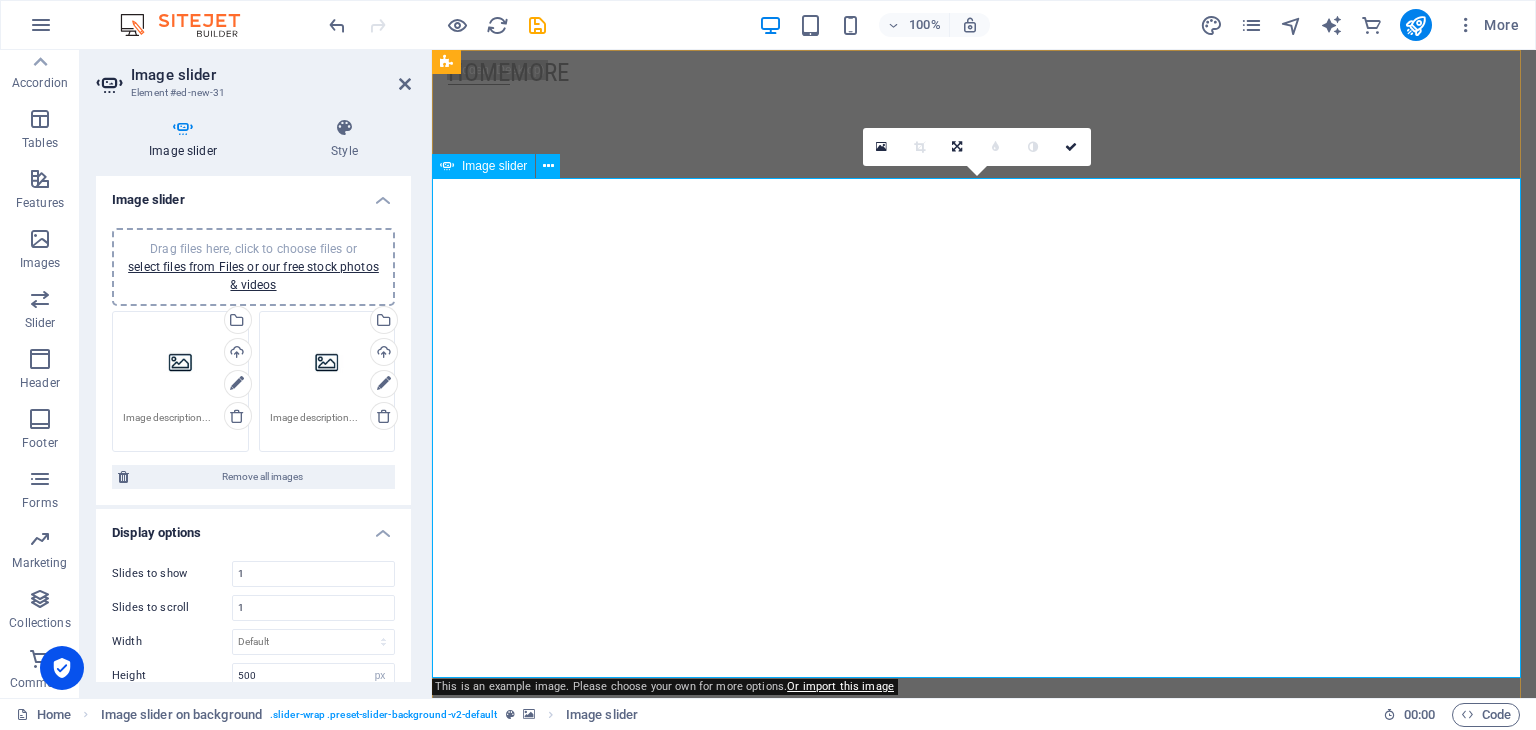 click at bounding box center (984, 954) 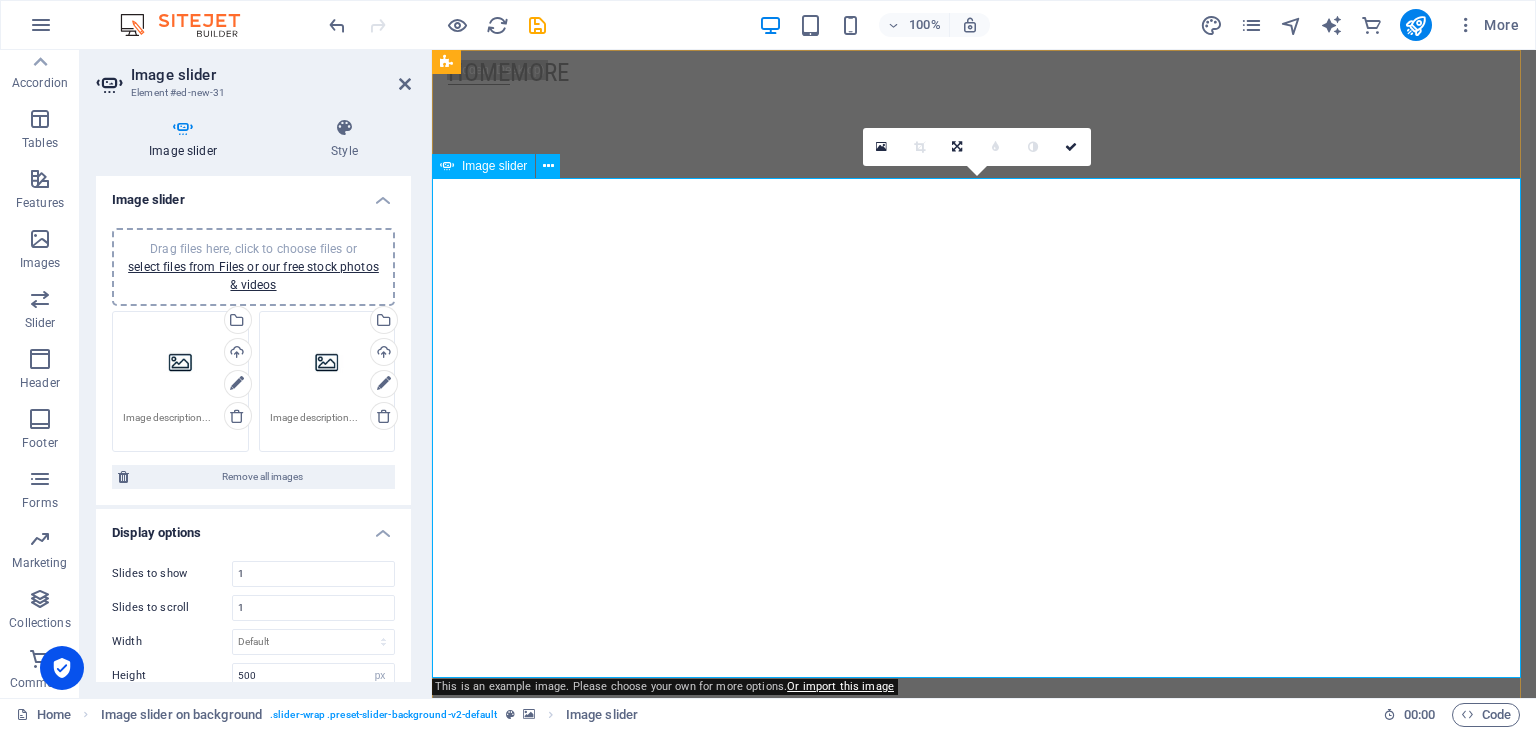 click at bounding box center (984, 954) 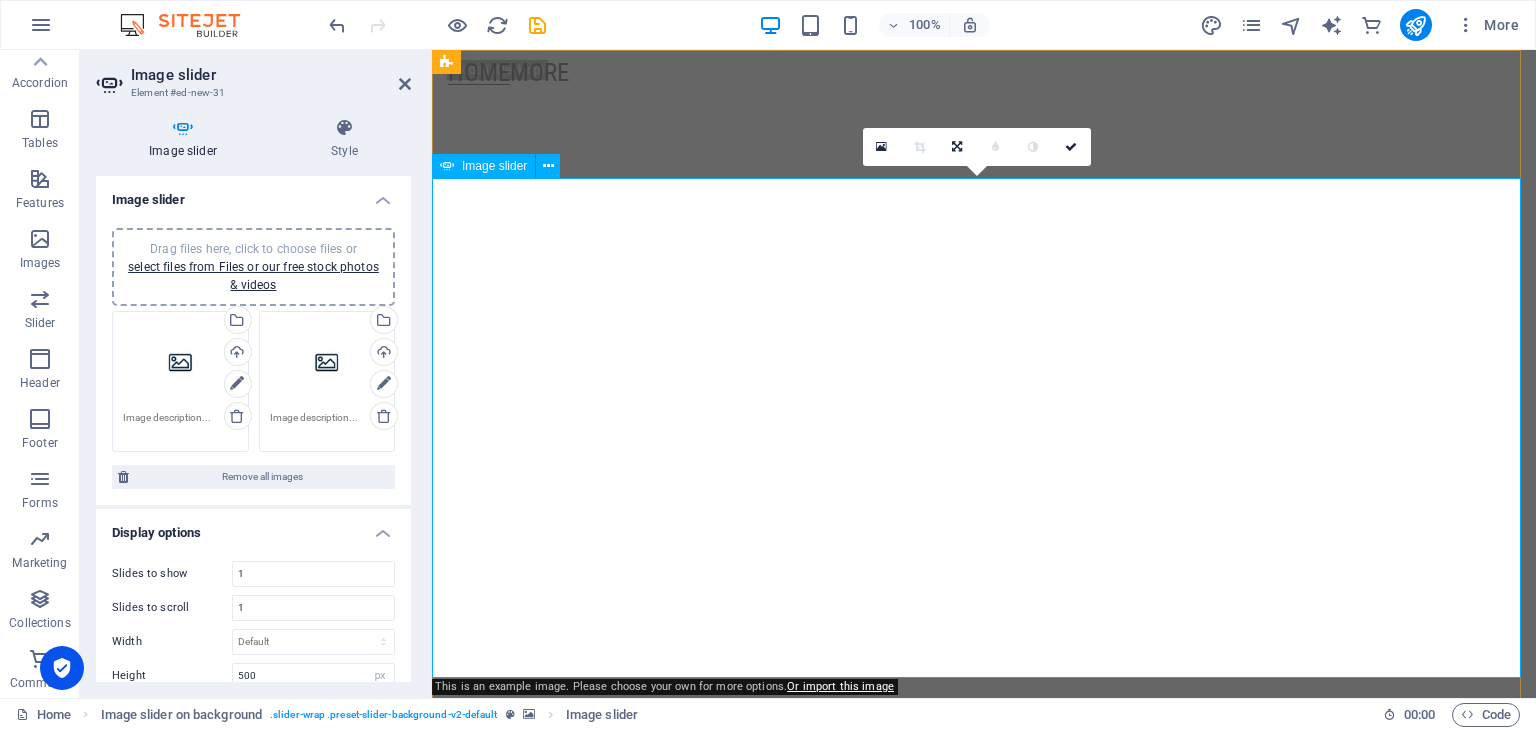click at bounding box center [984, 954] 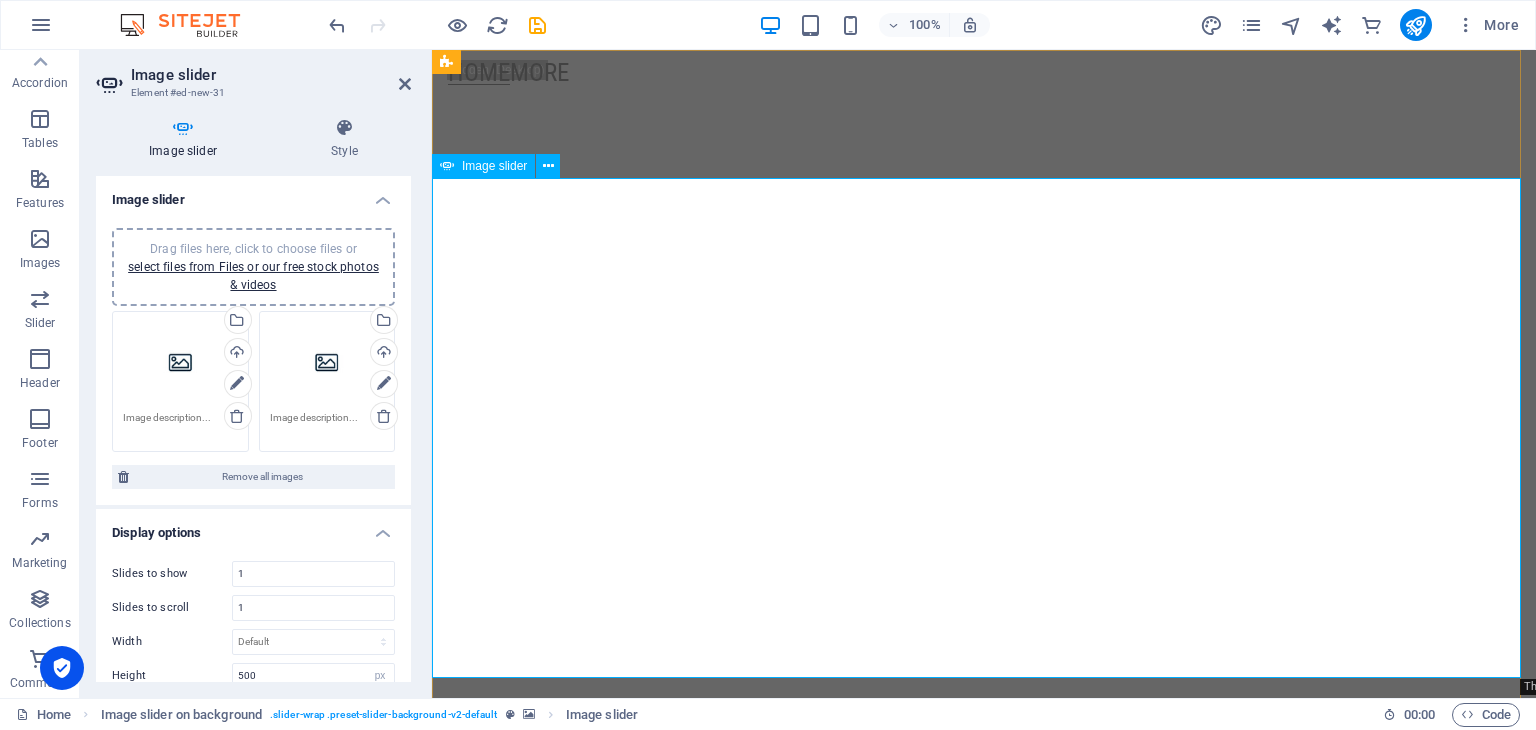 click at bounding box center (984, 954) 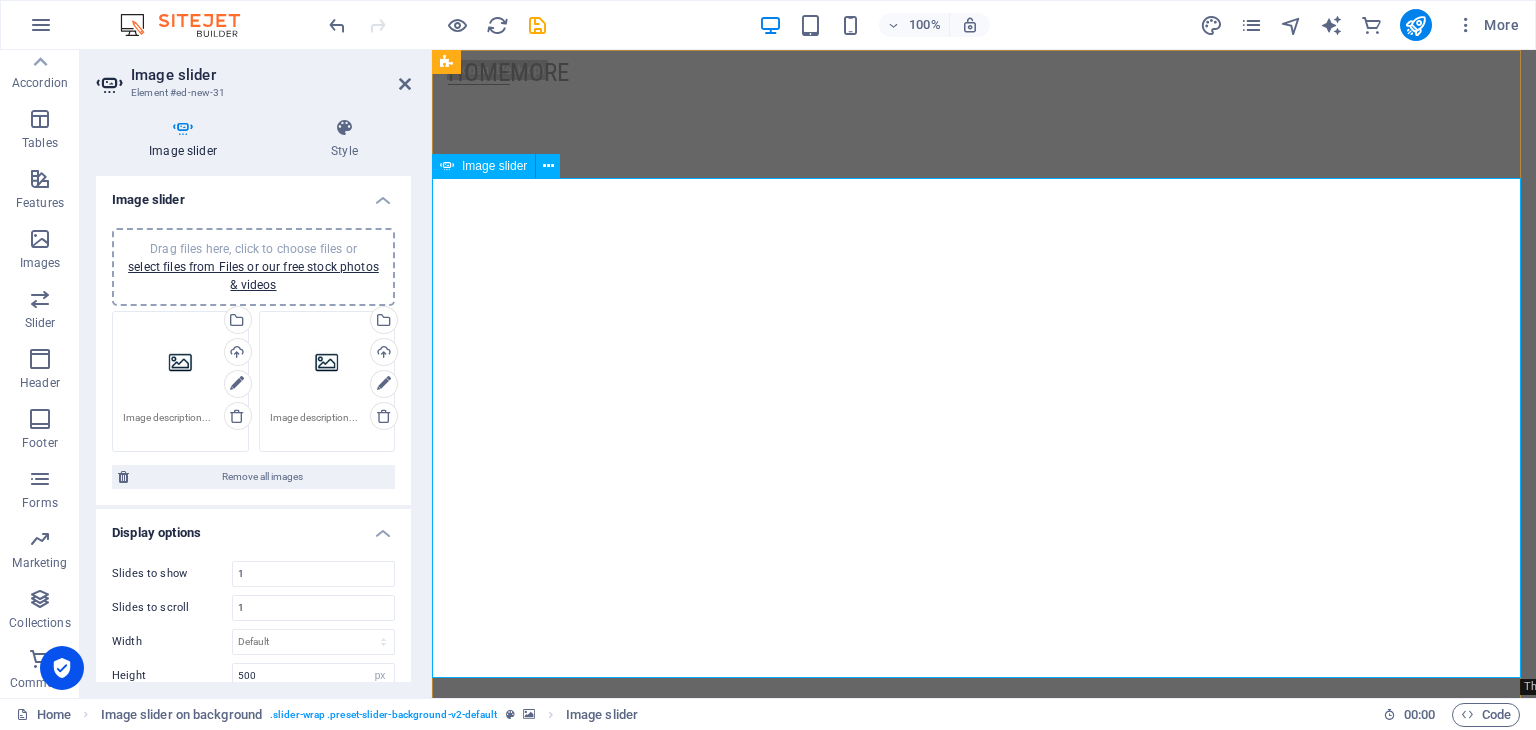click at bounding box center [984, 954] 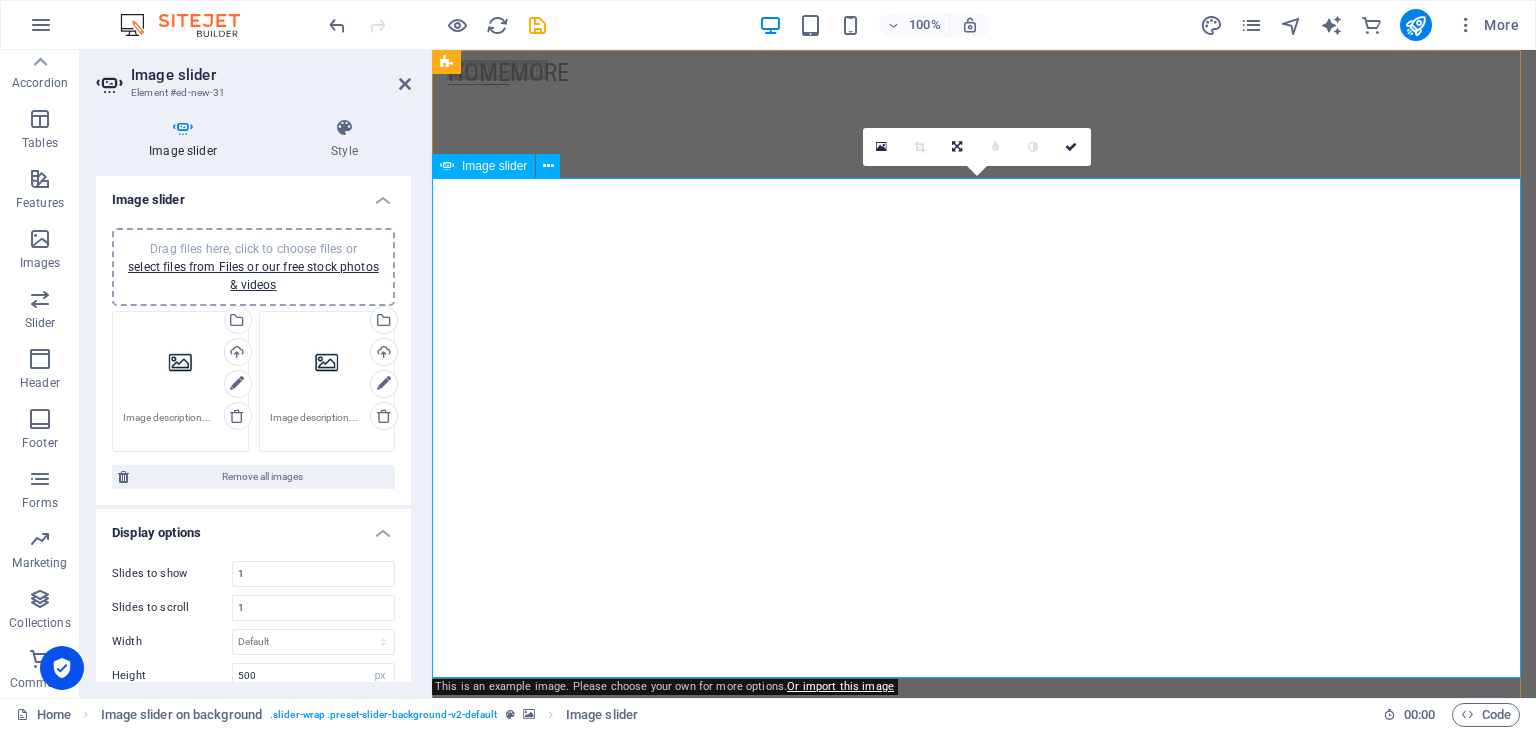 click at bounding box center (-145, 2060) 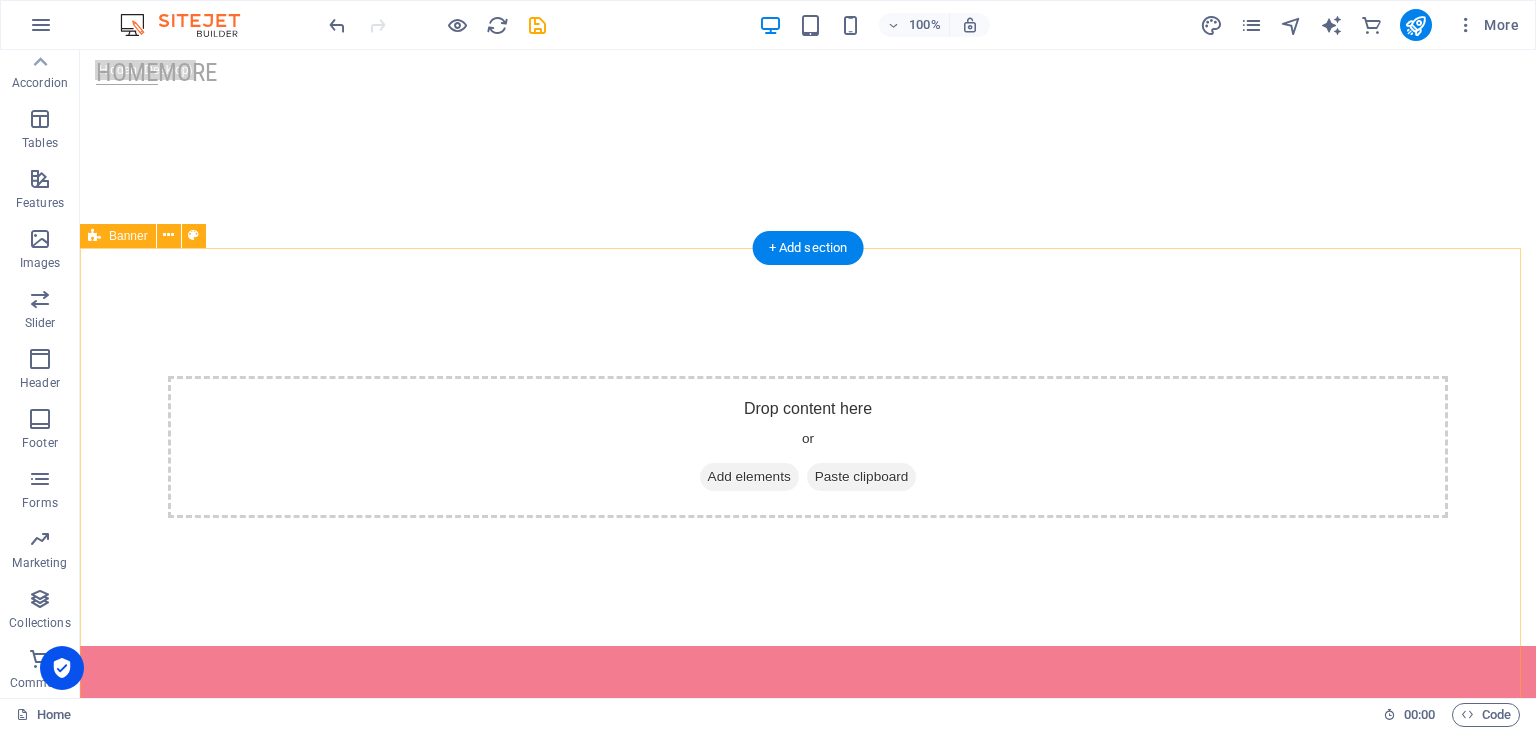 scroll, scrollTop: 0, scrollLeft: 0, axis: both 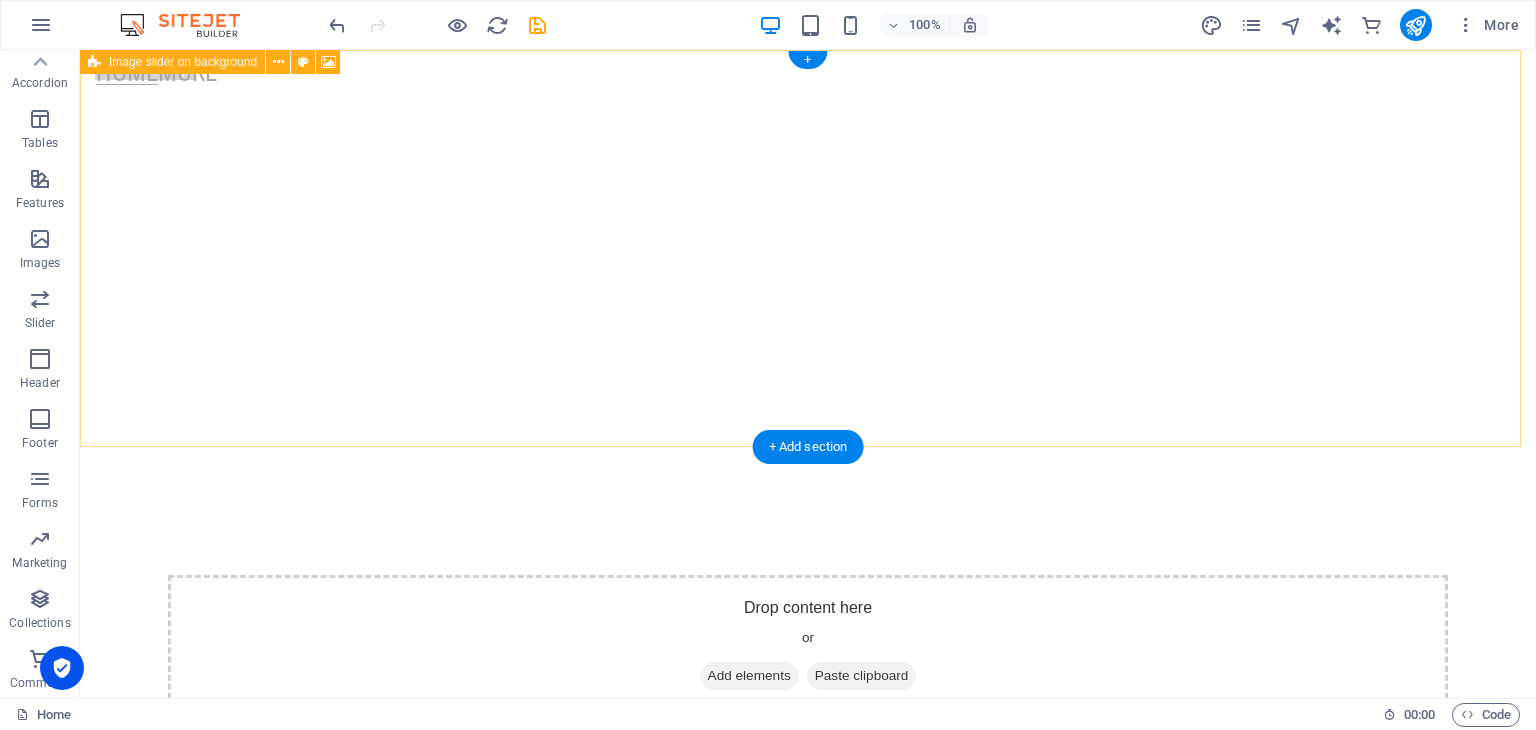 click on "Add elements" at bounding box center (749, 676) 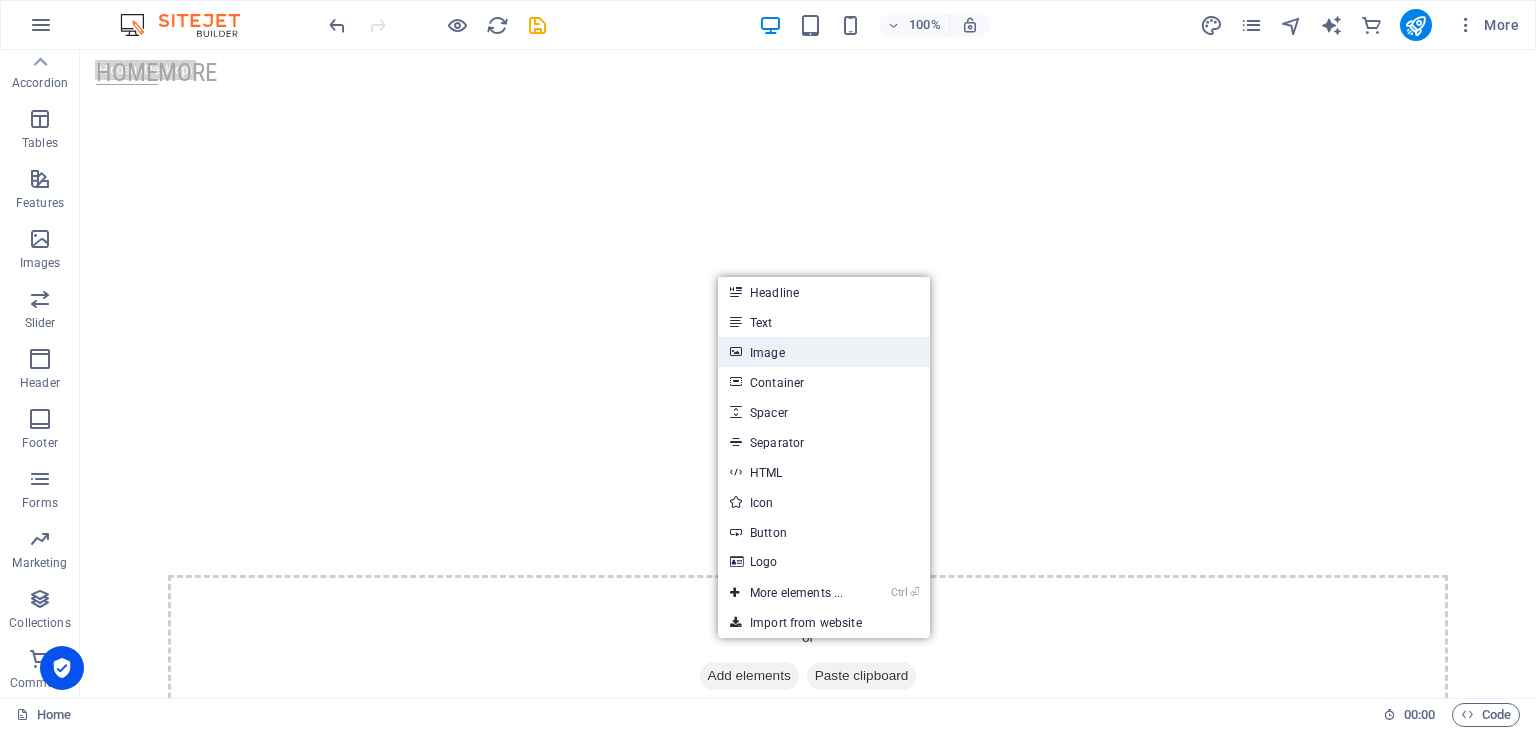 click on "Image" at bounding box center (824, 352) 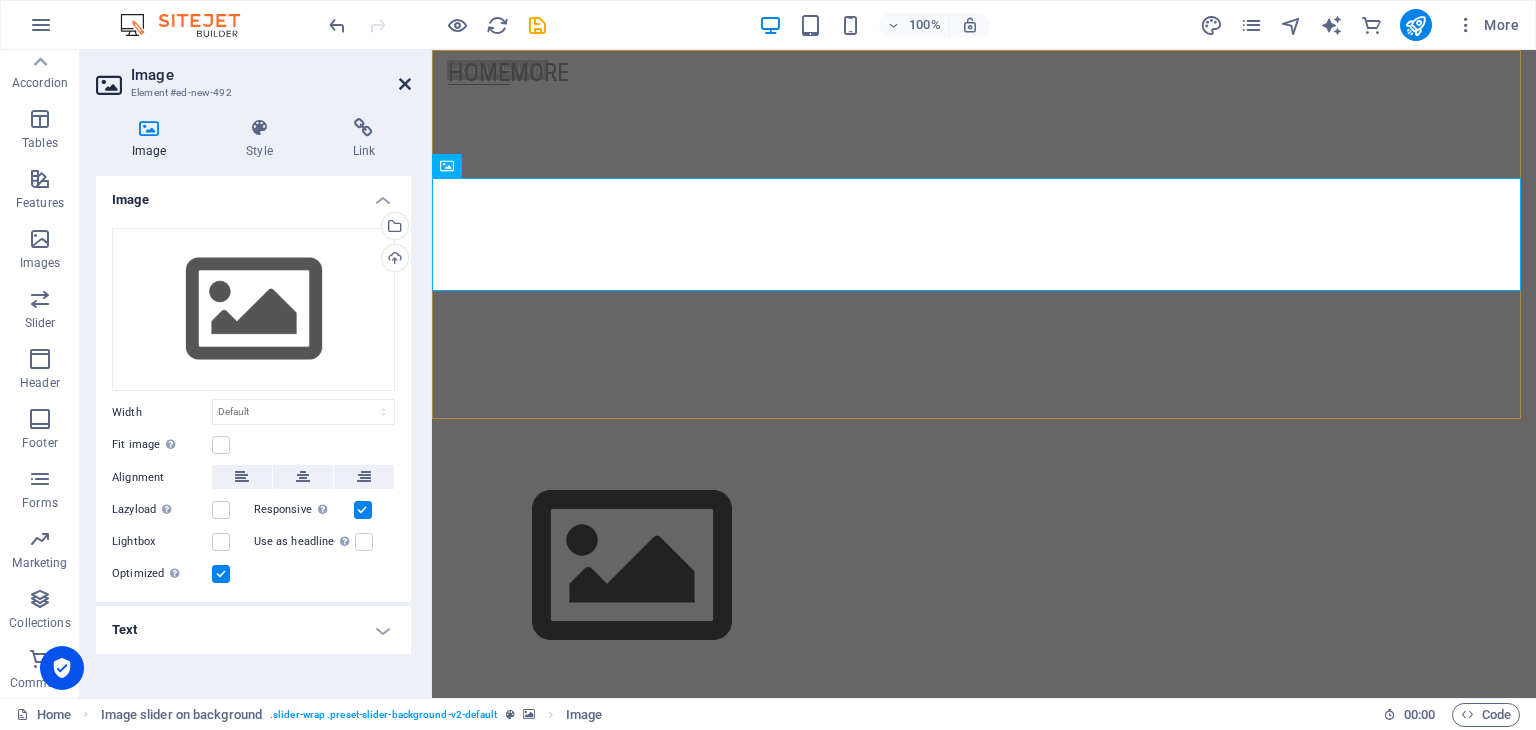 click at bounding box center (405, 84) 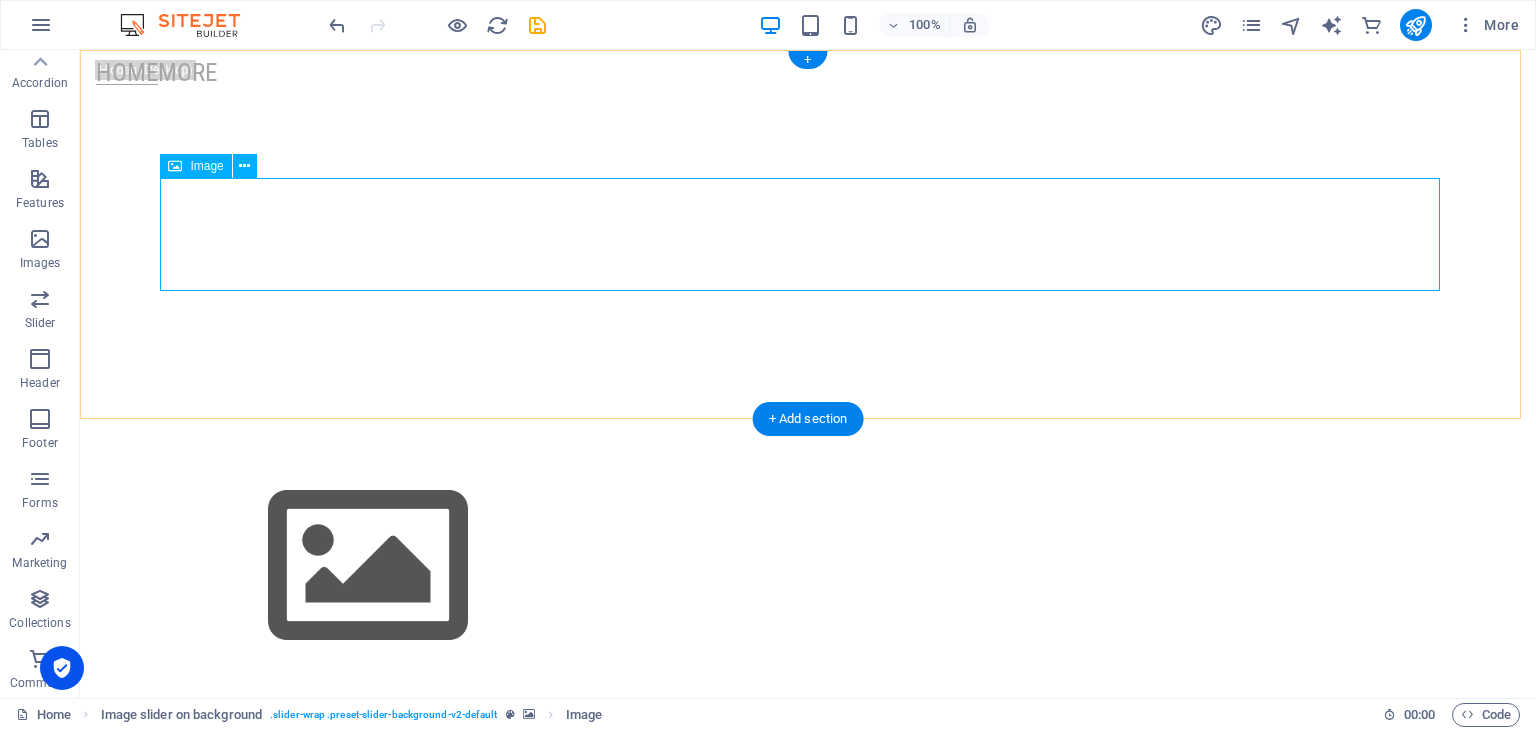 click at bounding box center (808, 566) 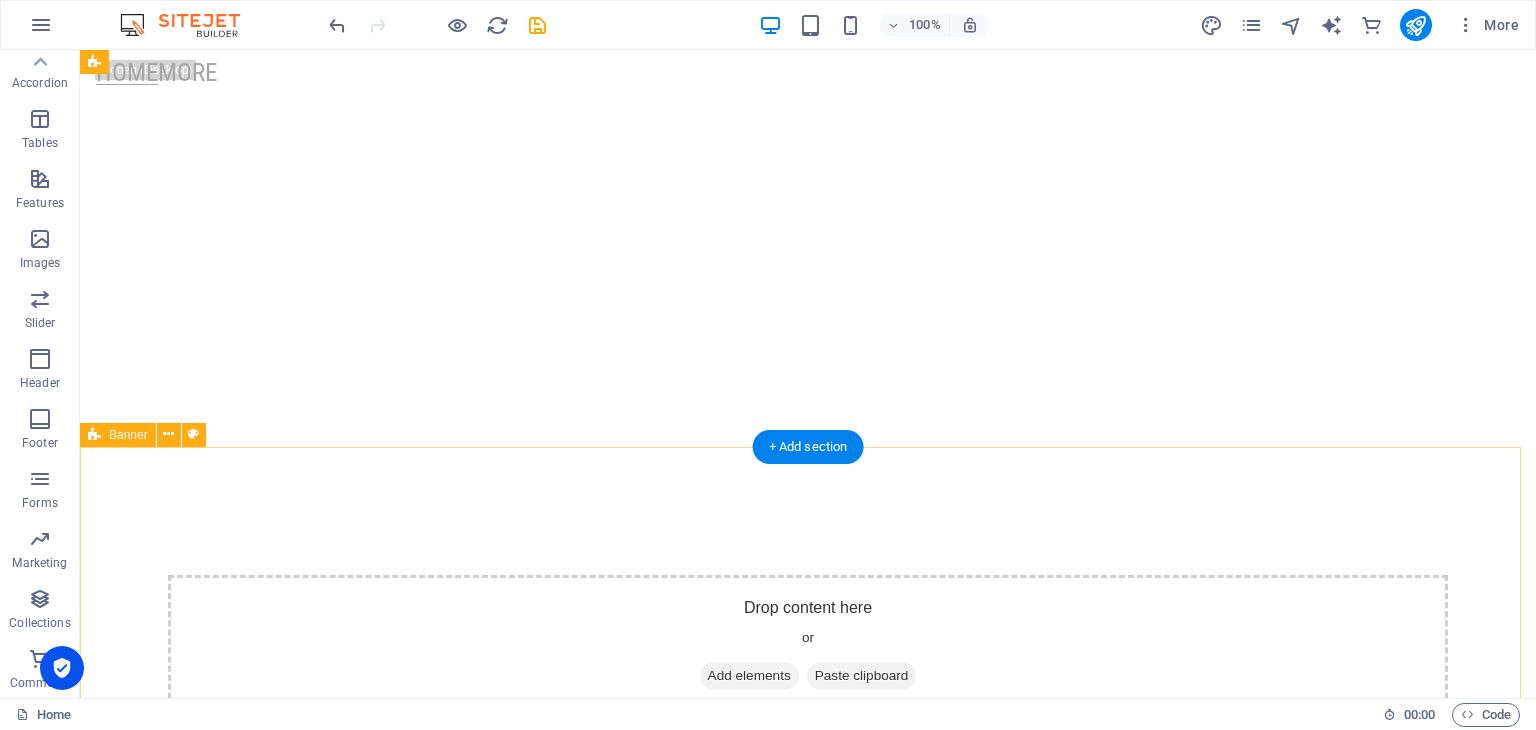 click on "Home More" at bounding box center [808, 1169] 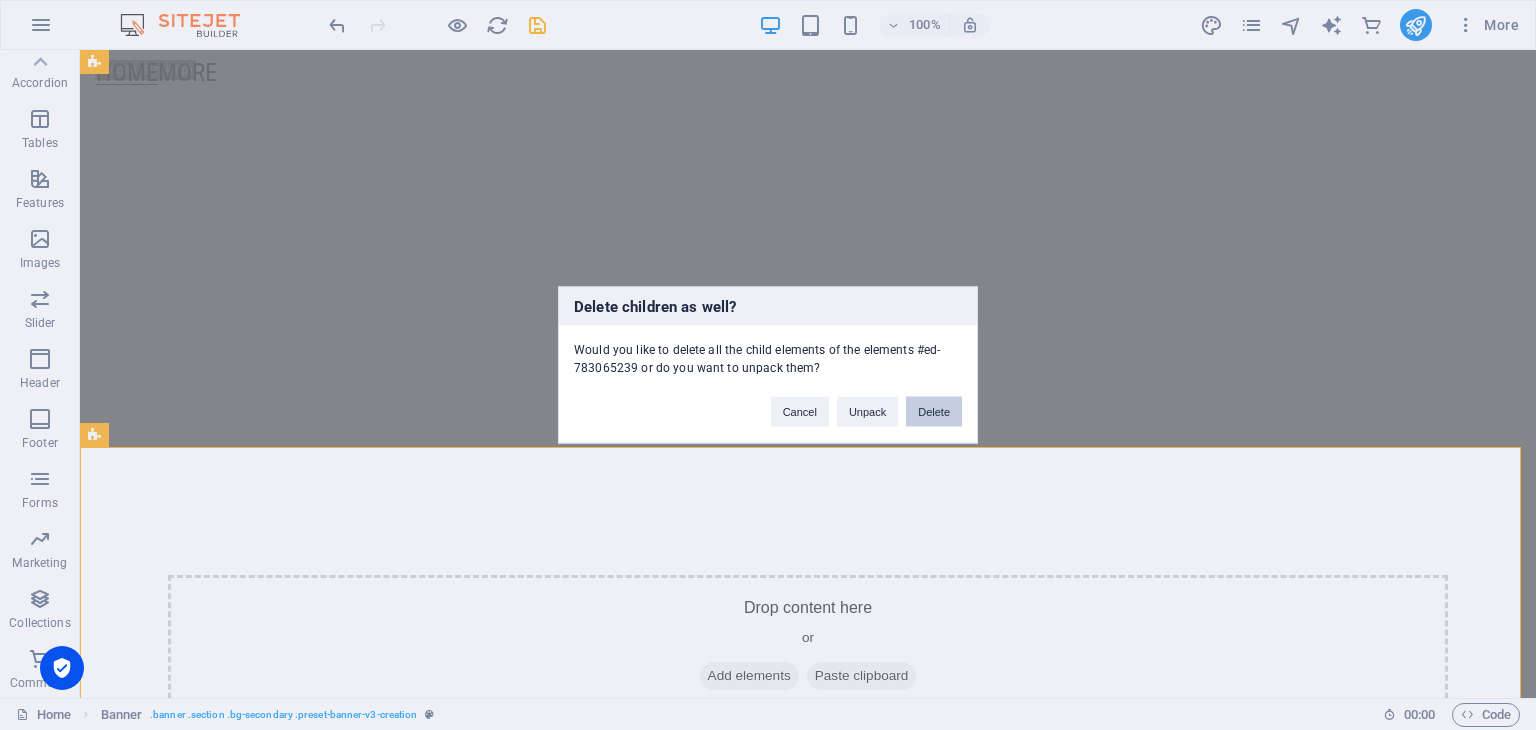 click on "Delete" at bounding box center [934, 412] 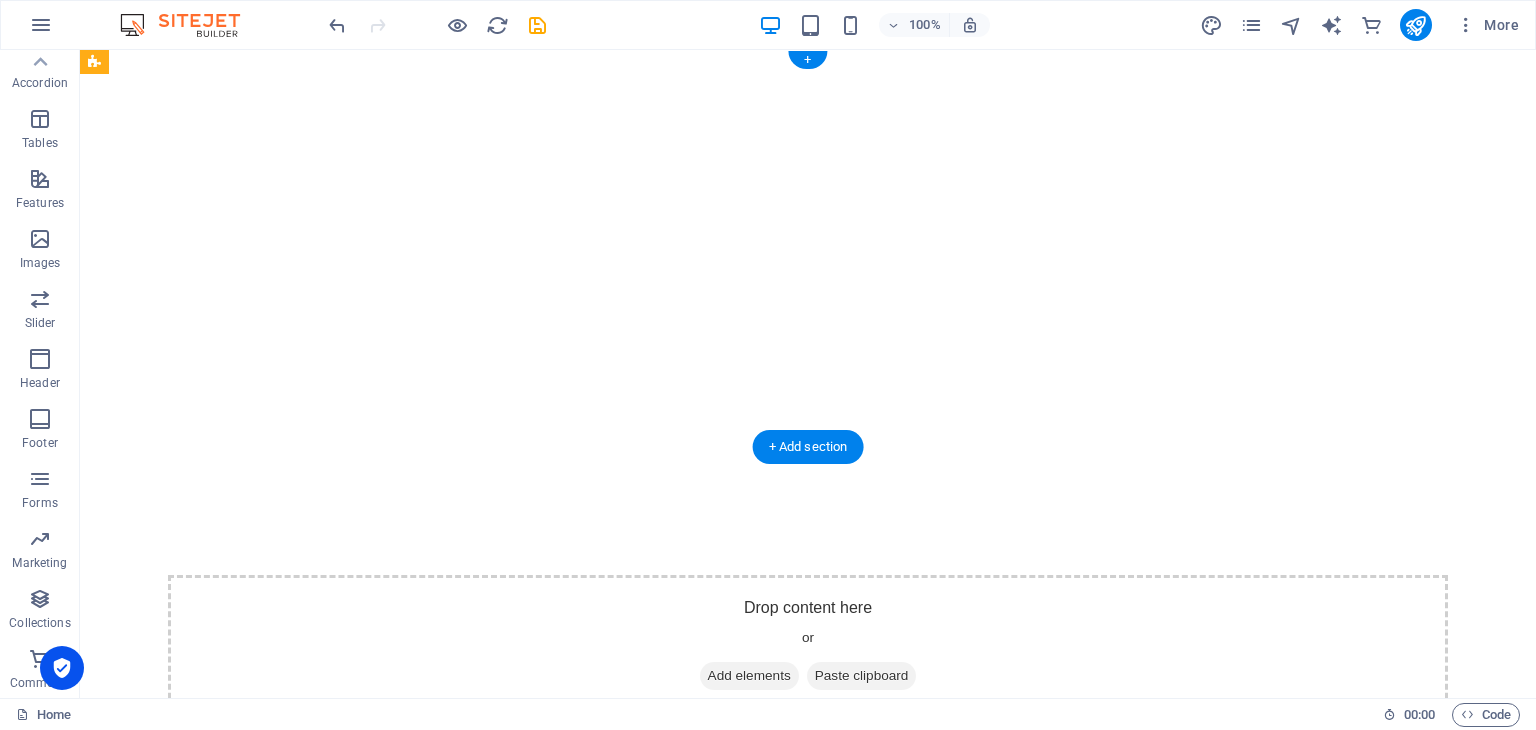 click at bounding box center [-3523, 50] 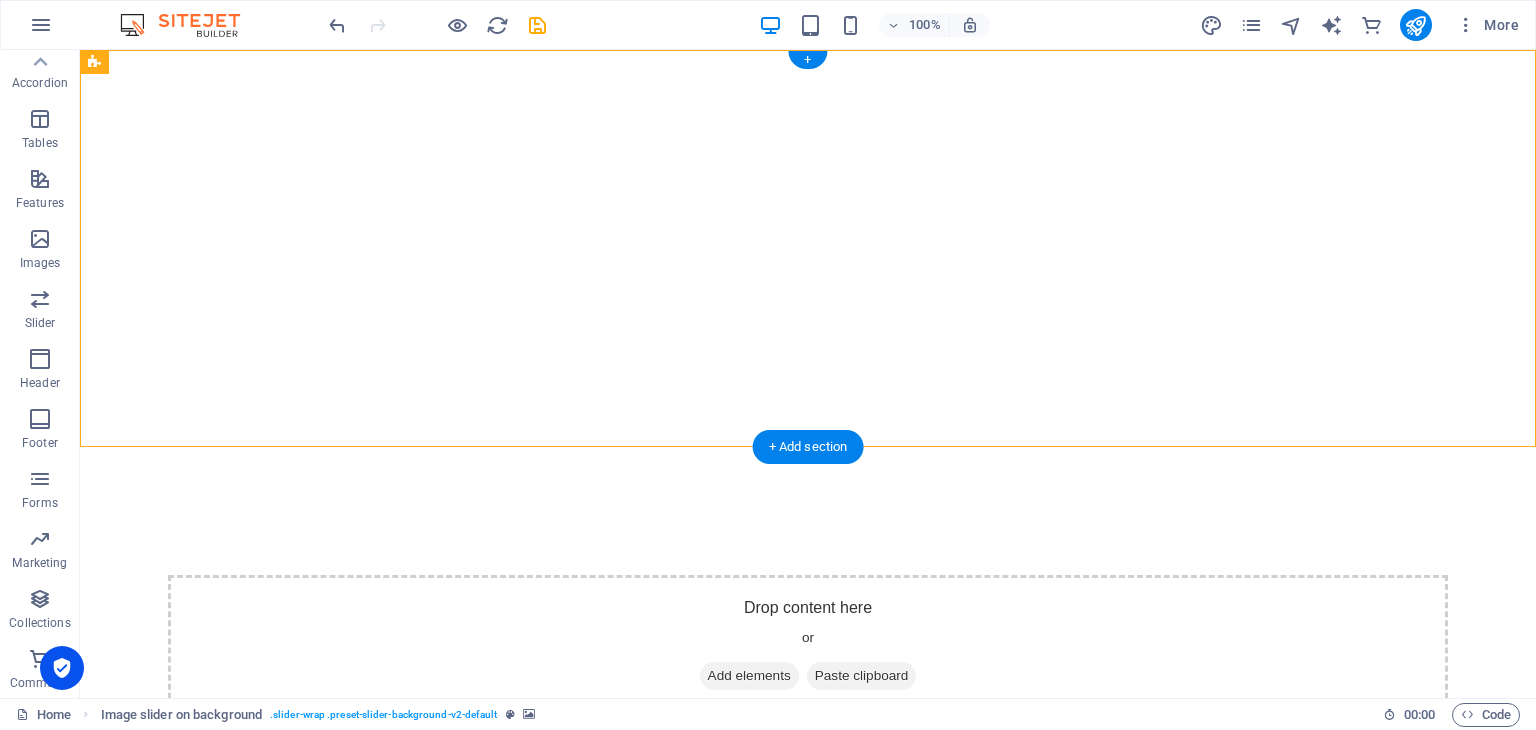 click at bounding box center [-3523, 50] 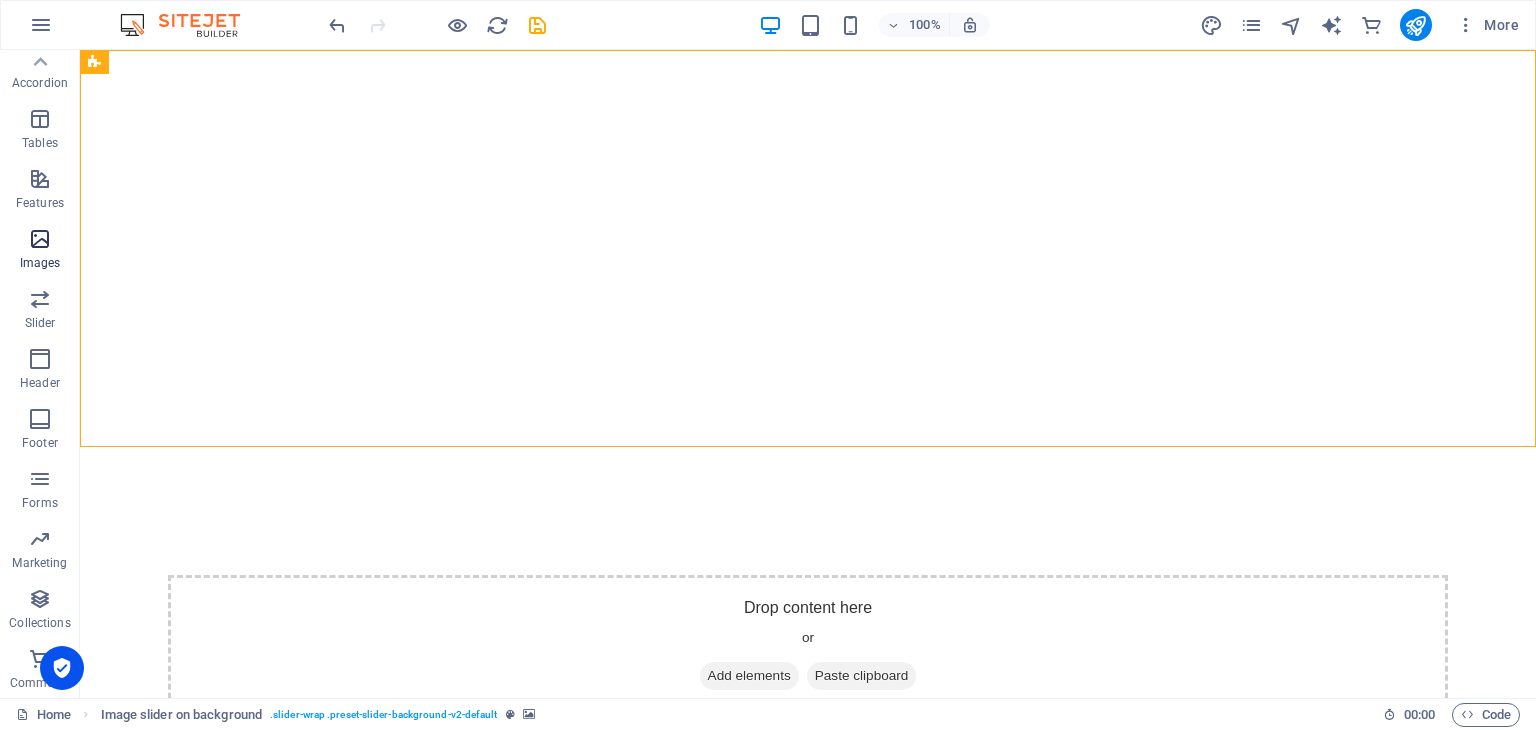 click at bounding box center (40, 239) 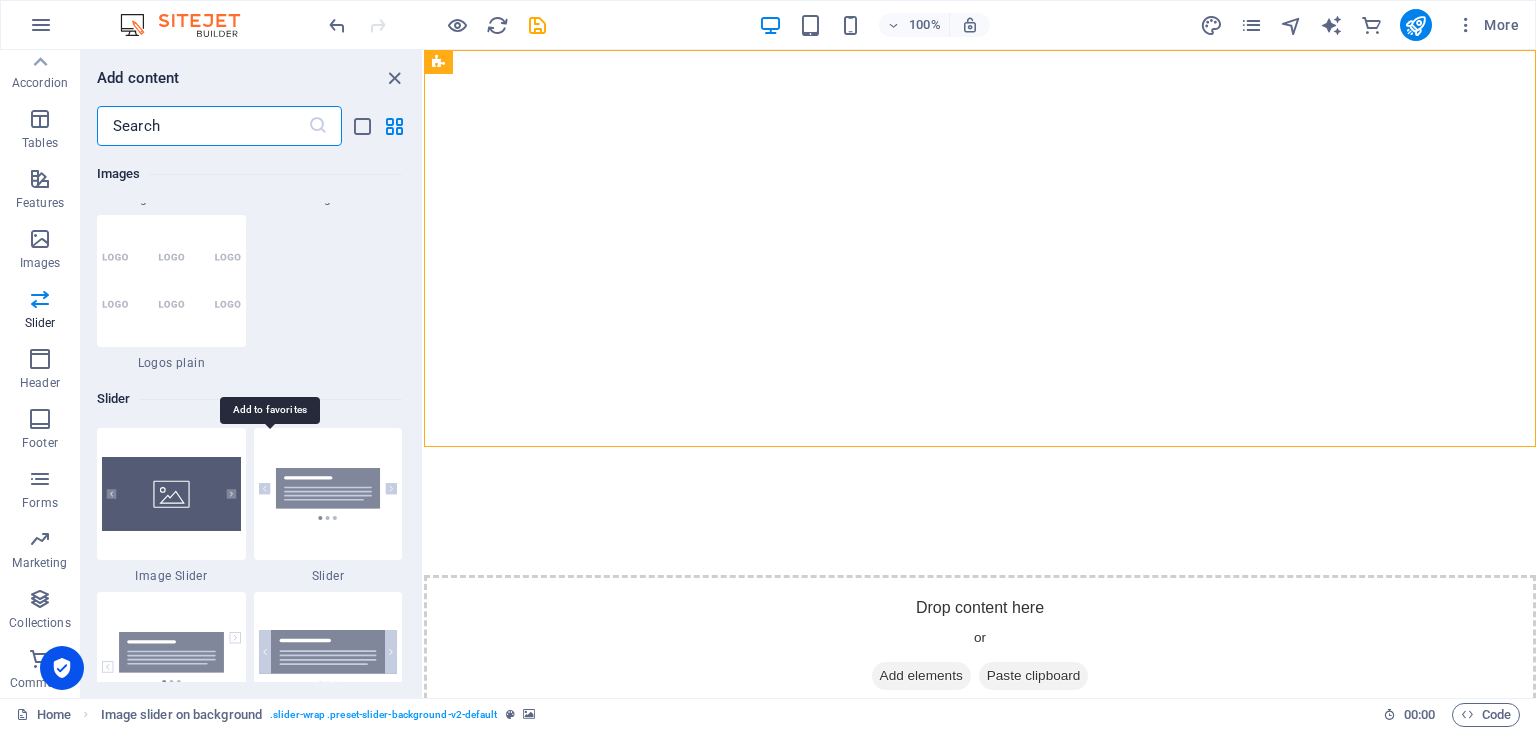 scroll, scrollTop: 10946, scrollLeft: 0, axis: vertical 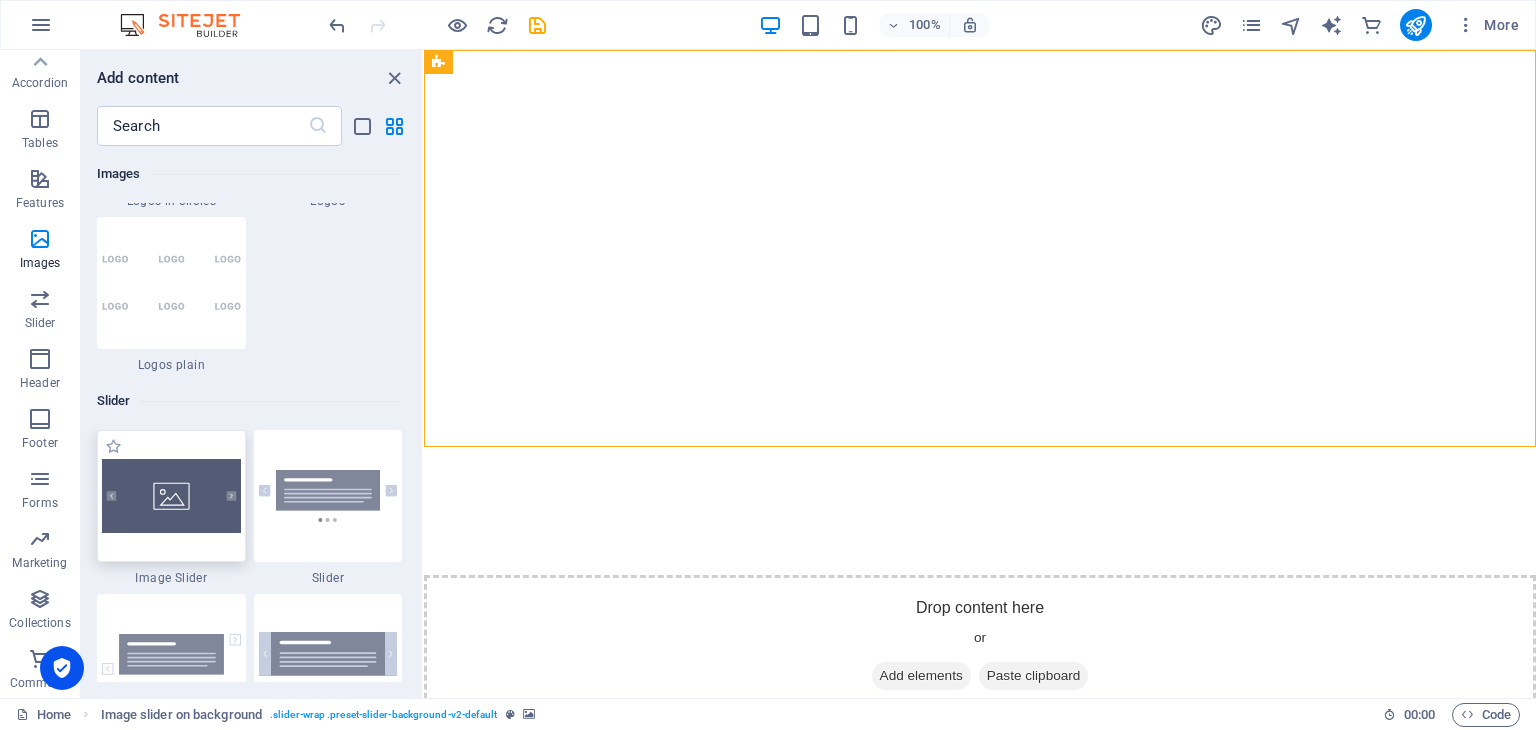 click at bounding box center (171, 496) 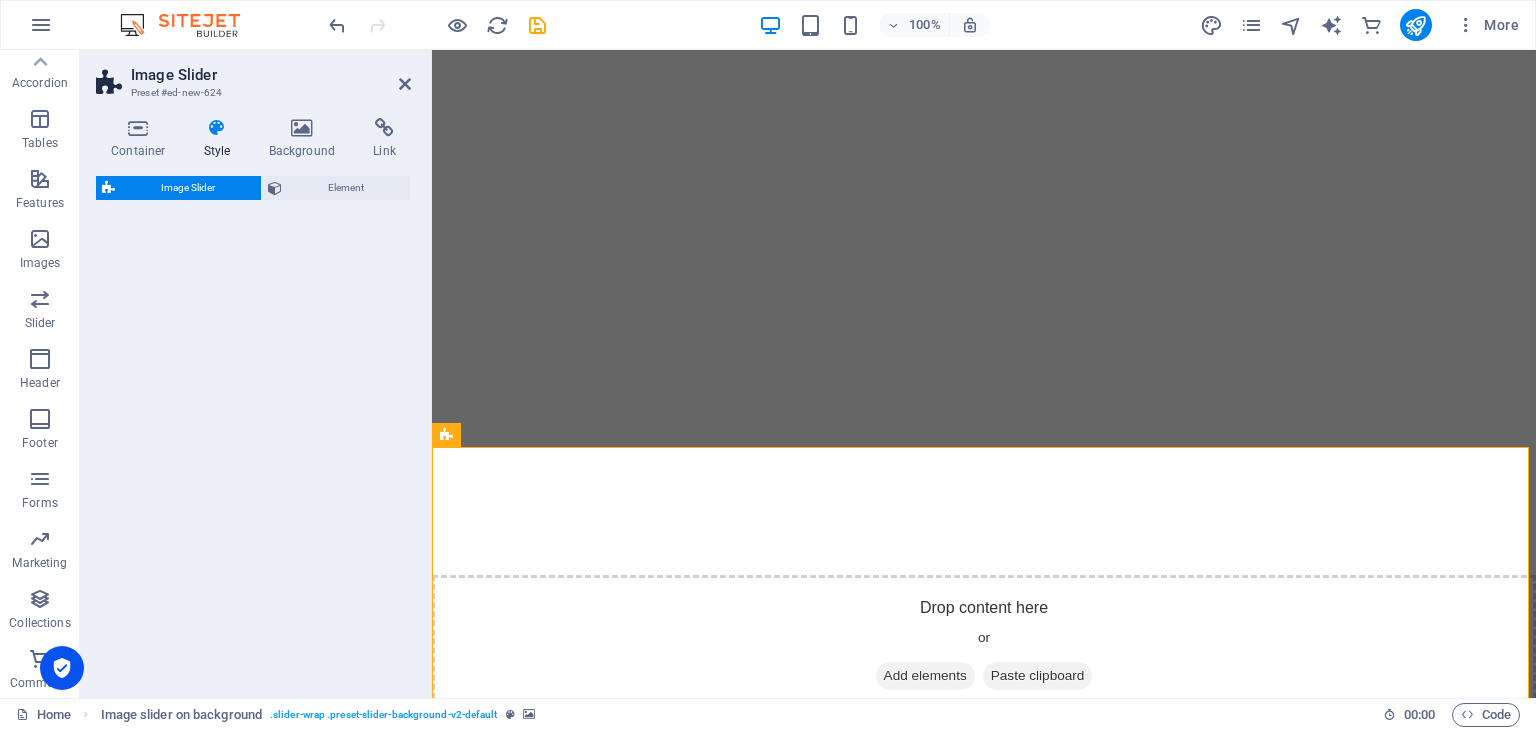 select on "rem" 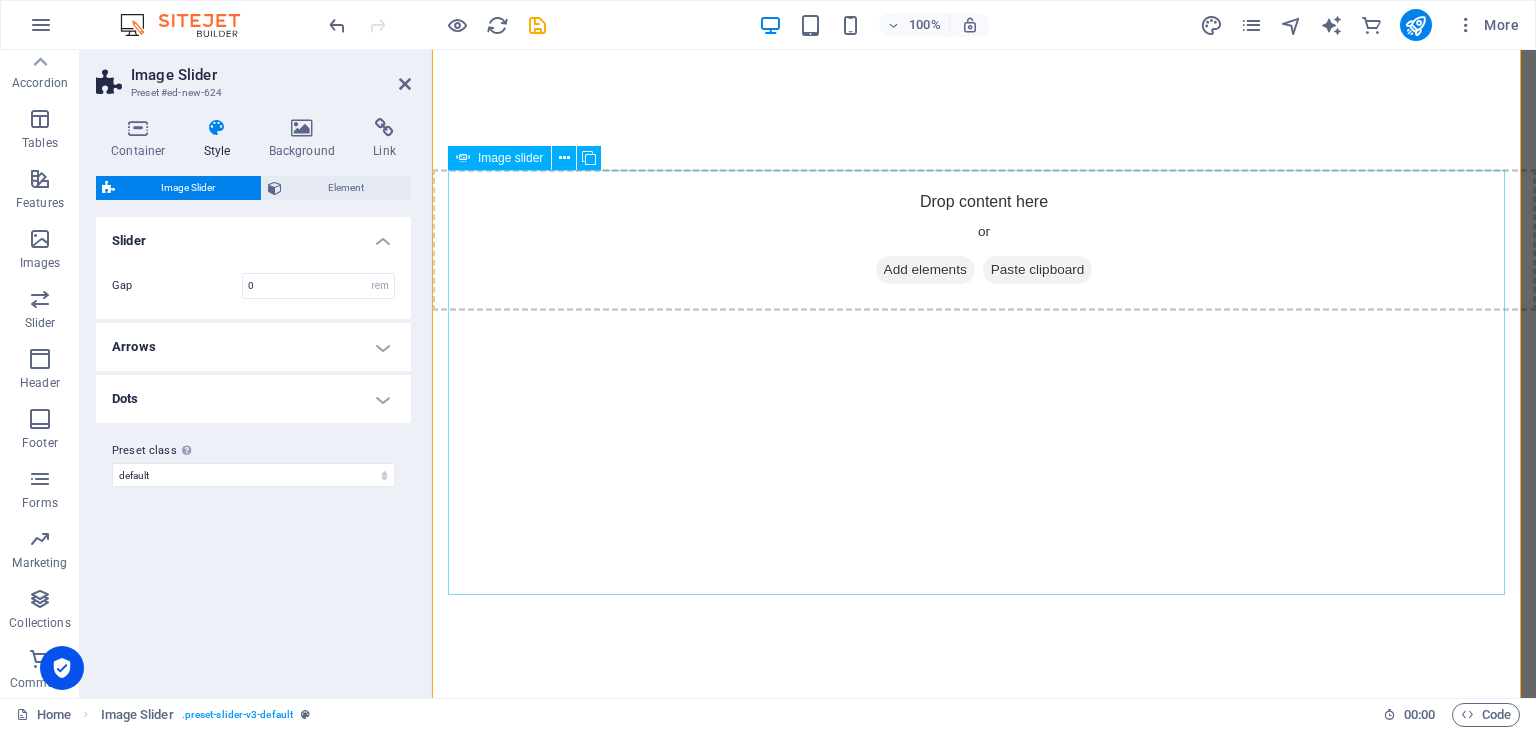 scroll, scrollTop: 404, scrollLeft: 0, axis: vertical 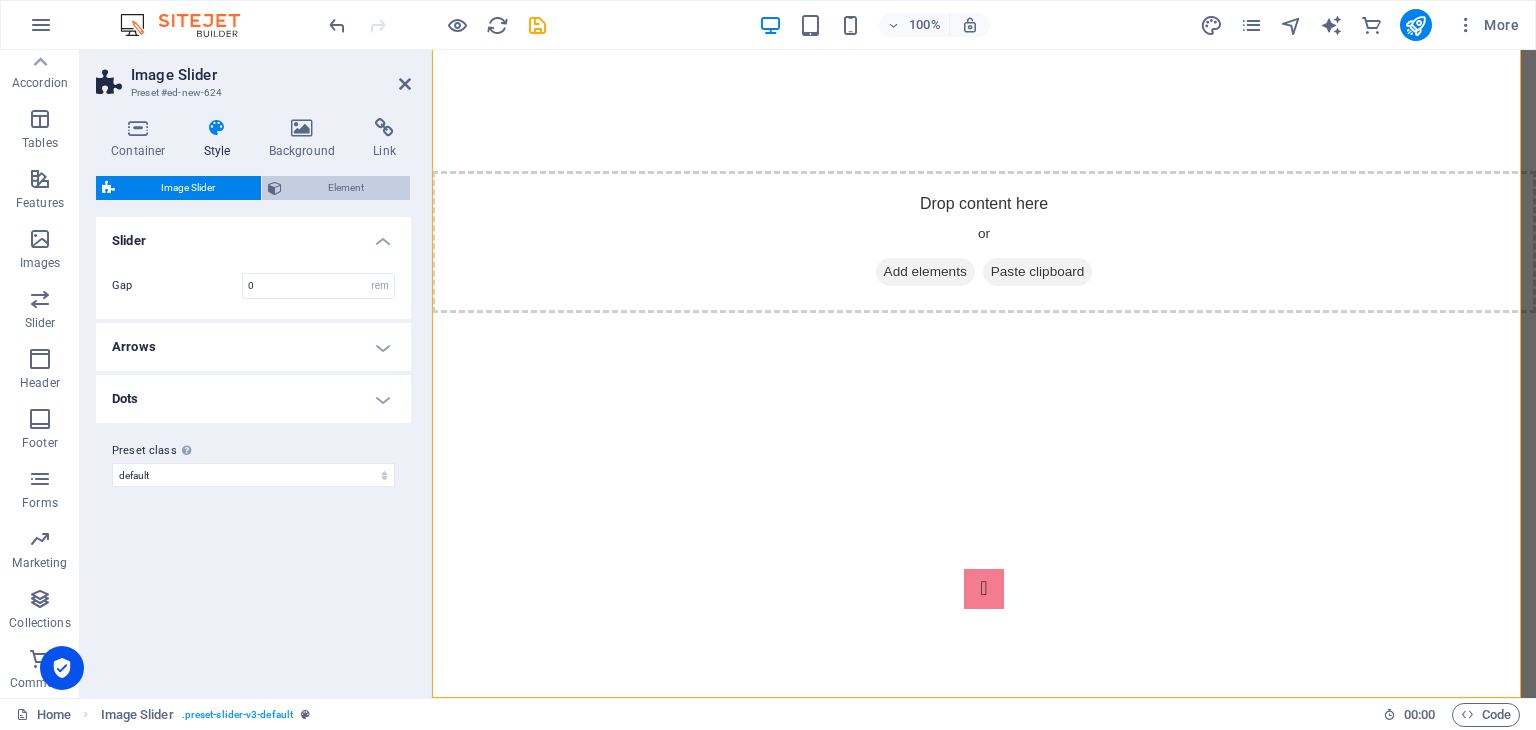 click on "Element" at bounding box center [346, 188] 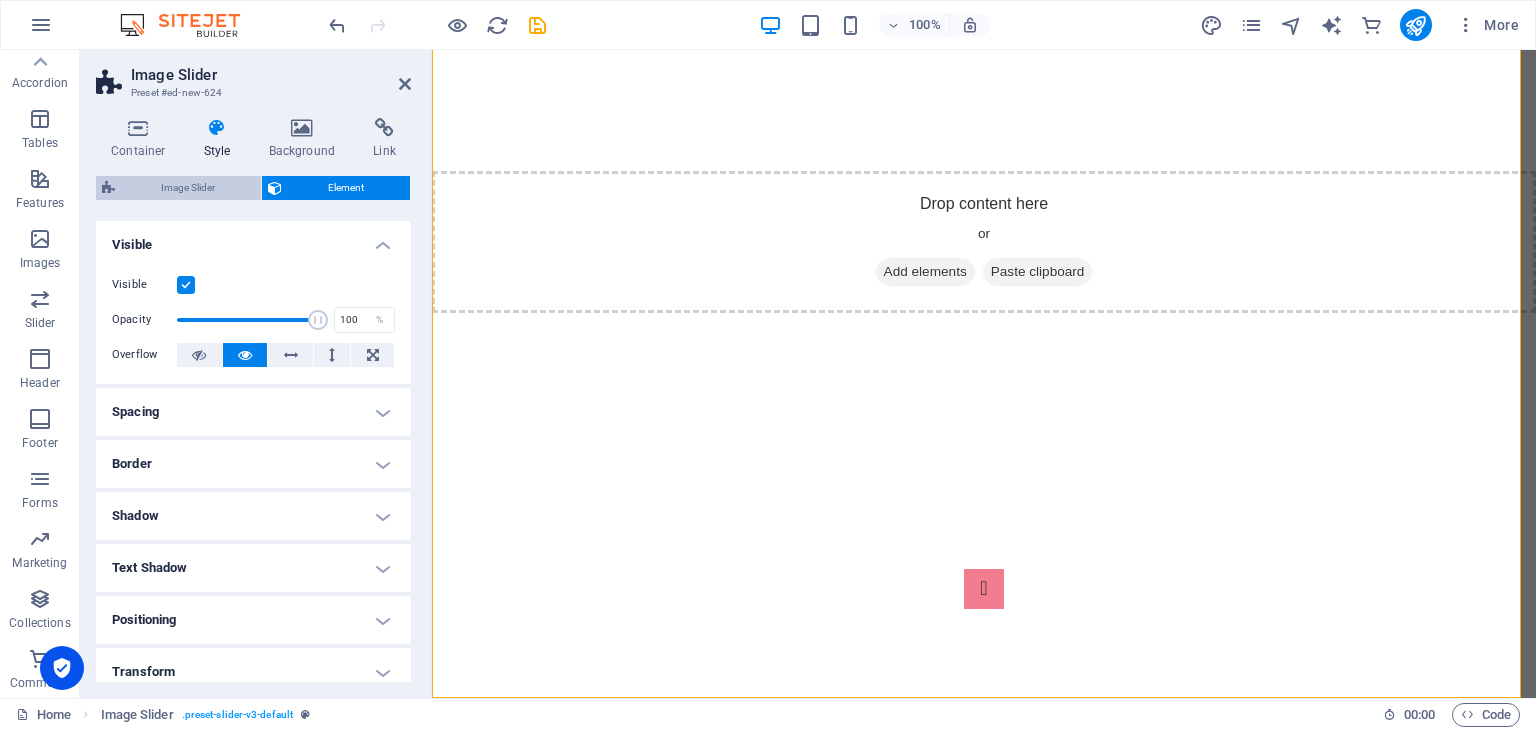 click on "Image Slider" at bounding box center (188, 188) 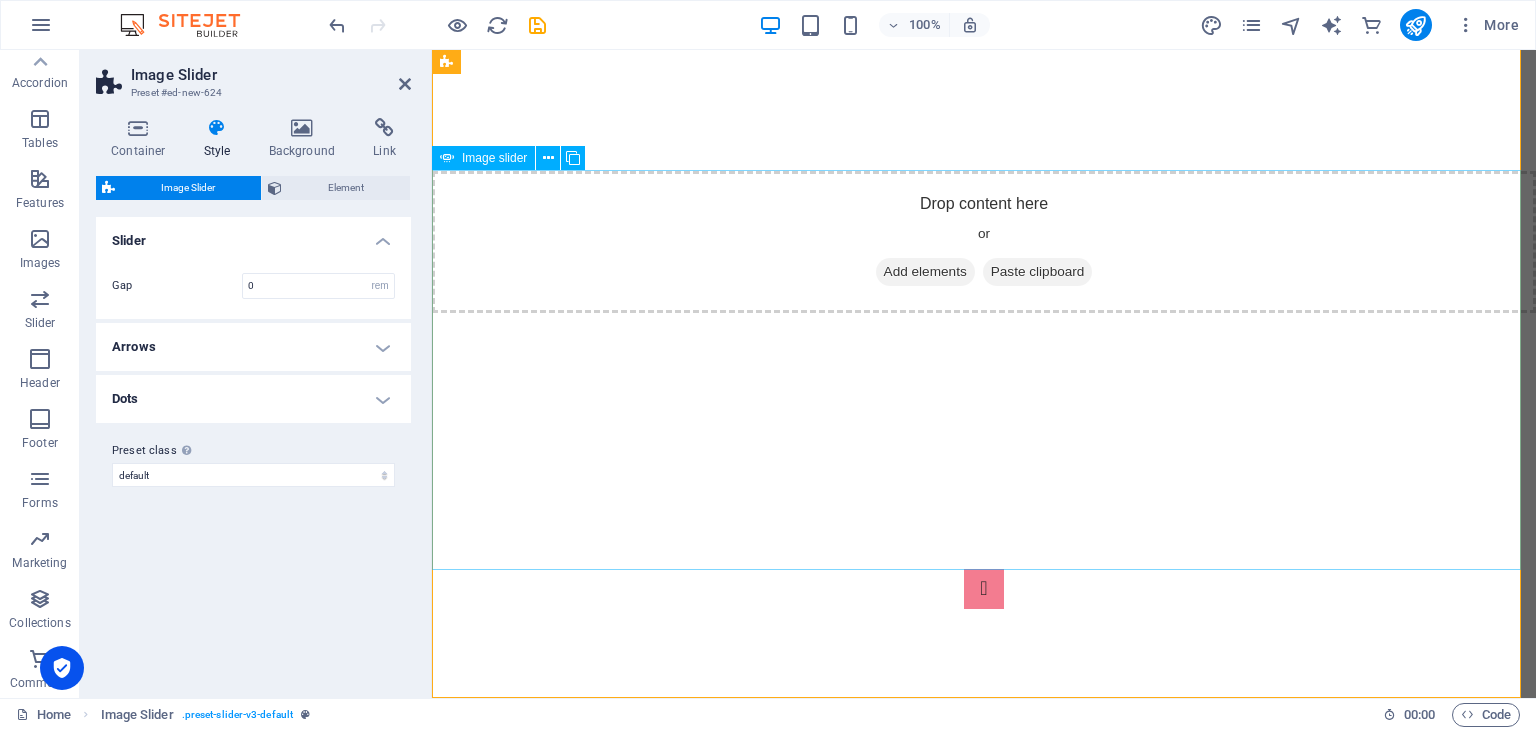 click at bounding box center [-113, 1258] 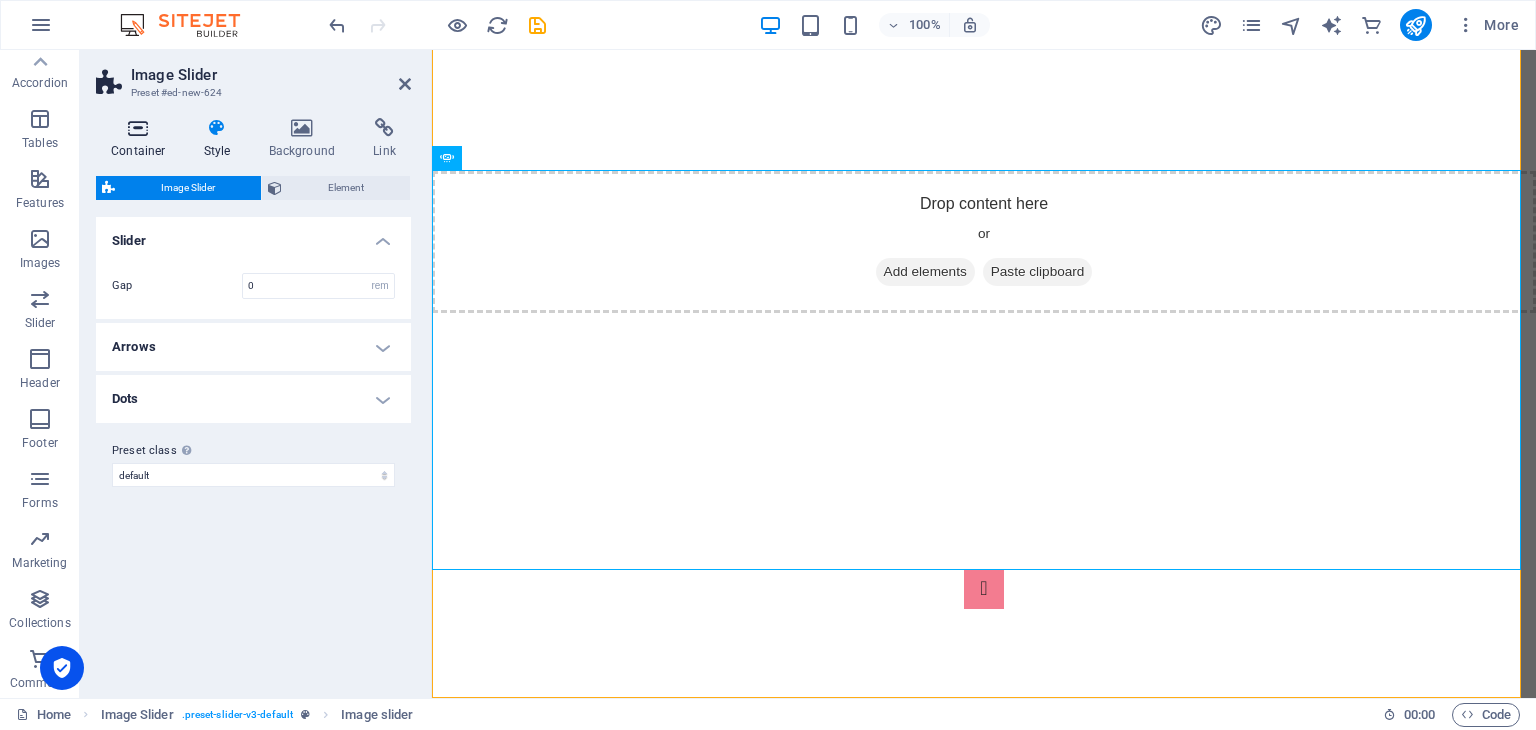 click at bounding box center [138, 128] 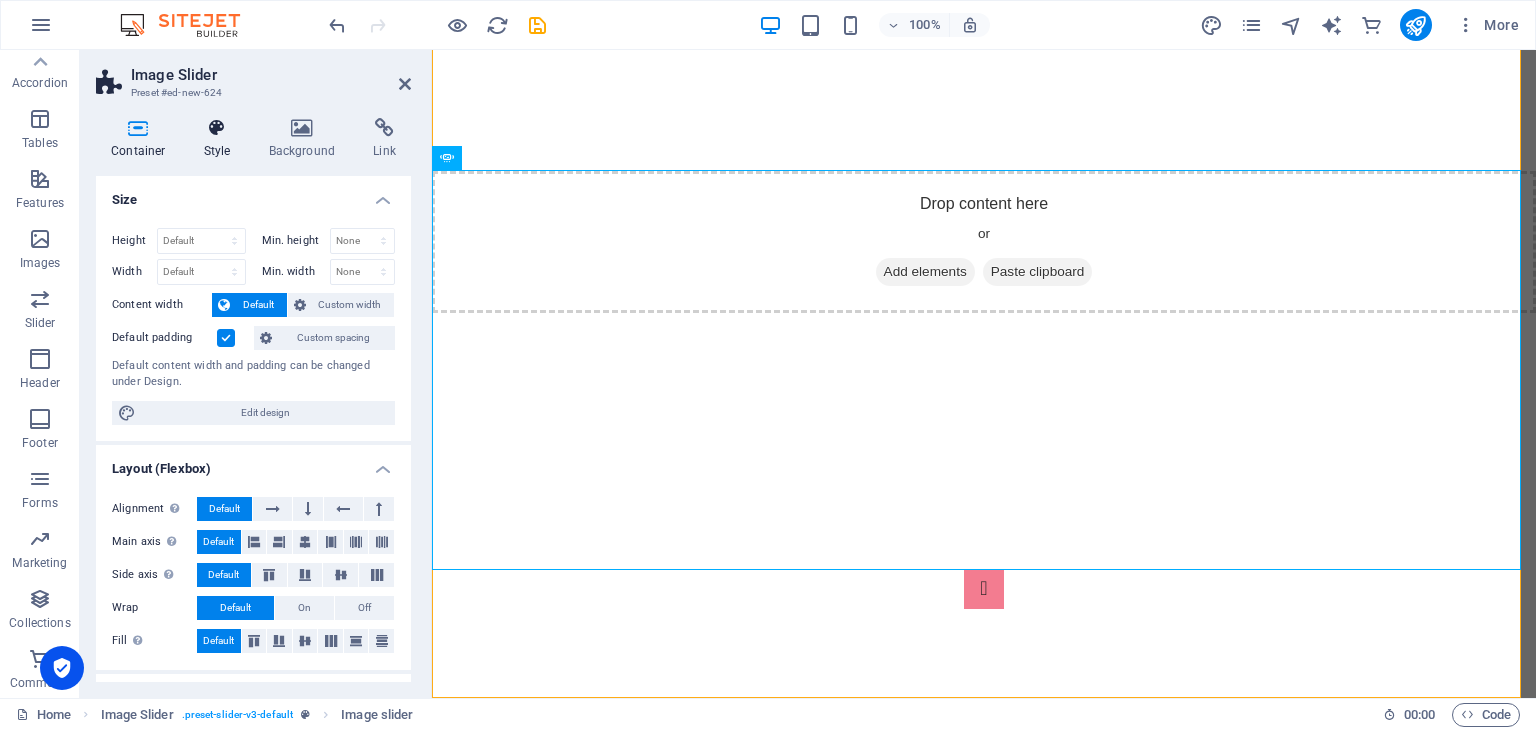 click at bounding box center (217, 128) 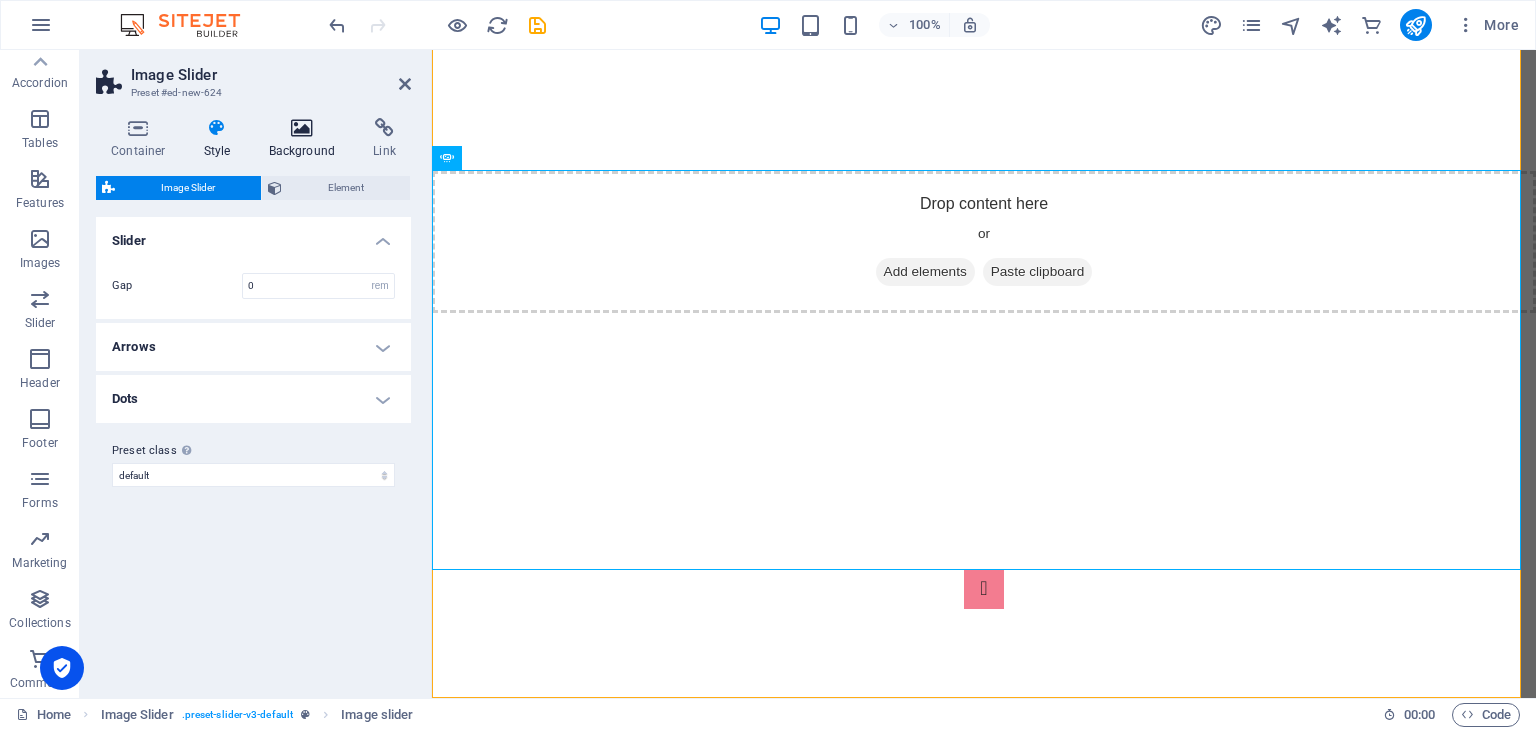 click on "Background" at bounding box center [306, 139] 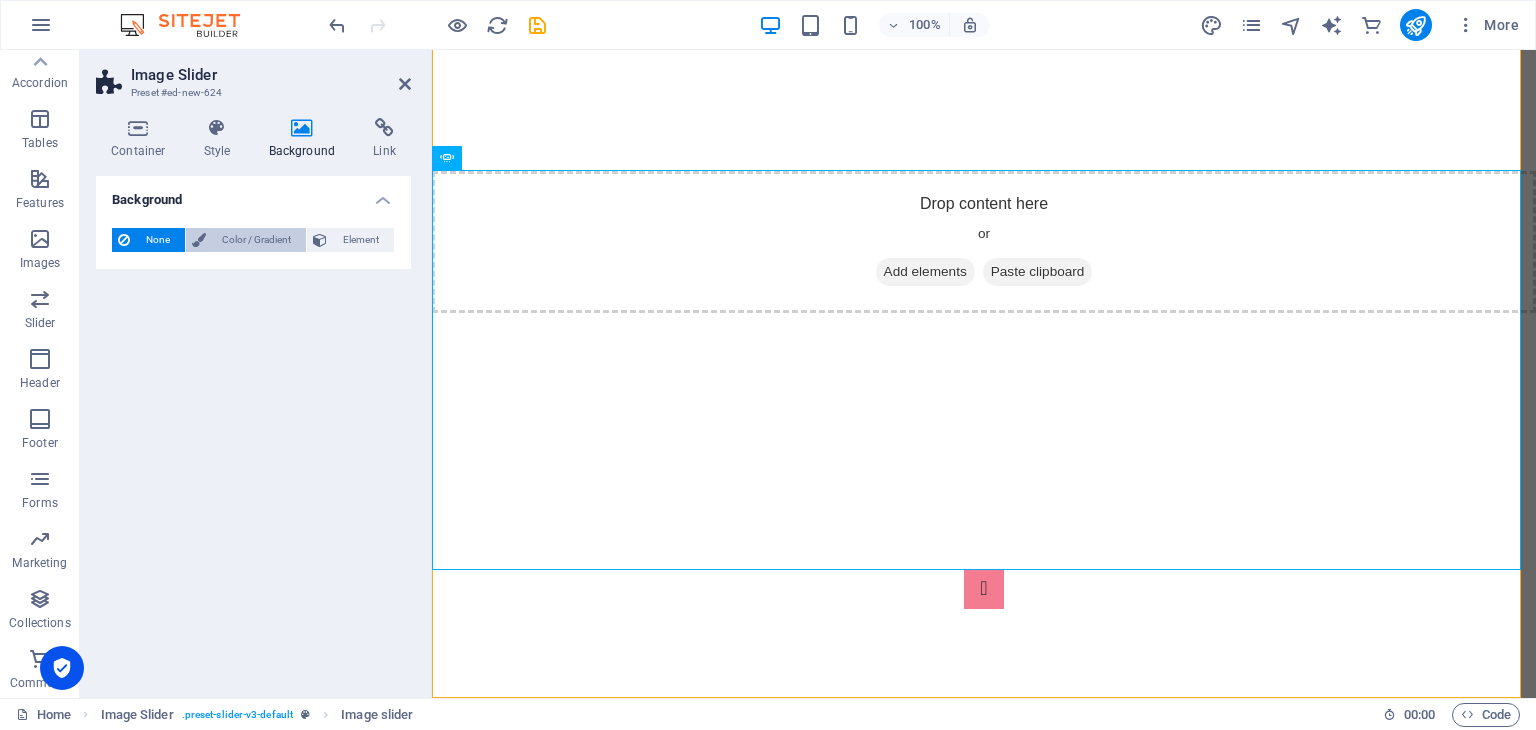 click on "Color / Gradient" at bounding box center (256, 240) 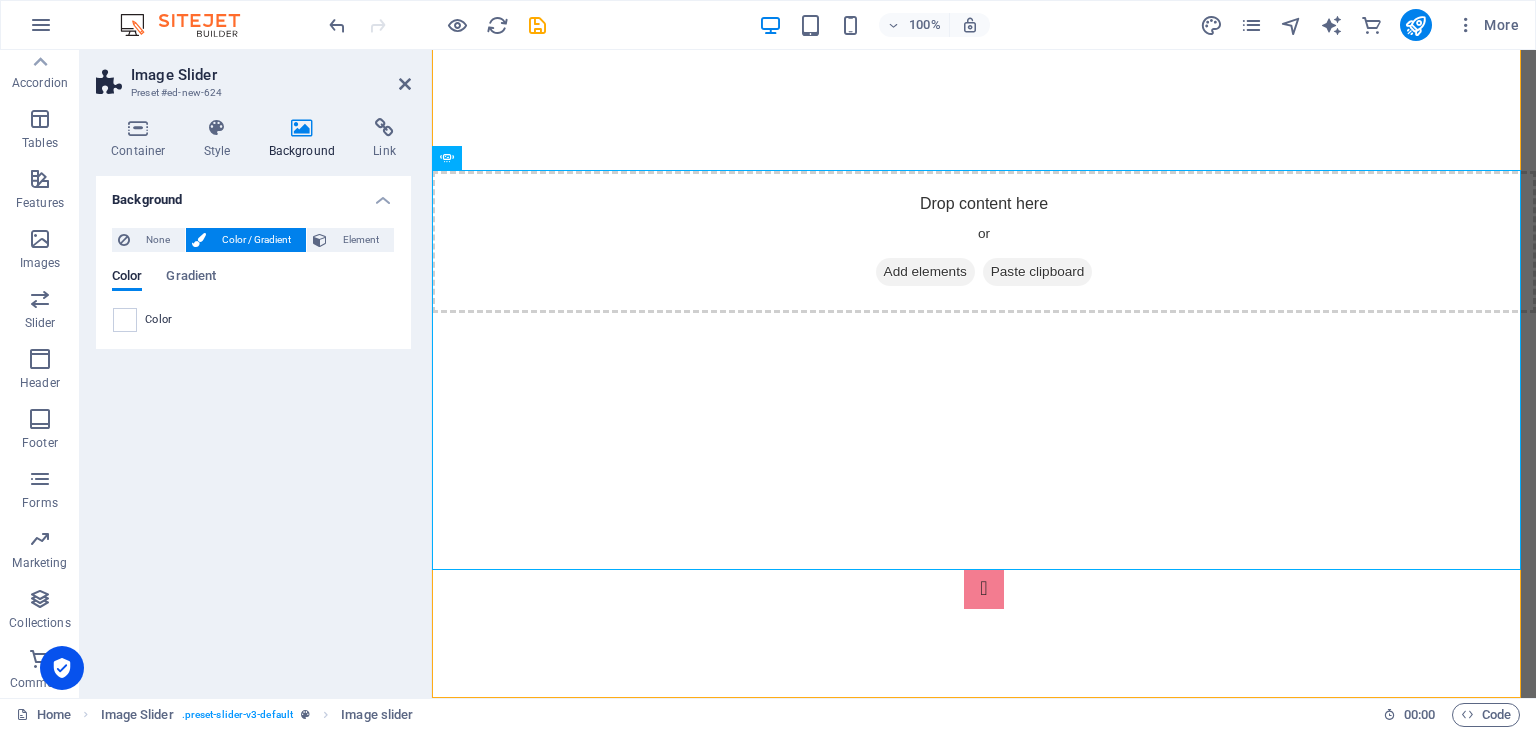 click on "None Color / Gradient Element Stretch background to full-width Color overlay Places an overlay over the background to colorize it Parallax 0 % Image Image slider Map Video YouTube Vimeo HTML Color Gradient Color A parent element contains a background. Edit background on parent element" at bounding box center (253, 280) 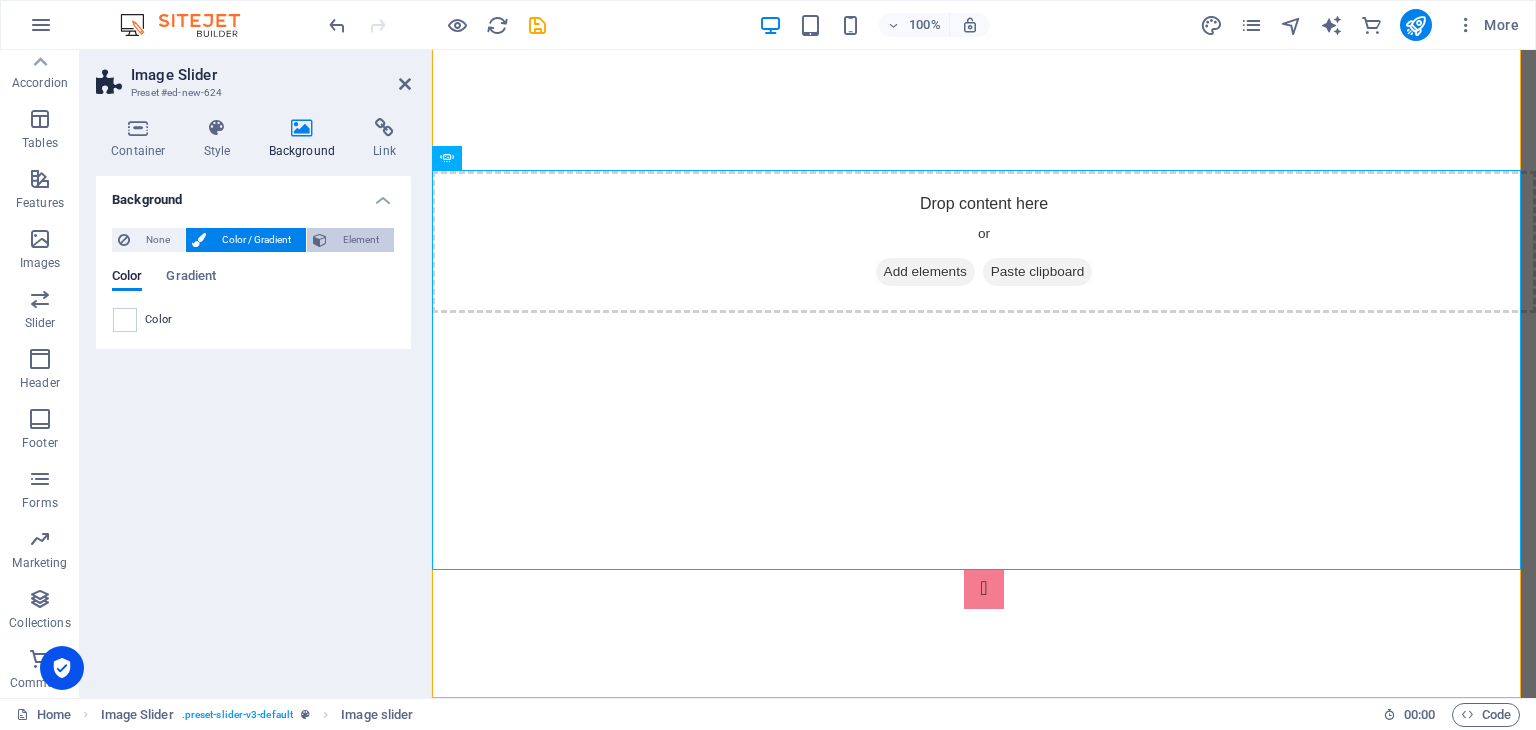 click on "Element" at bounding box center (360, 240) 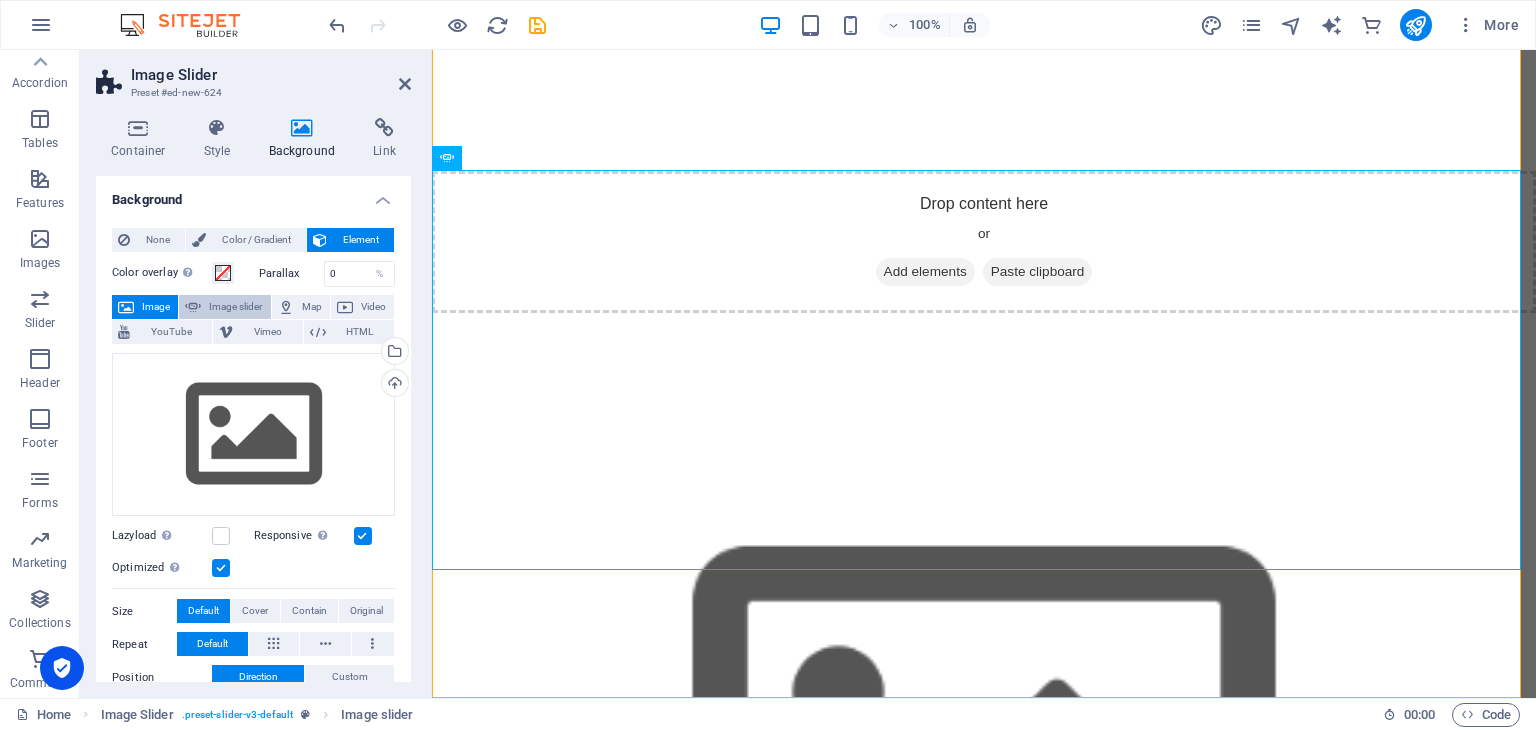 click on "Image slider" at bounding box center [235, 307] 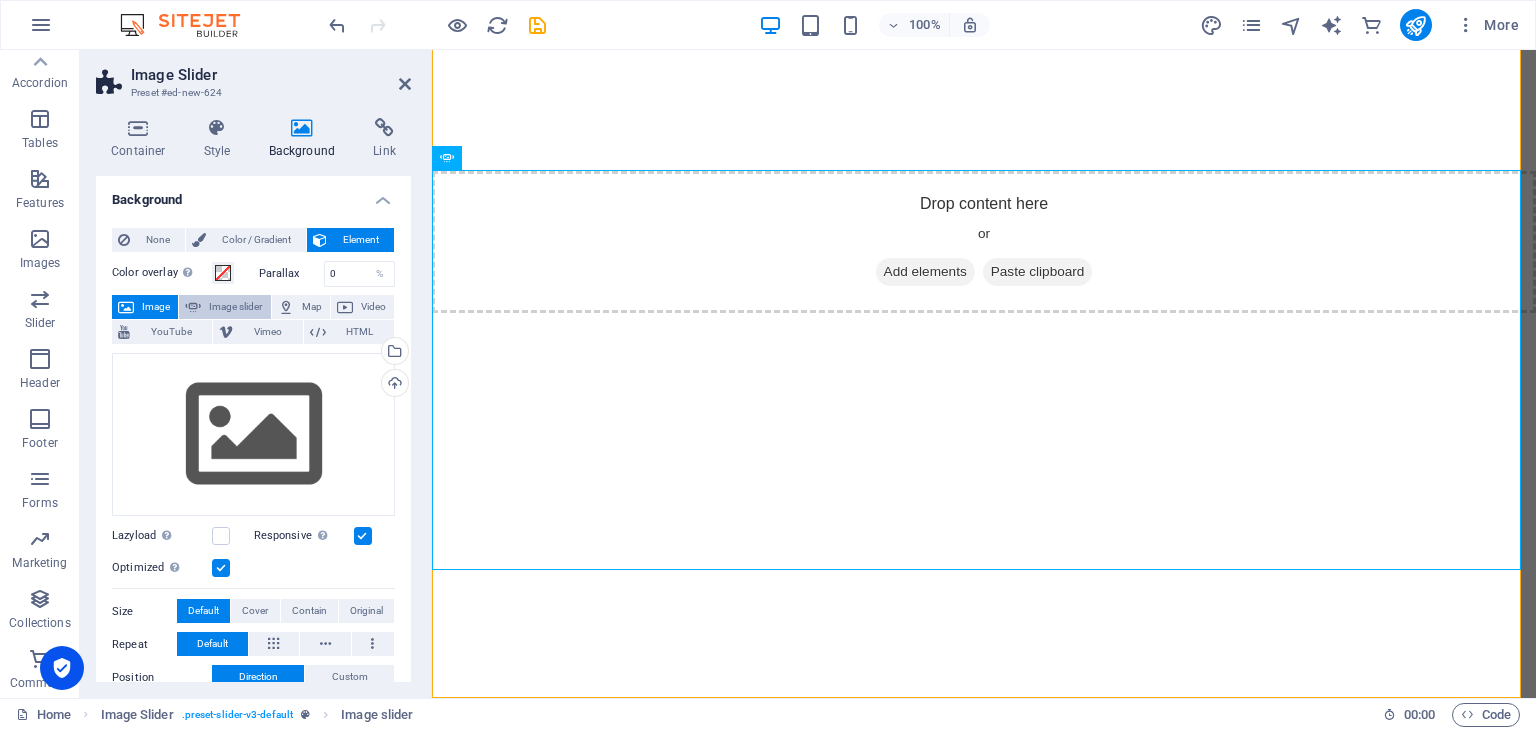 select on "ms" 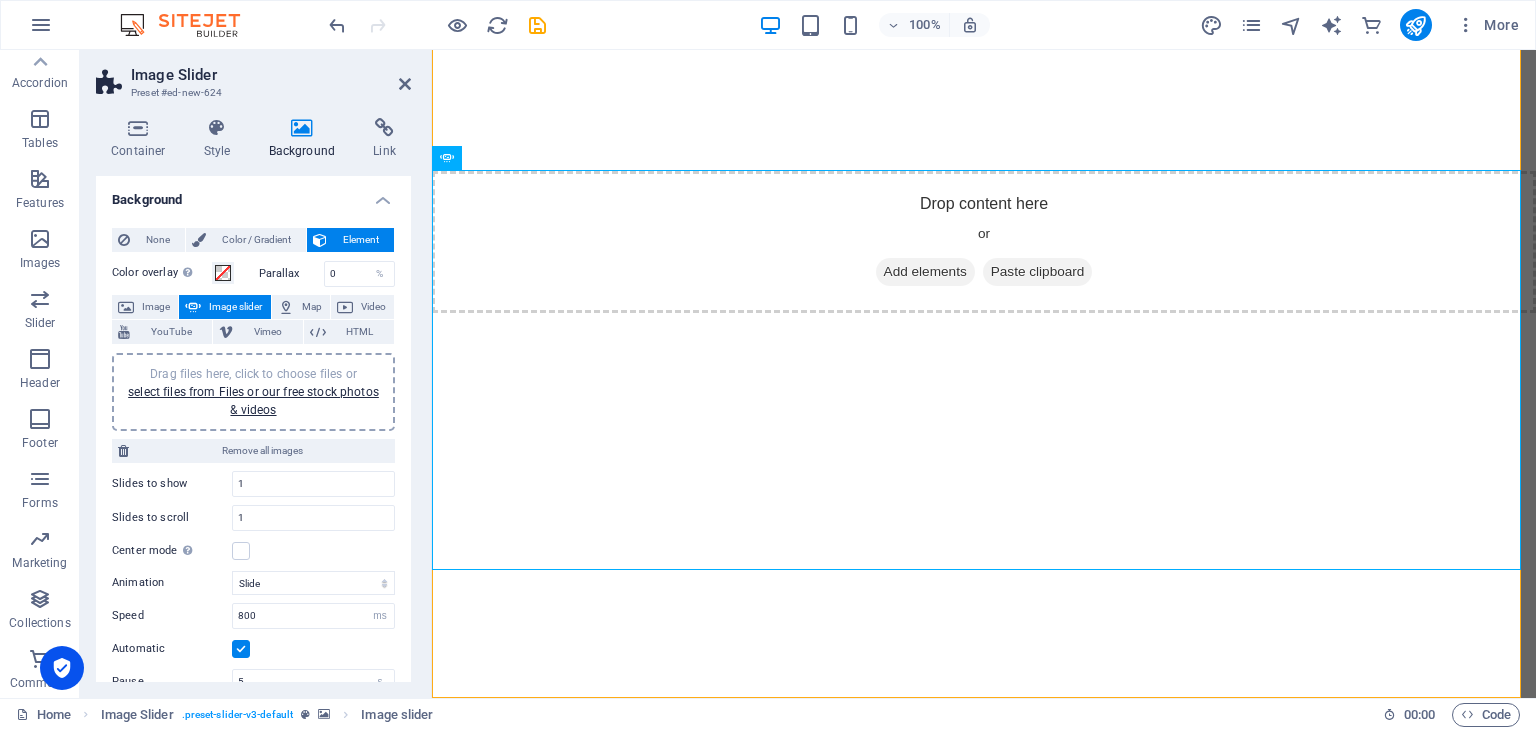 click on "Drag files here, click to choose files or select files from Files or our free stock photos & videos" at bounding box center (253, 392) 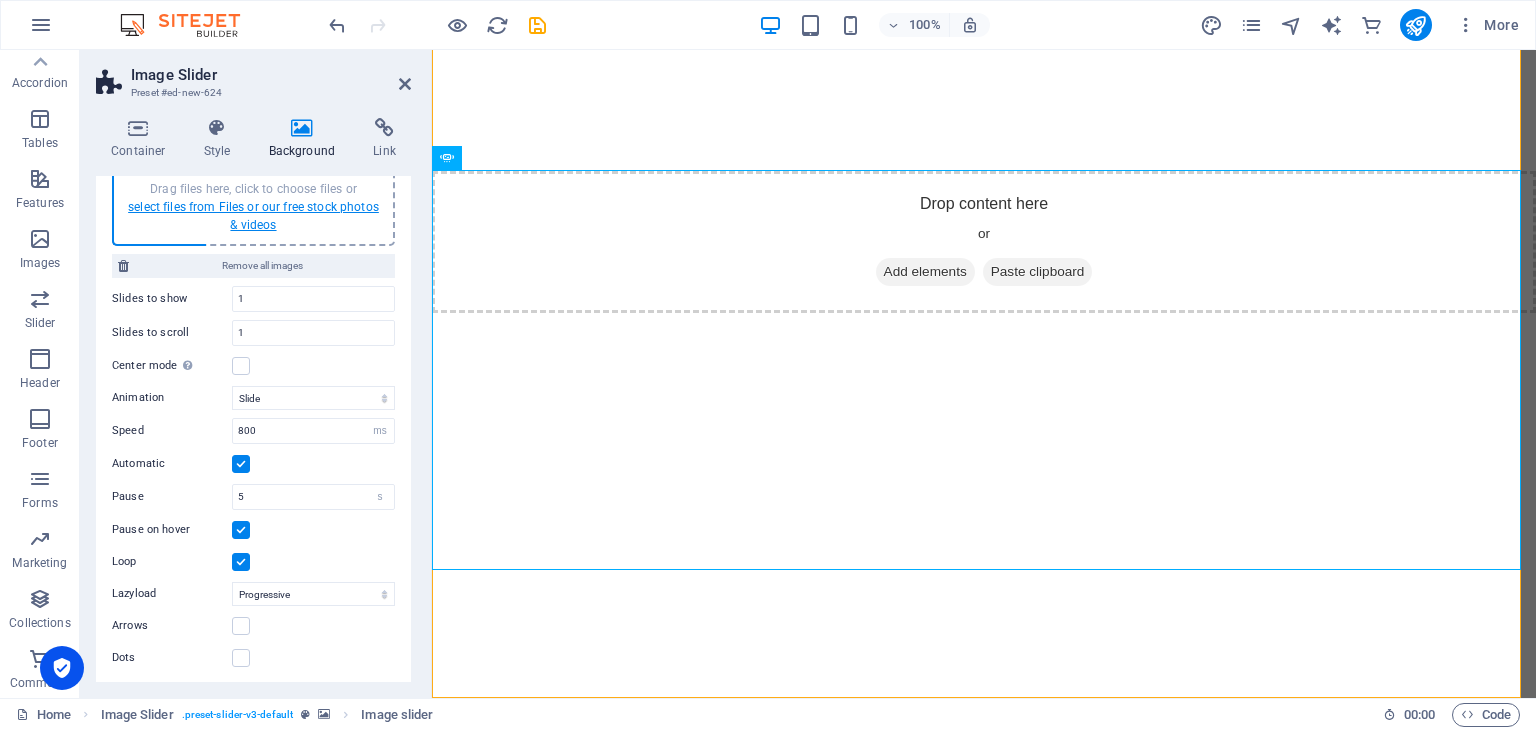scroll, scrollTop: 0, scrollLeft: 0, axis: both 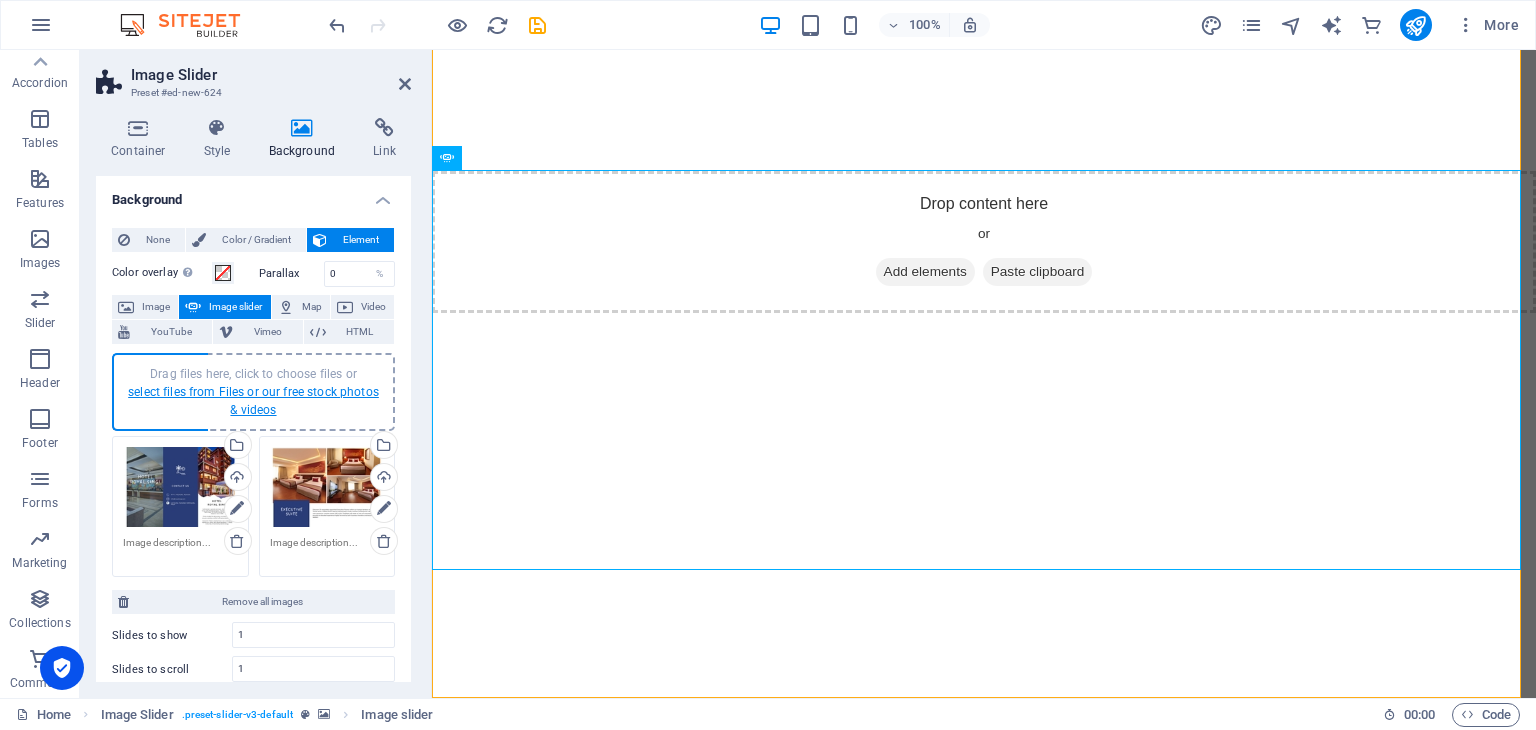 click on "select files from Files or our free stock photos & videos" at bounding box center [253, 401] 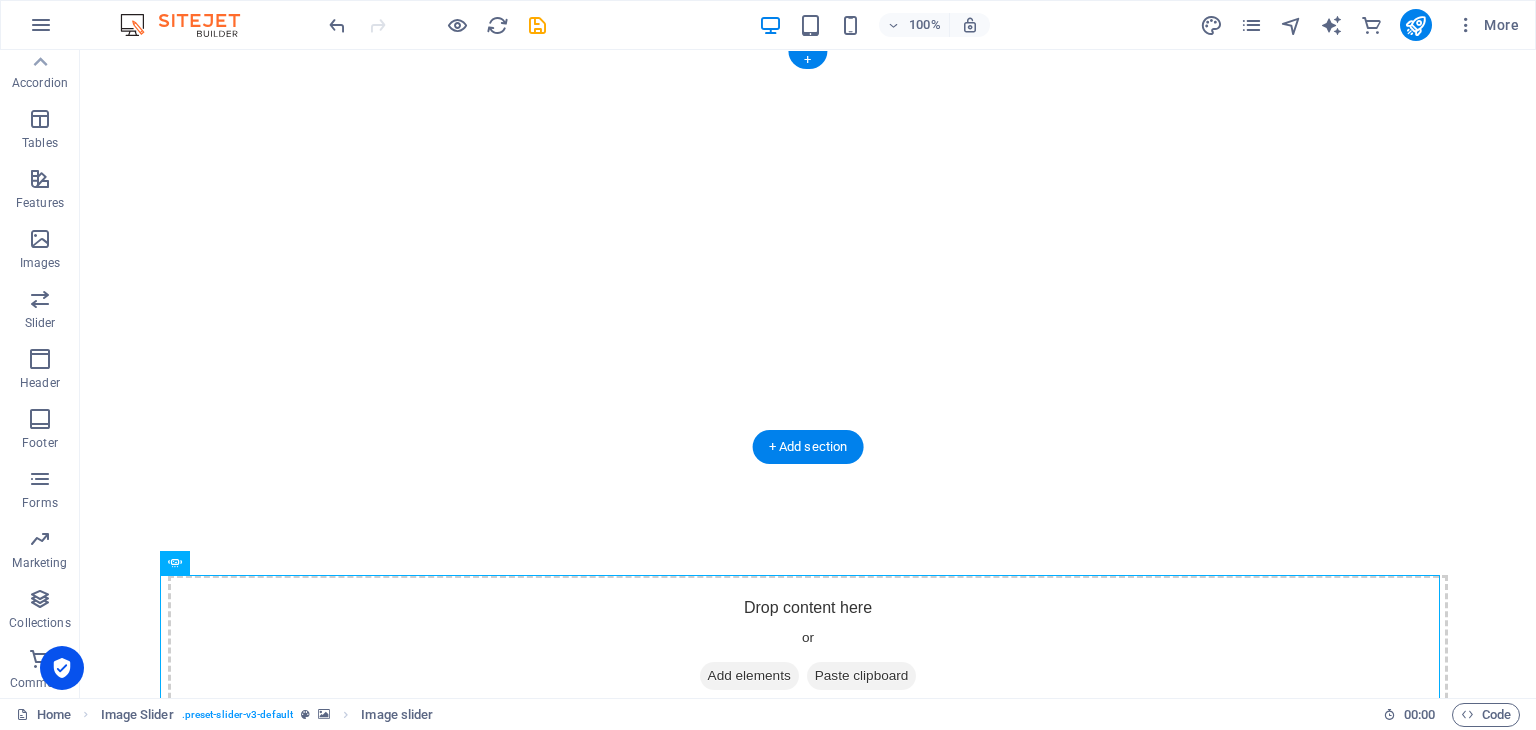 scroll, scrollTop: 404, scrollLeft: 0, axis: vertical 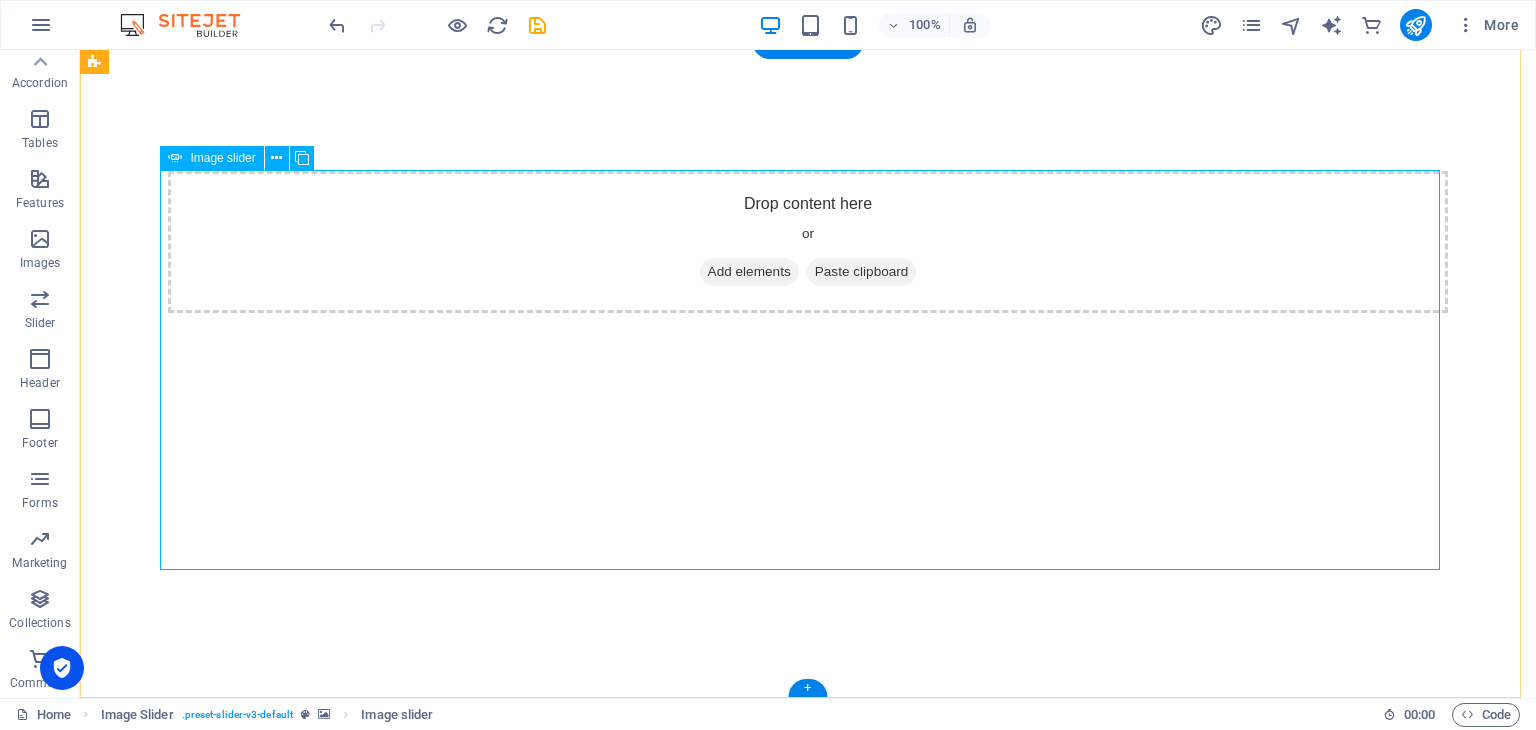 click at bounding box center (-600, 1914) 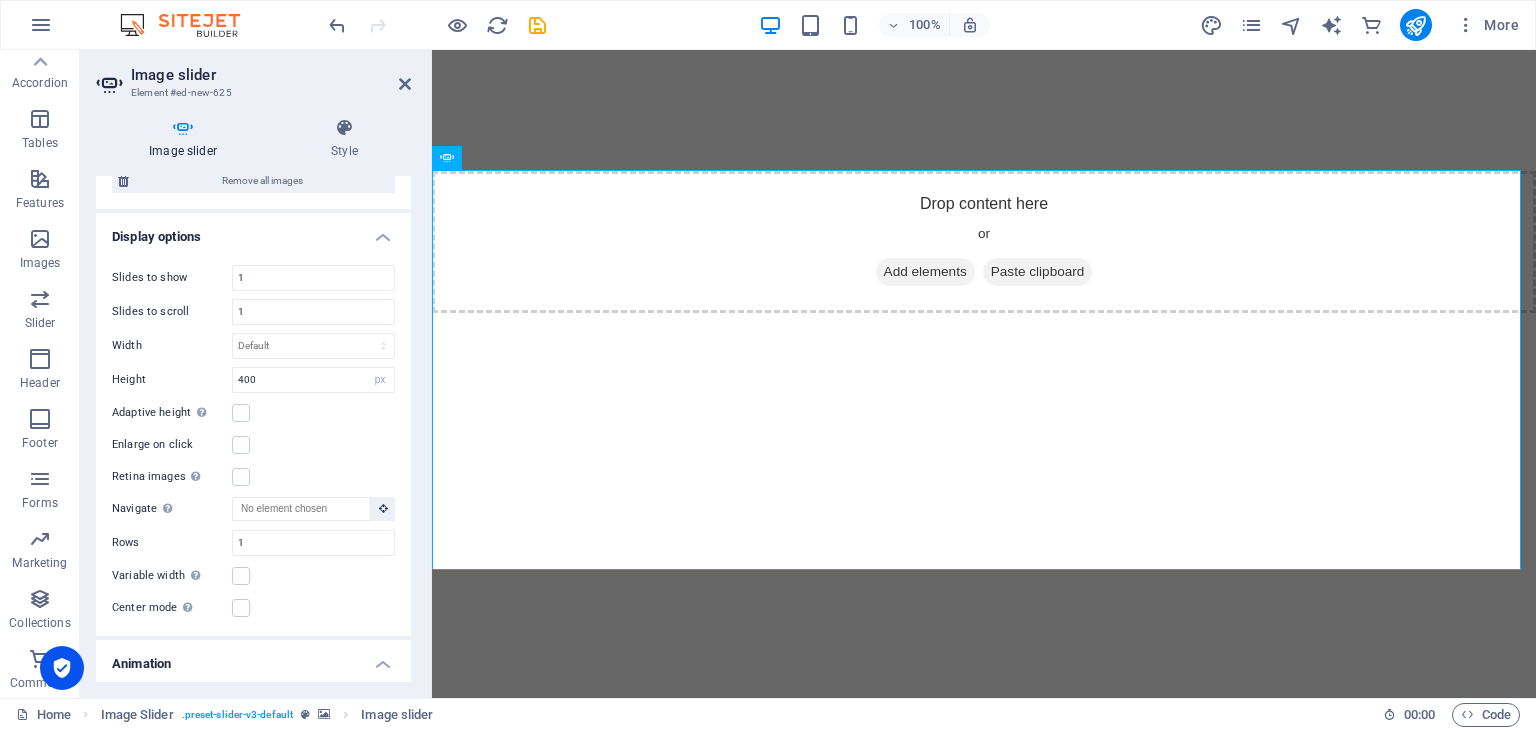 scroll, scrollTop: 0, scrollLeft: 0, axis: both 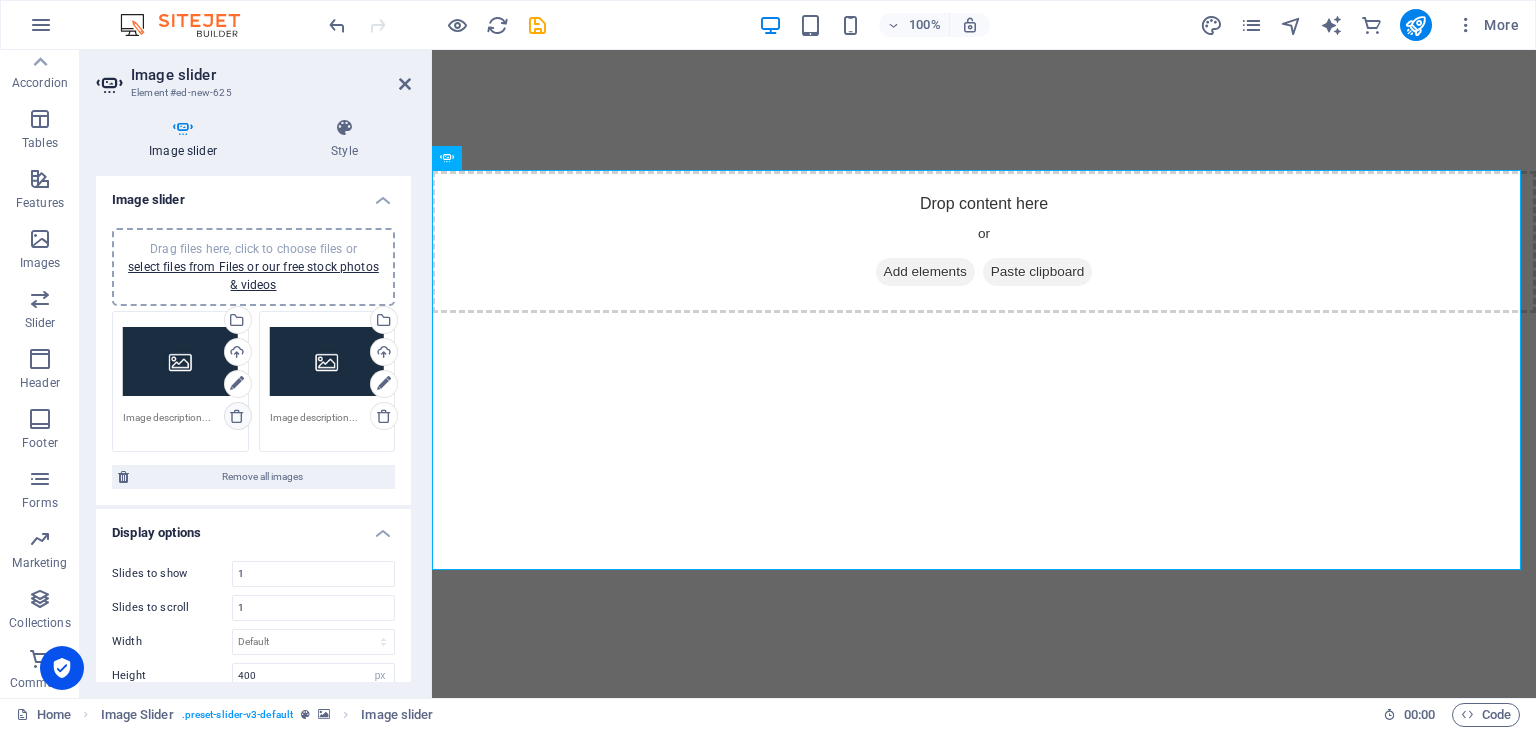 click at bounding box center (237, 416) 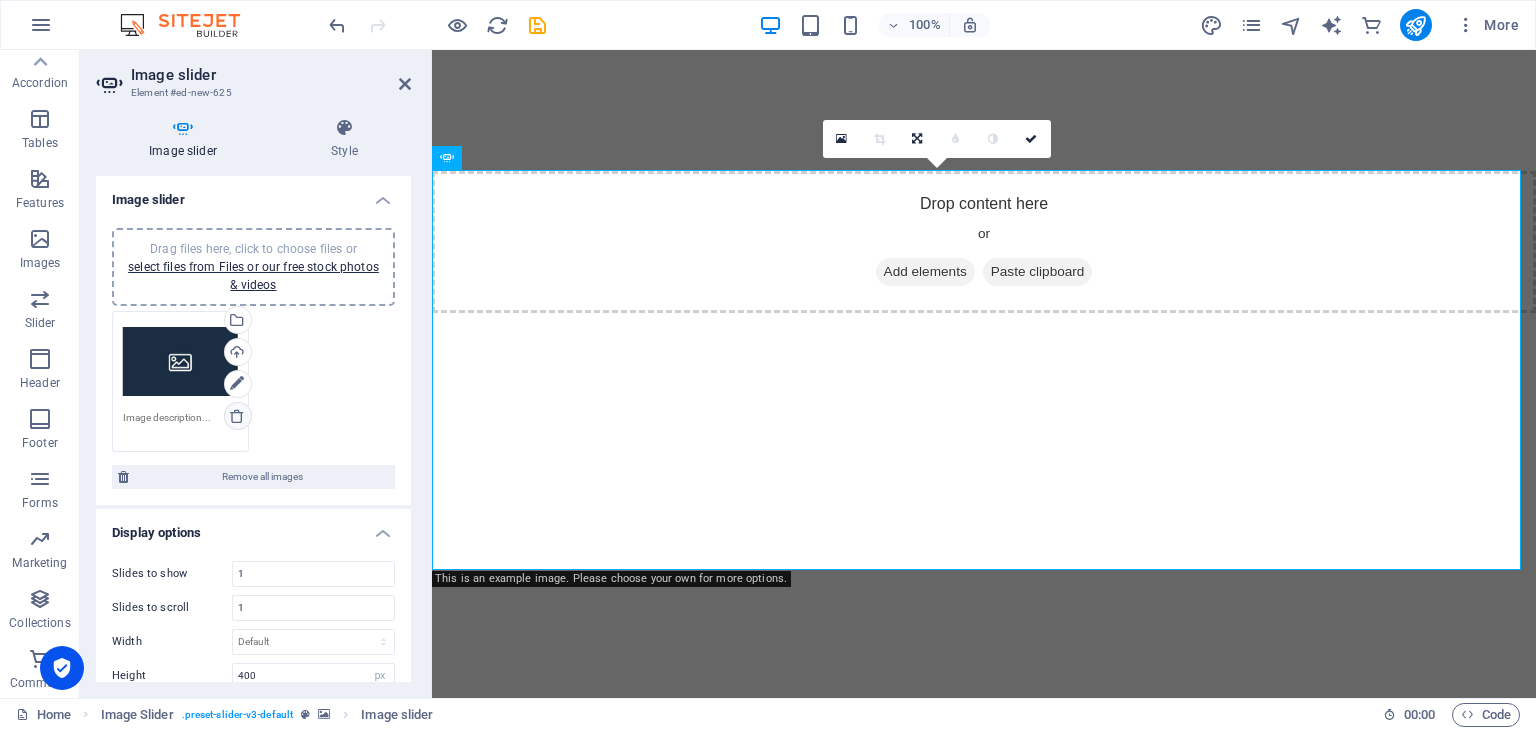 click at bounding box center (237, 416) 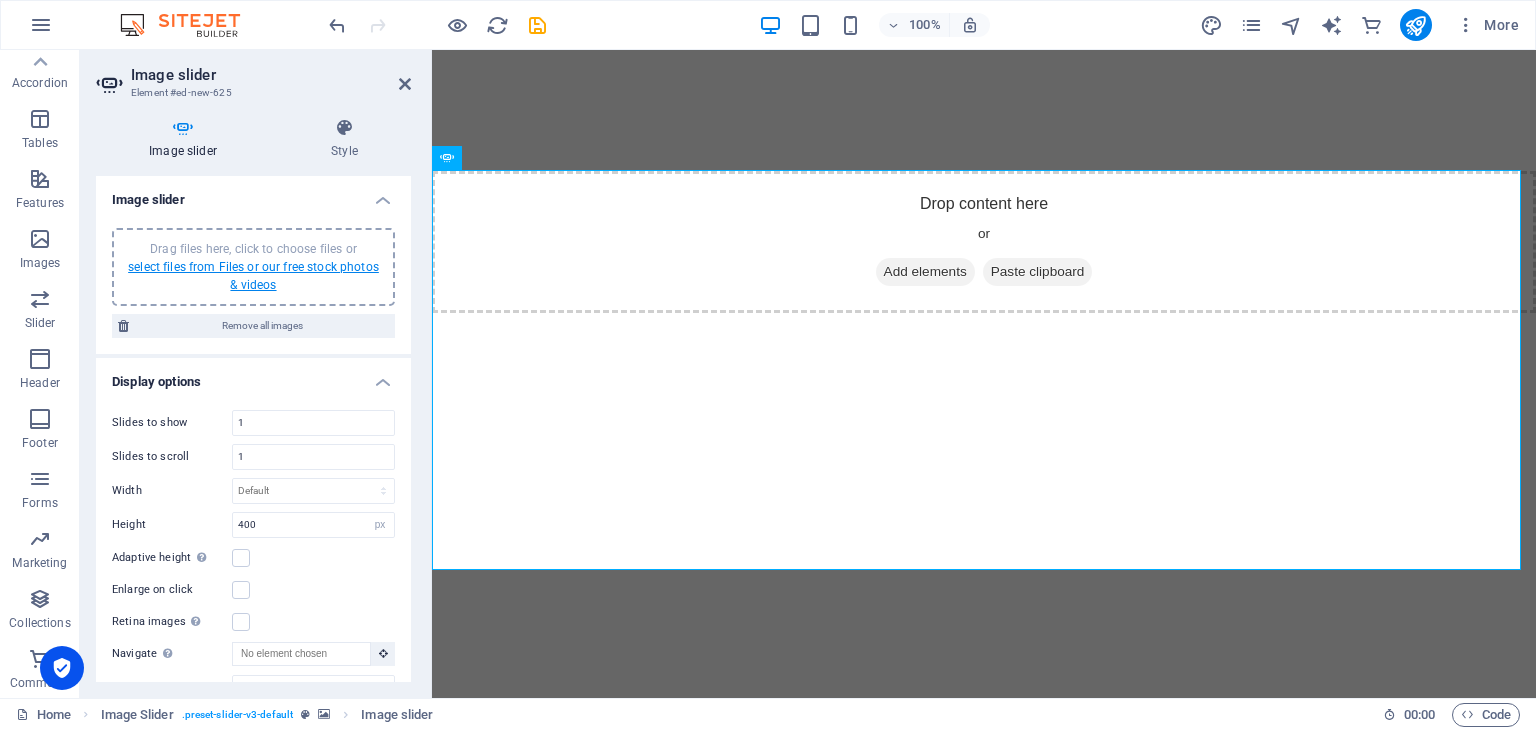 click on "select files from Files or our free stock photos & videos" at bounding box center [253, 276] 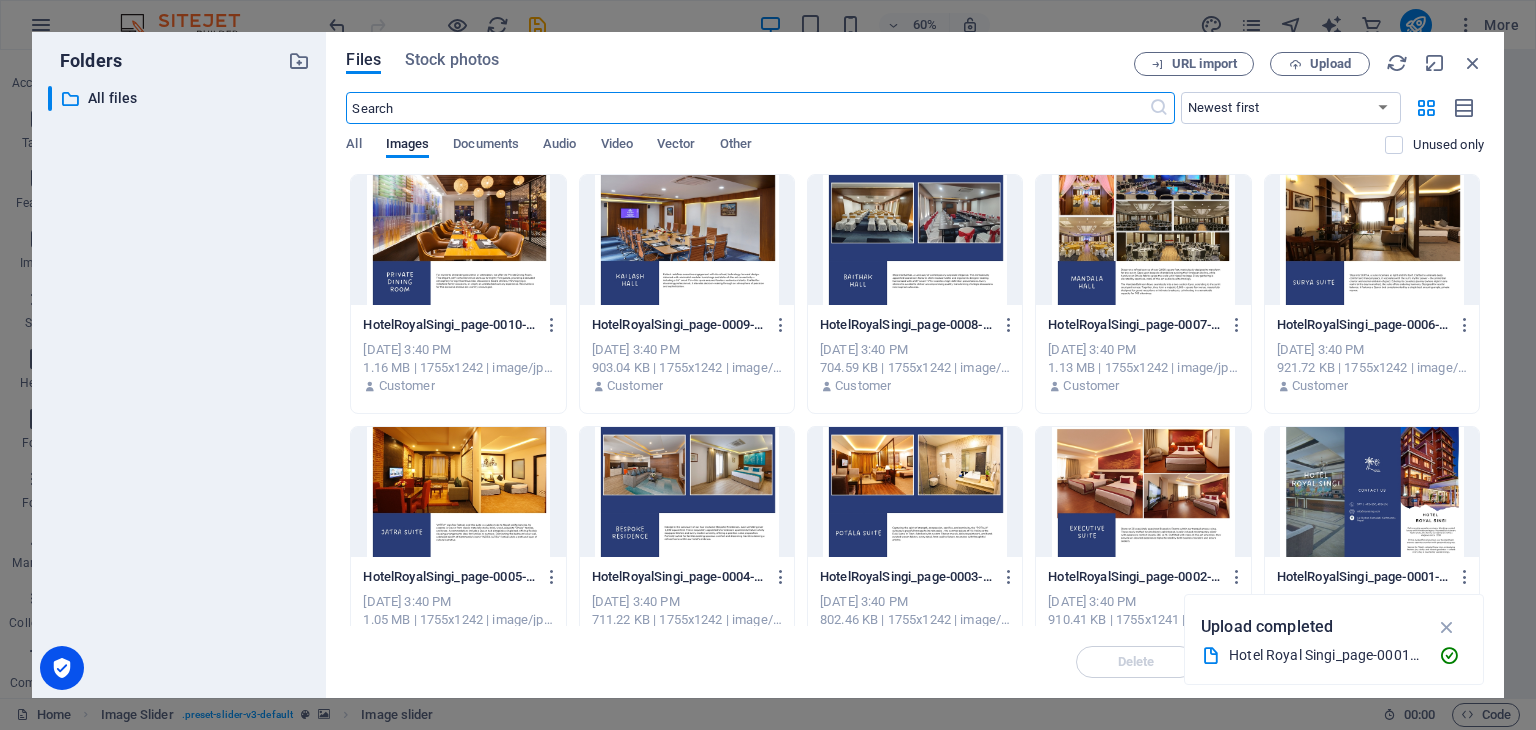click at bounding box center [458, 240] 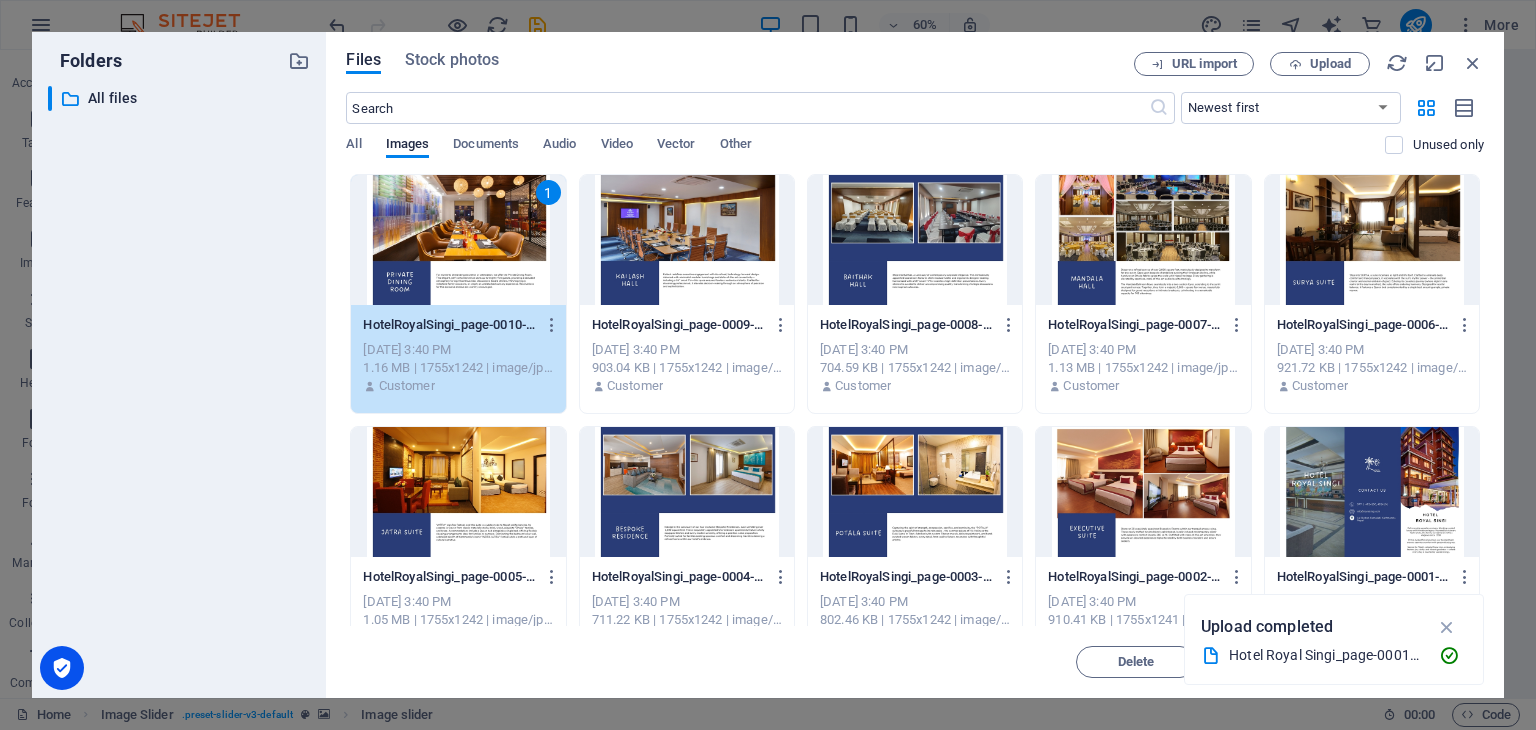 click at bounding box center (687, 240) 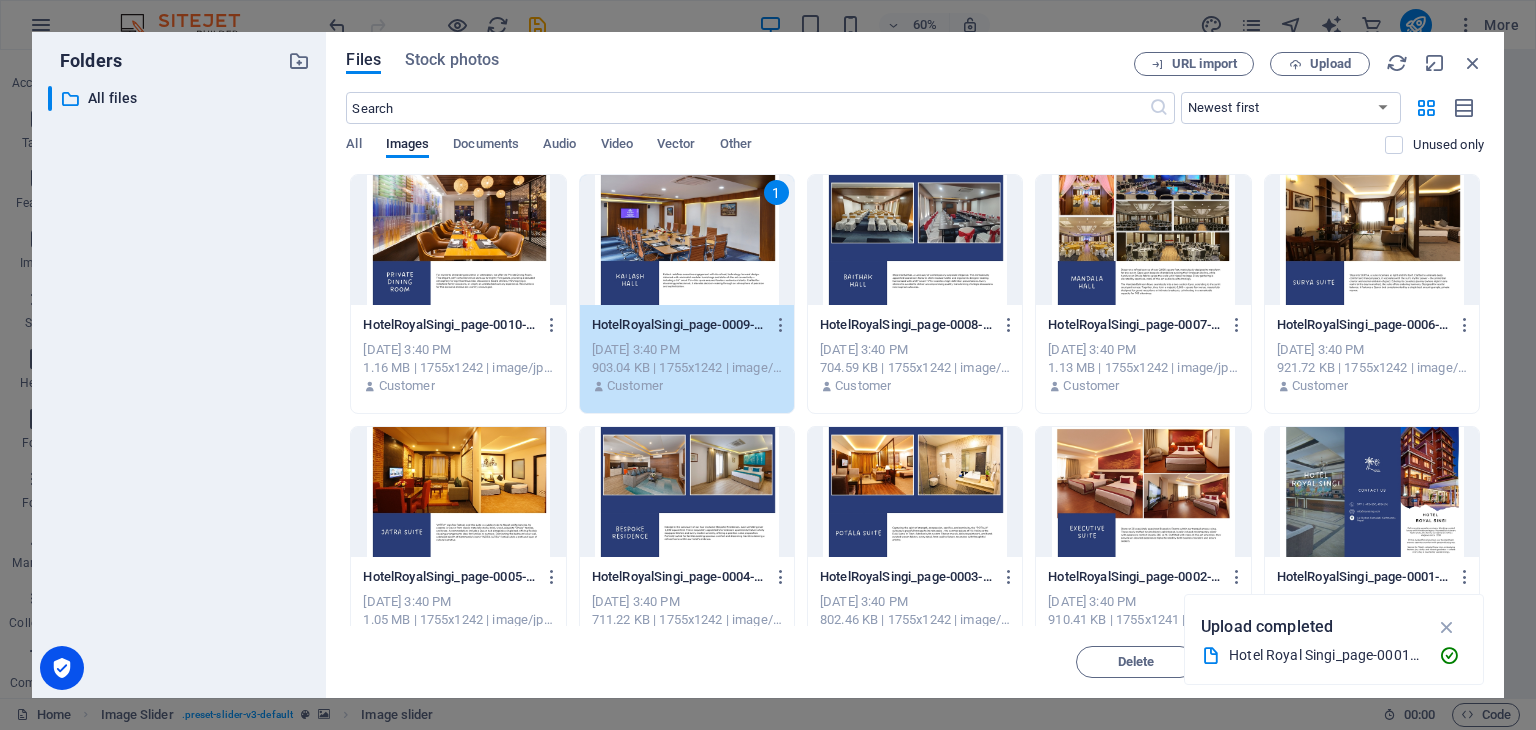 click at bounding box center (458, 240) 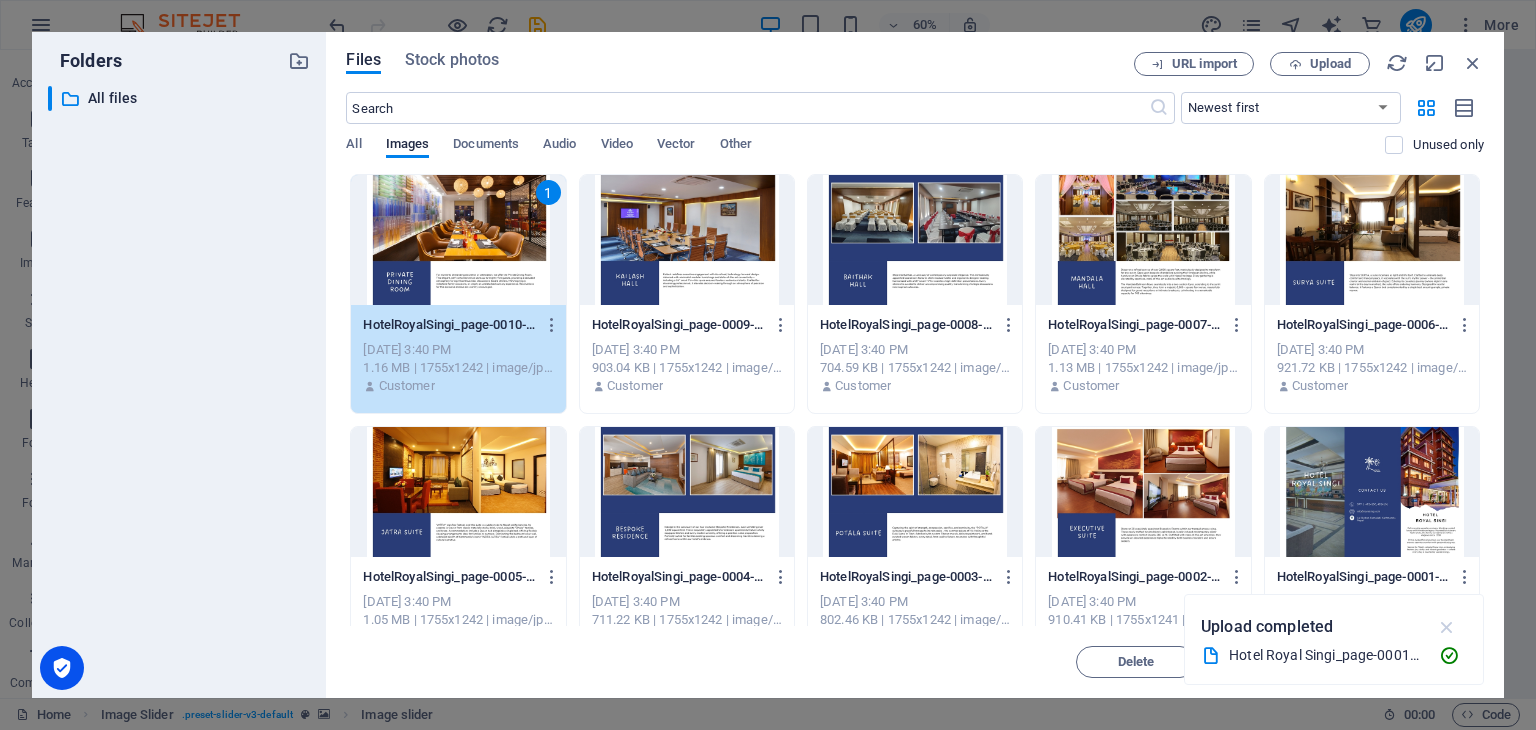 click at bounding box center [1447, 627] 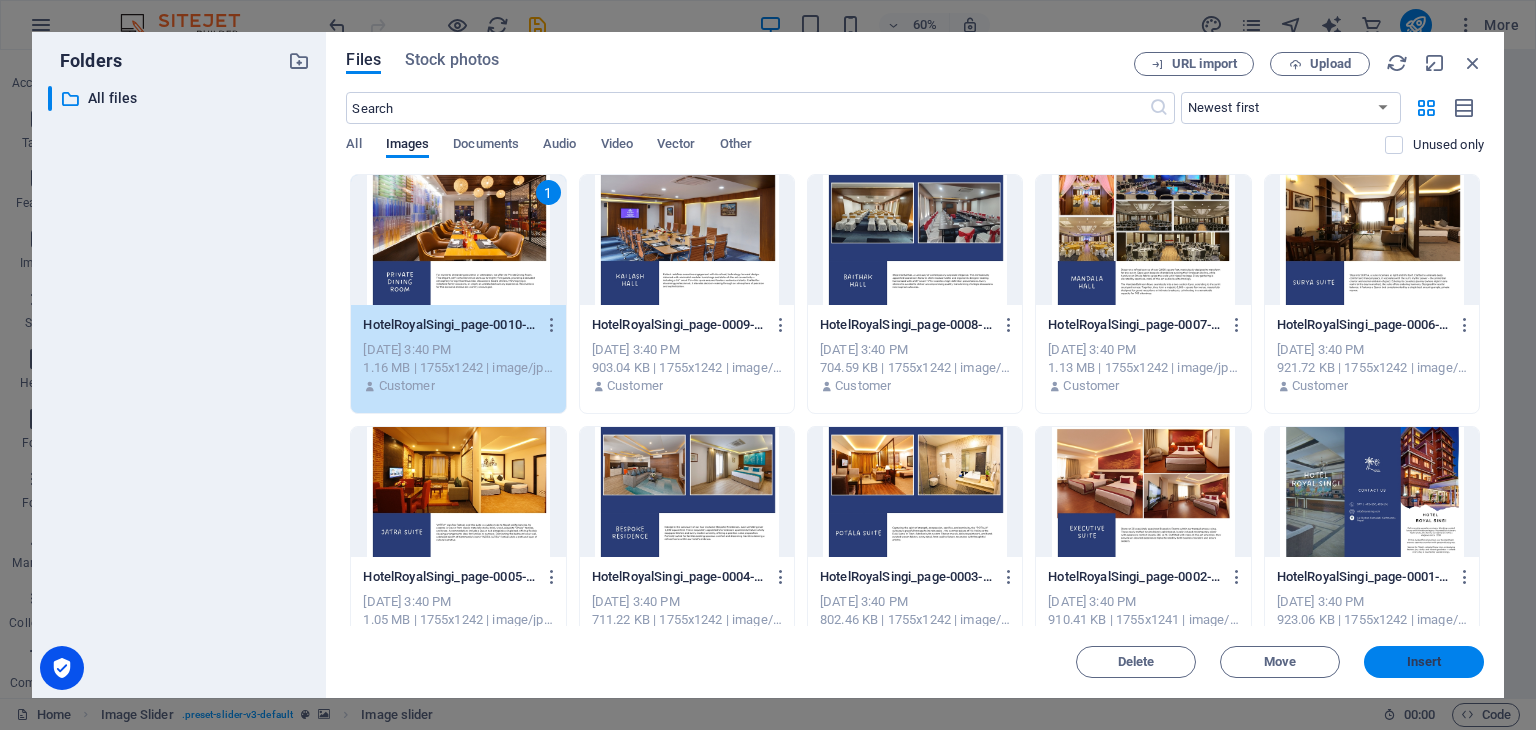 click on "Insert" at bounding box center [1424, 662] 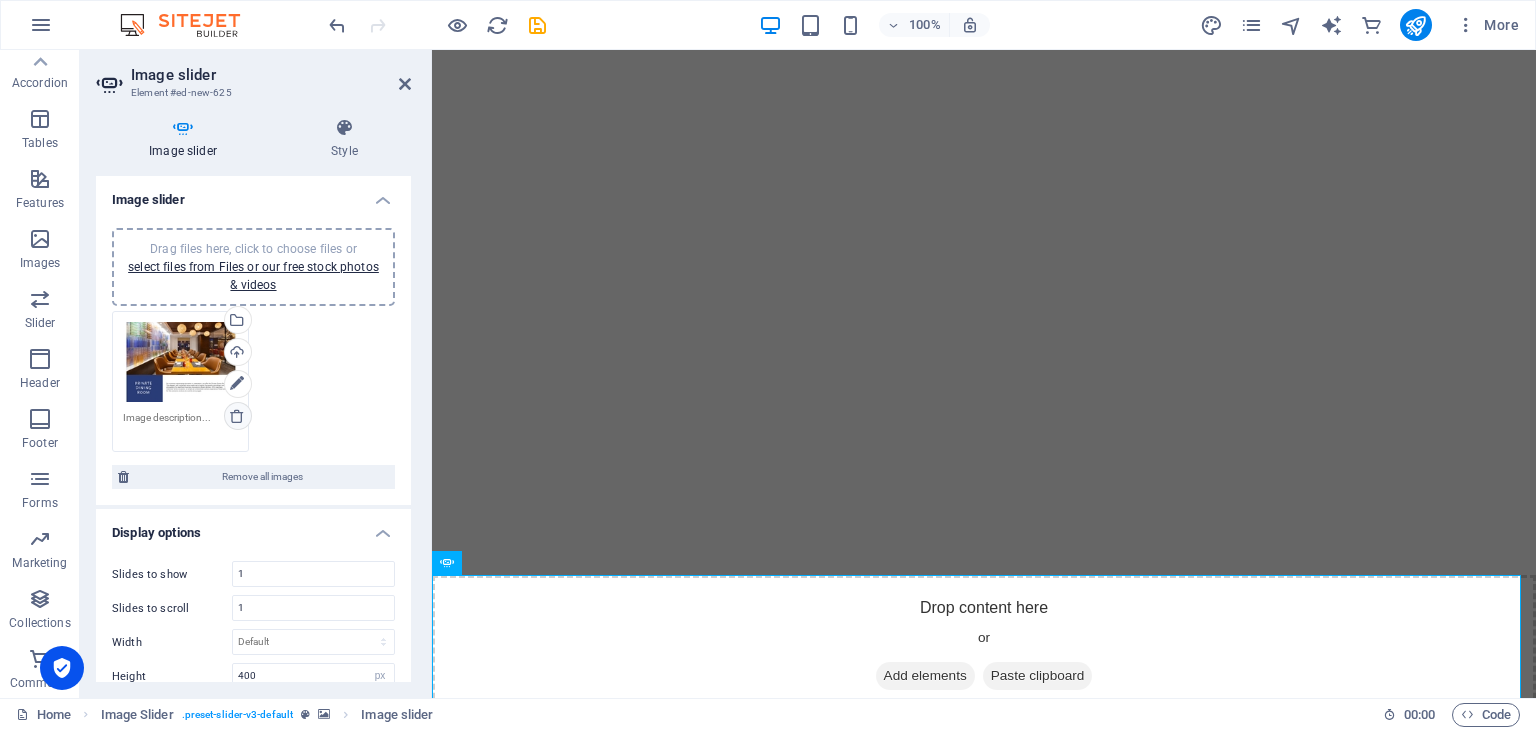 click at bounding box center (237, 416) 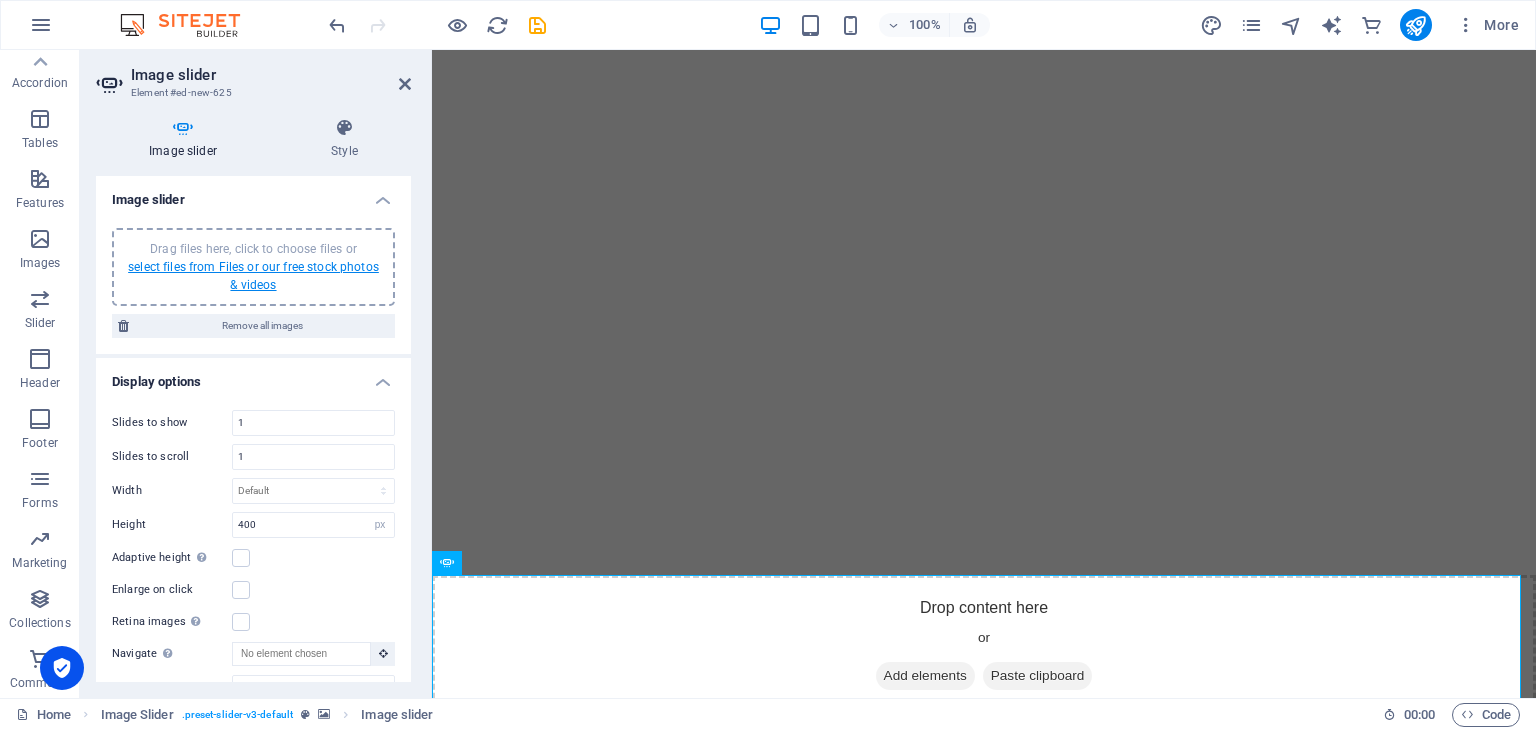 click on "select files from Files or our free stock photos & videos" at bounding box center (253, 276) 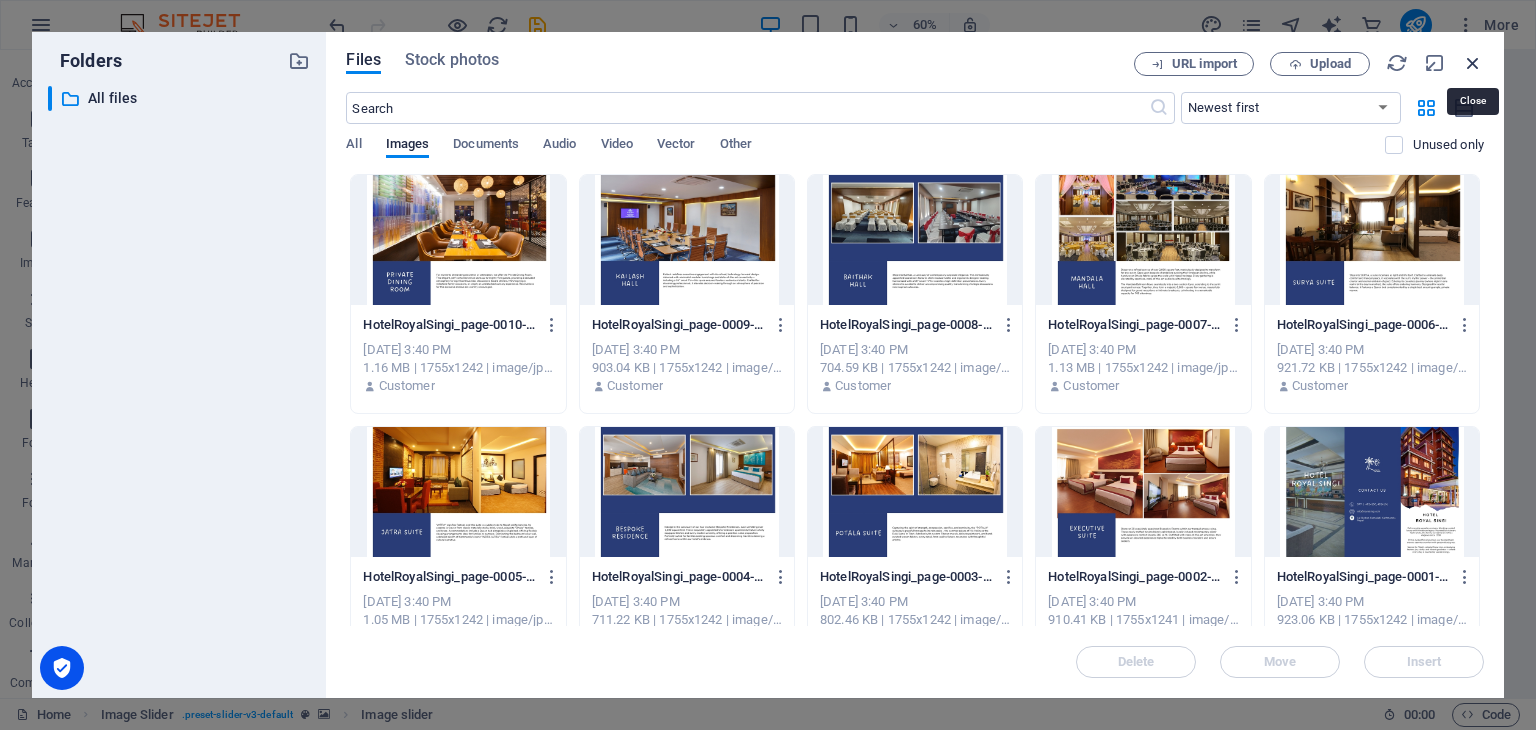 click at bounding box center [1473, 63] 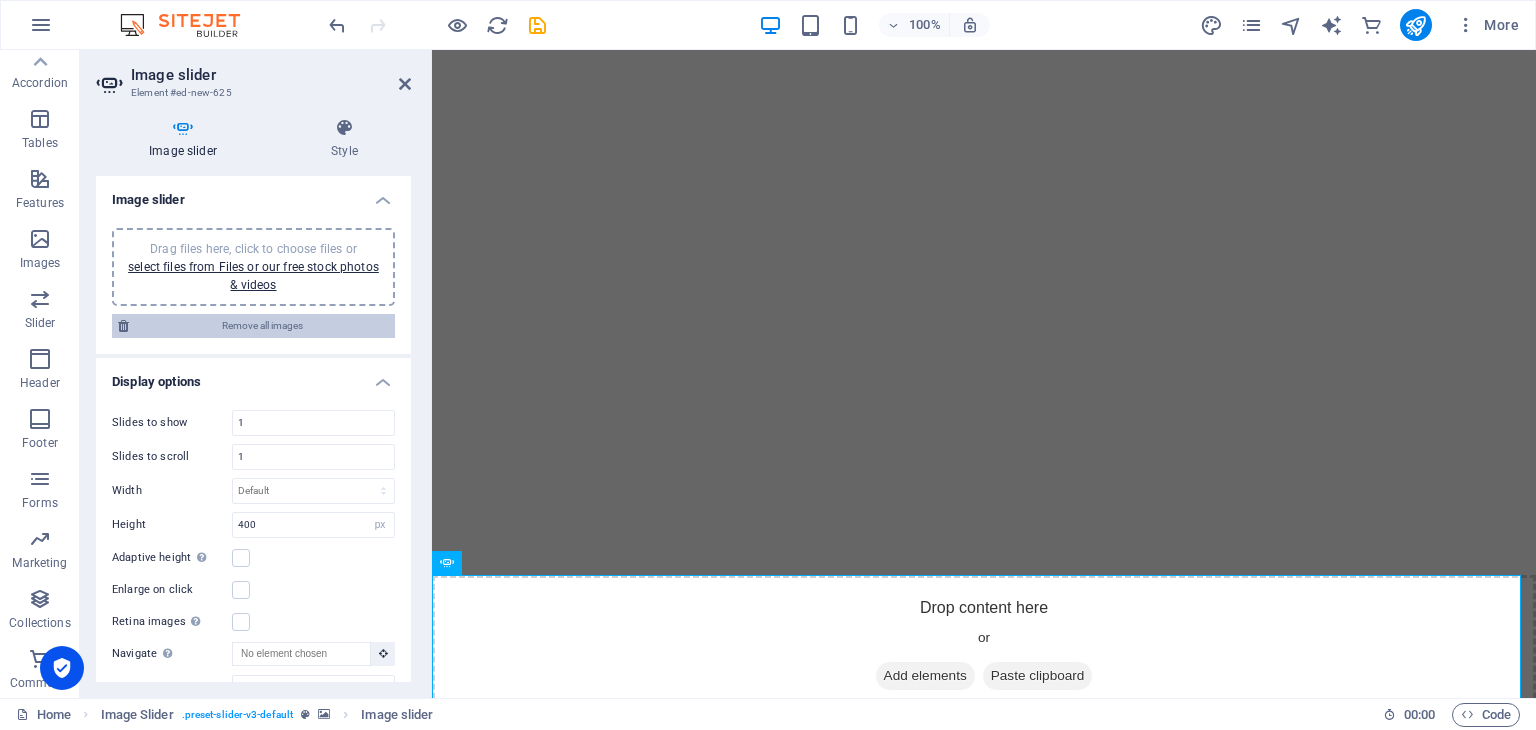 click on "Remove all images" at bounding box center [262, 326] 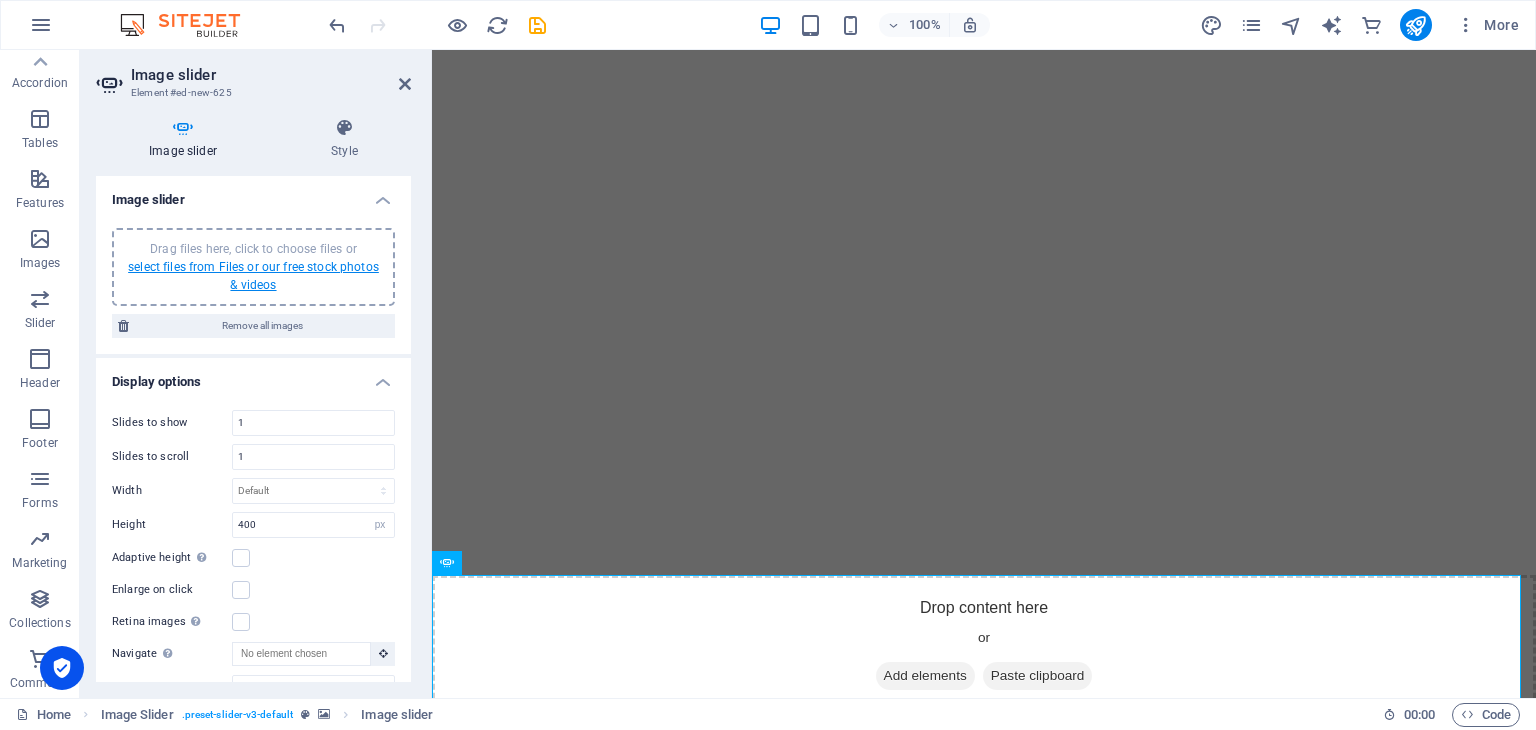 click on "select files from Files or our free stock photos & videos" at bounding box center [253, 276] 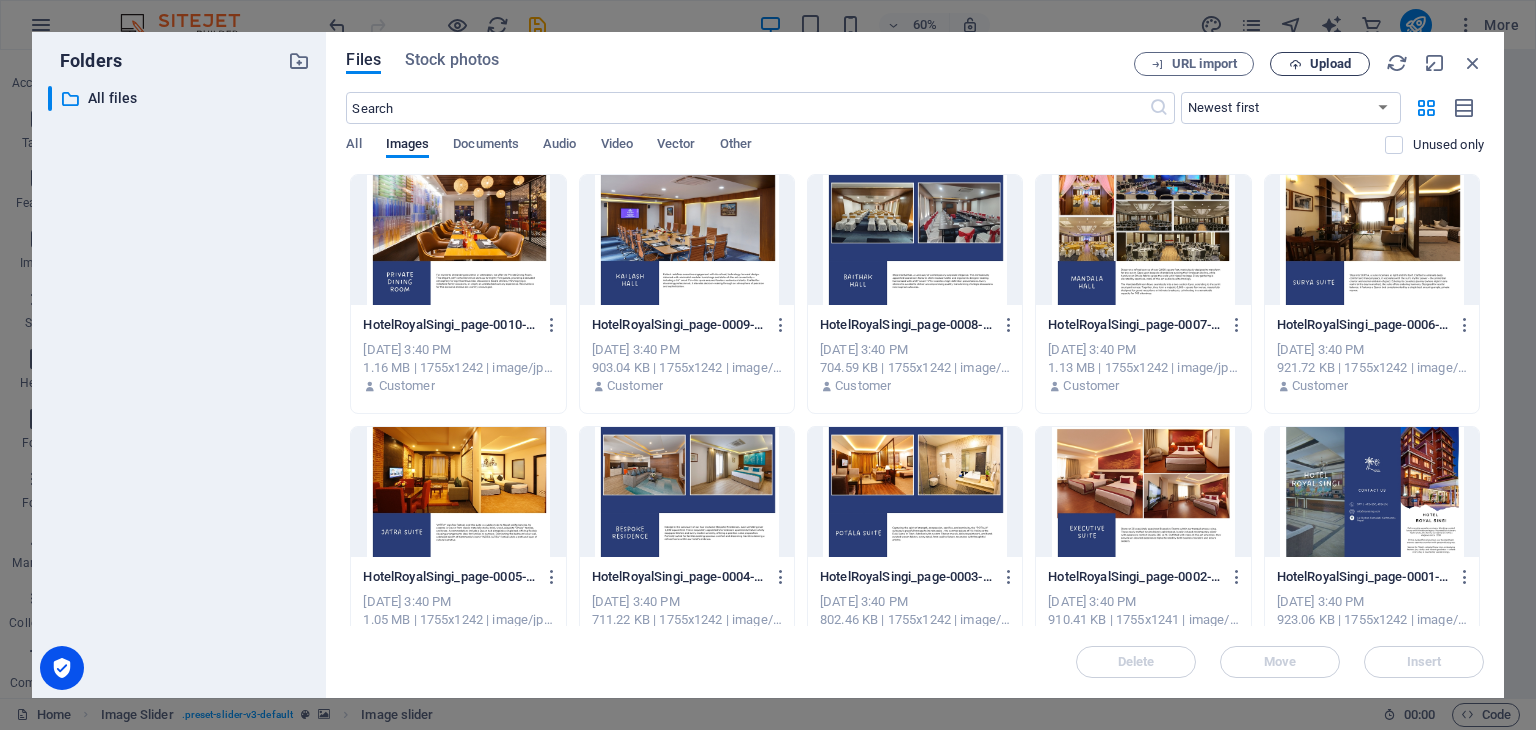 click on "Upload" at bounding box center [1330, 64] 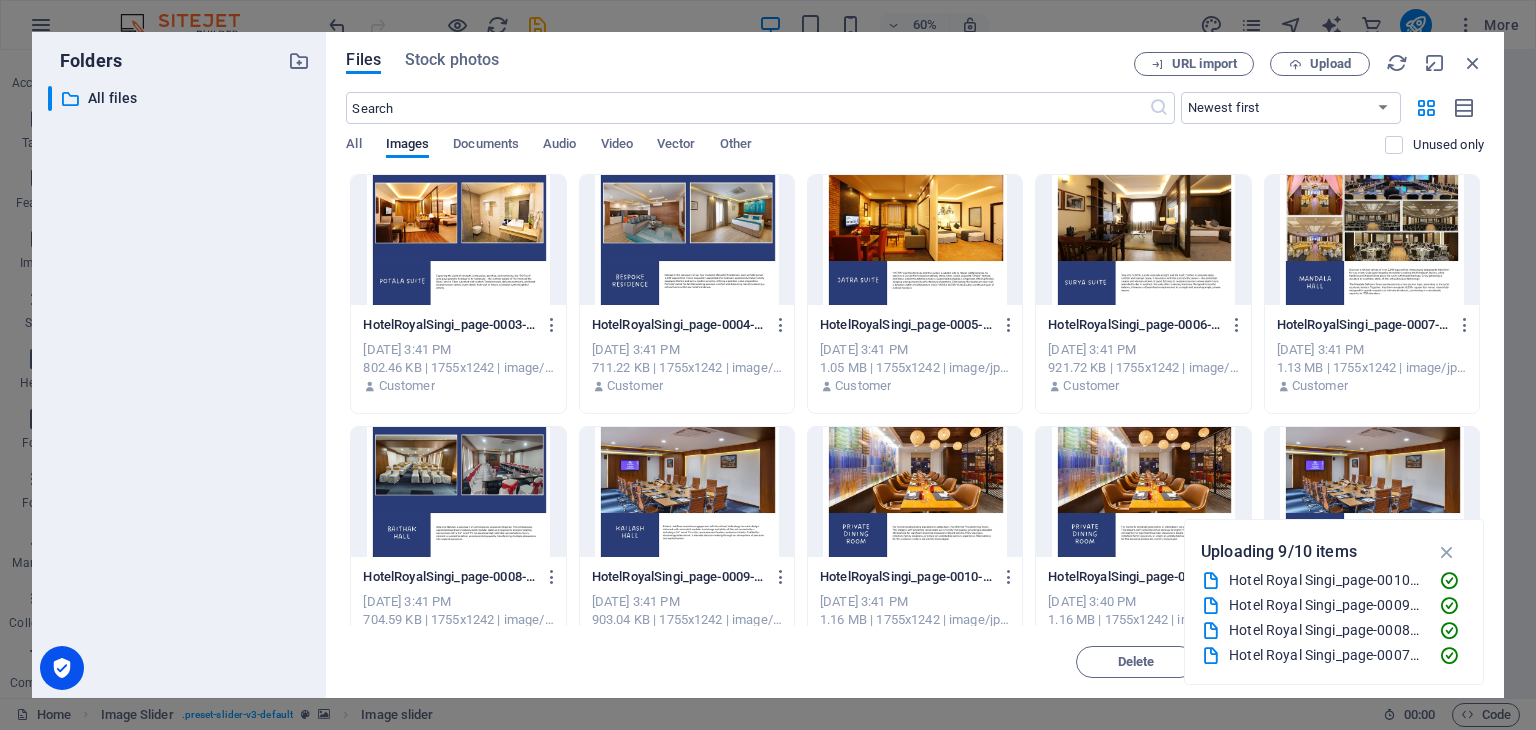 scroll, scrollTop: 149, scrollLeft: 0, axis: vertical 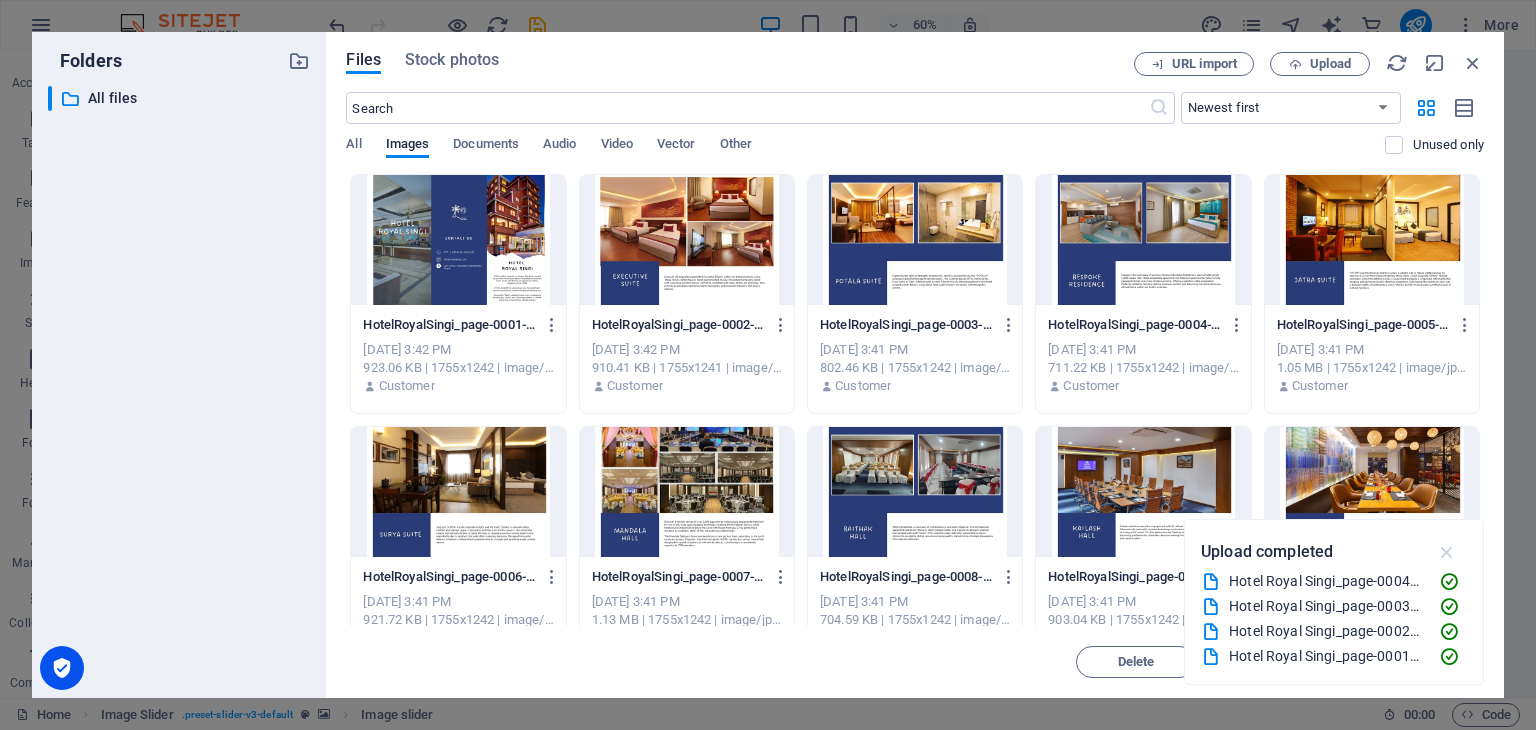click at bounding box center (1447, 552) 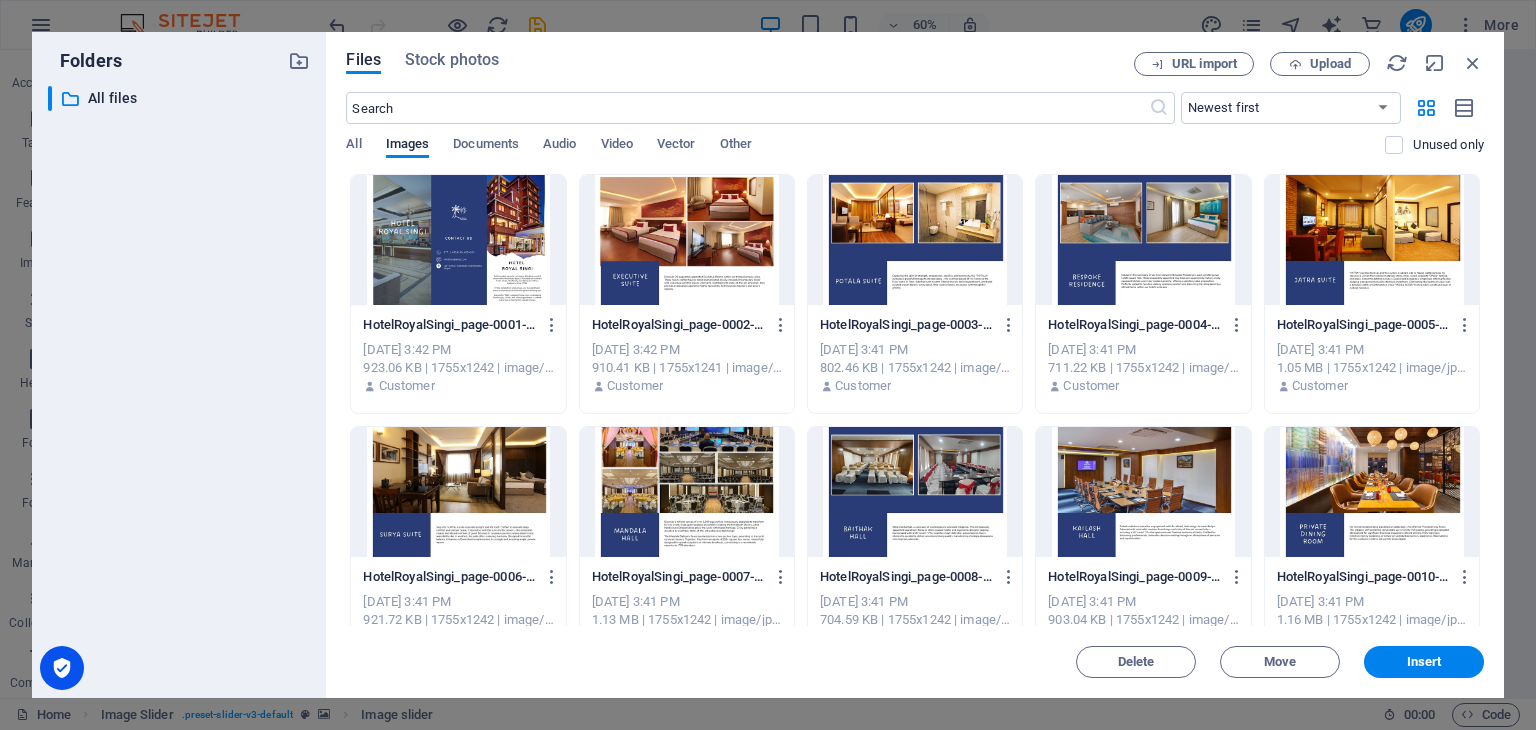 click at bounding box center [458, 240] 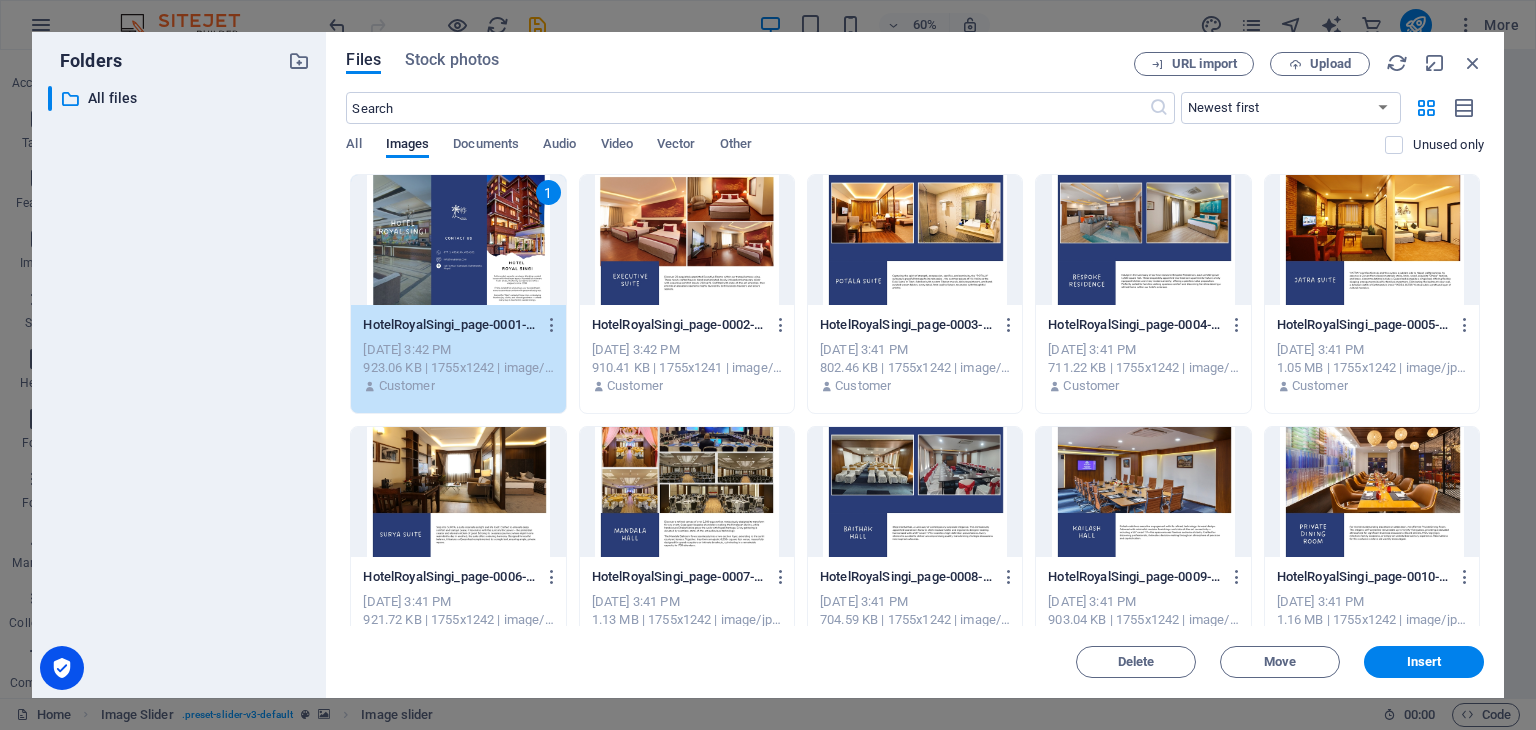 click at bounding box center (687, 240) 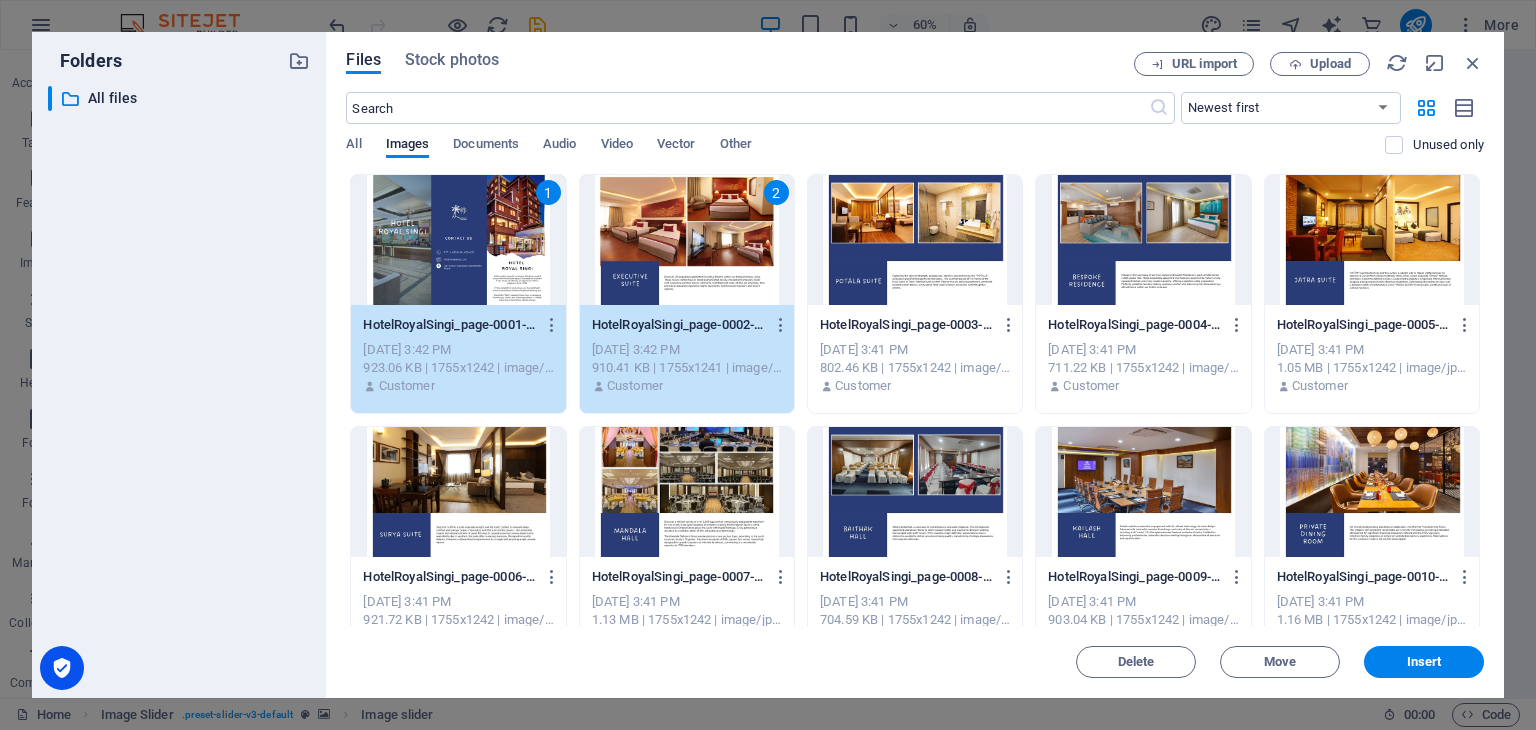 click at bounding box center (915, 240) 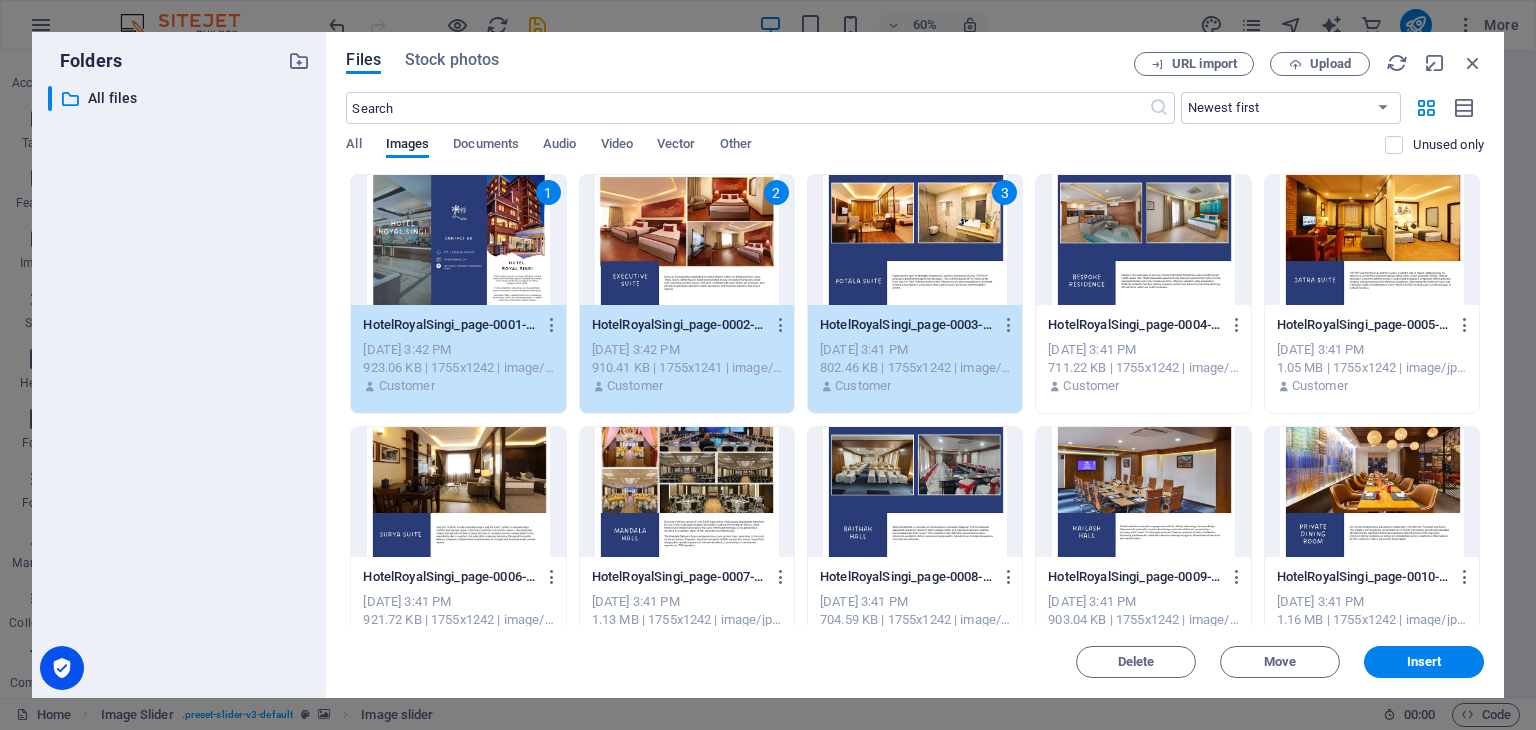 click at bounding box center [1143, 240] 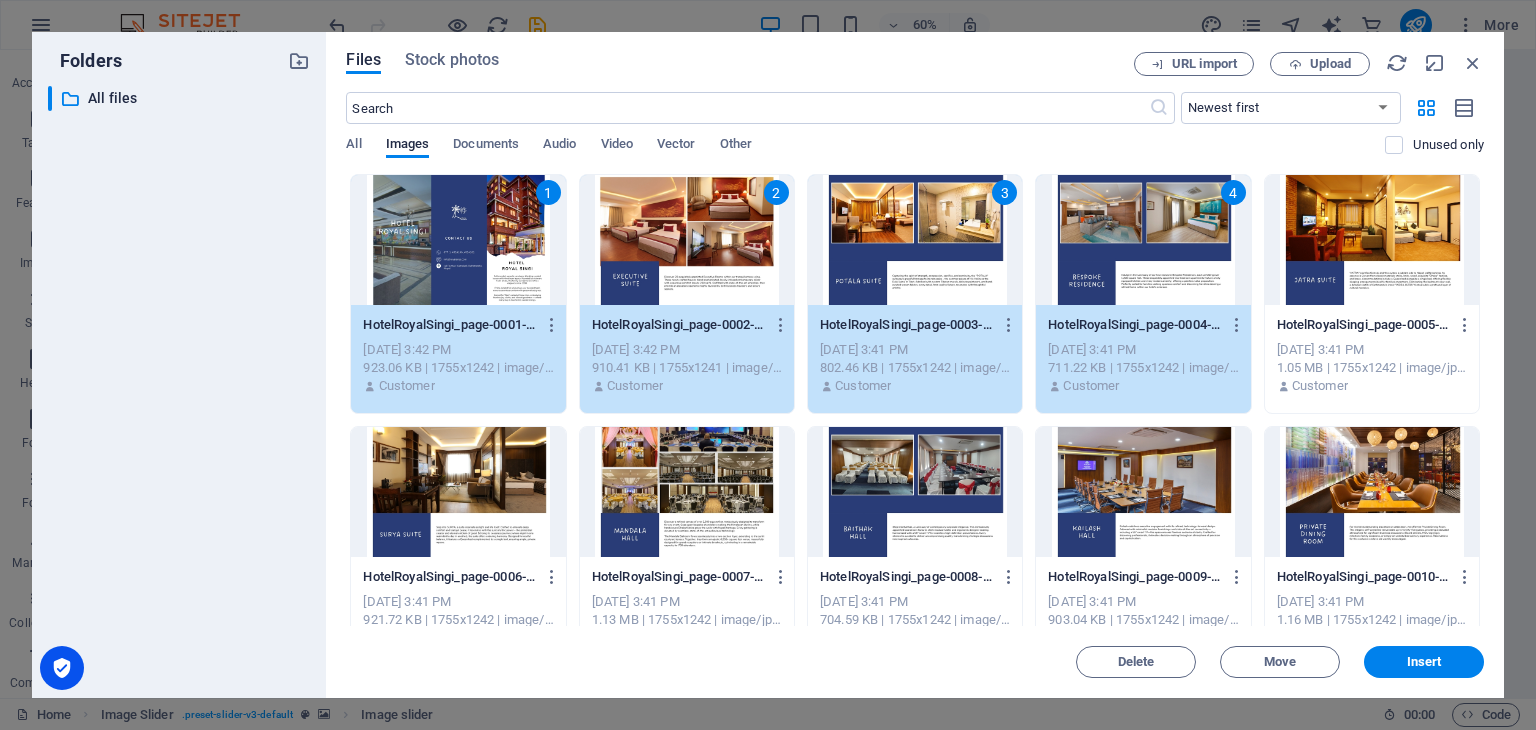 click at bounding box center [1372, 240] 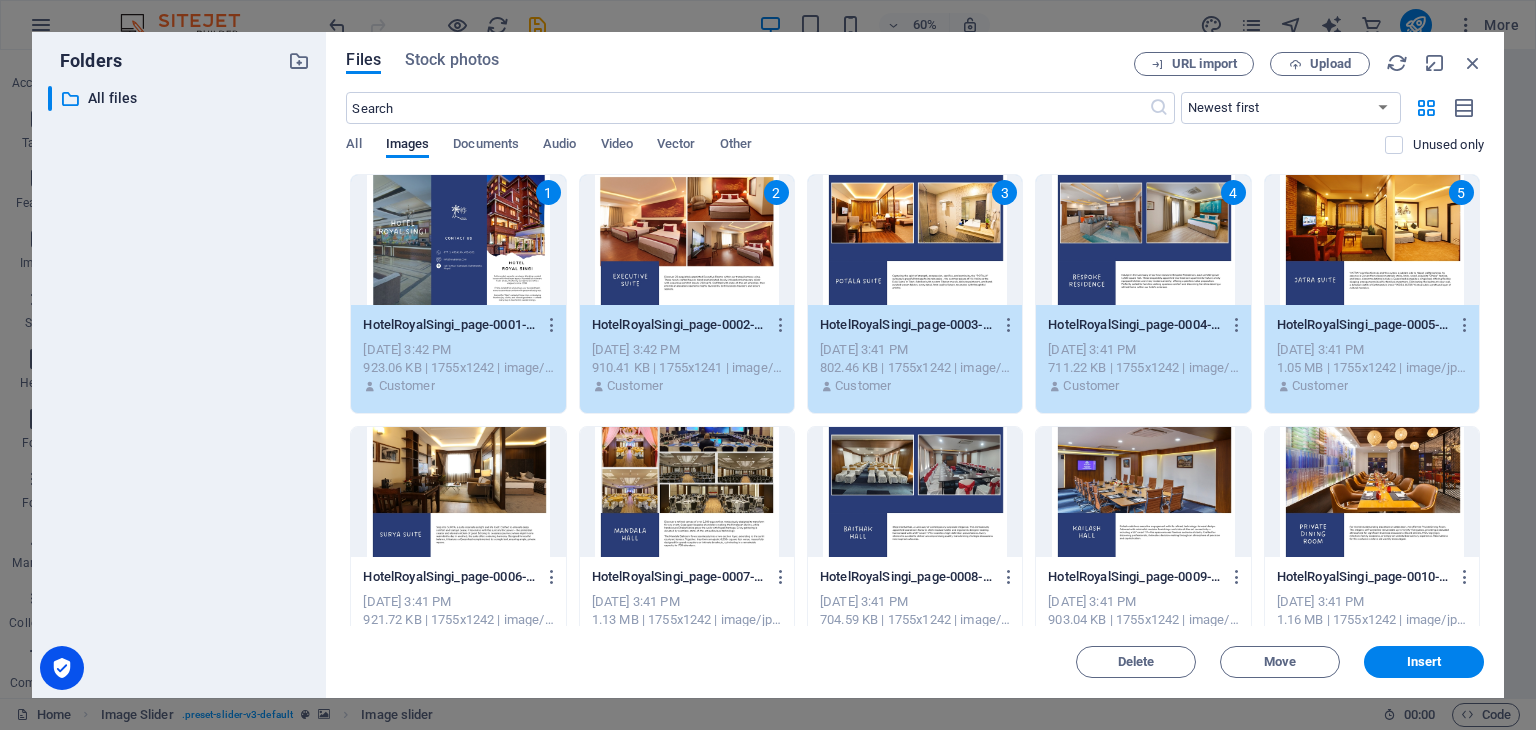 click at bounding box center [458, 492] 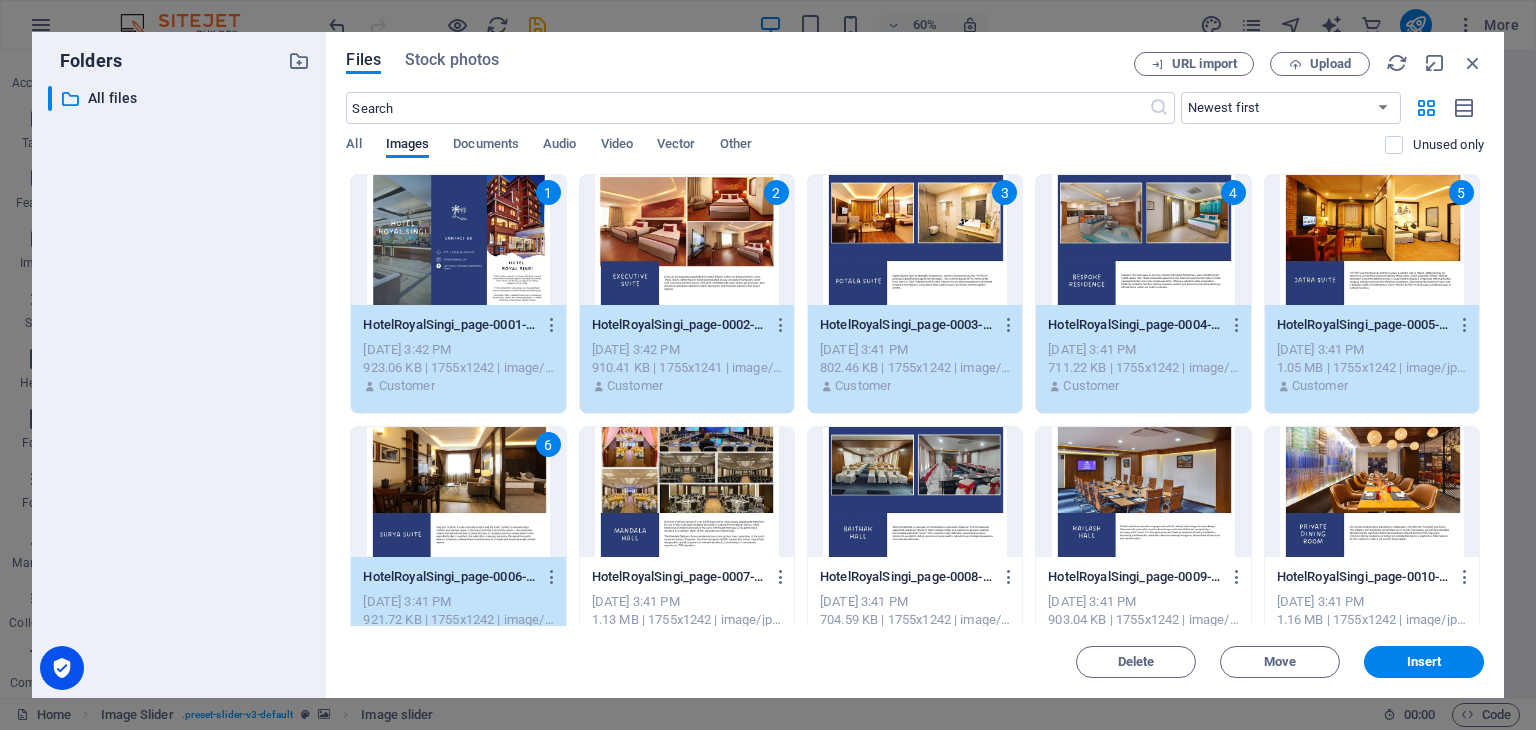 click at bounding box center [687, 492] 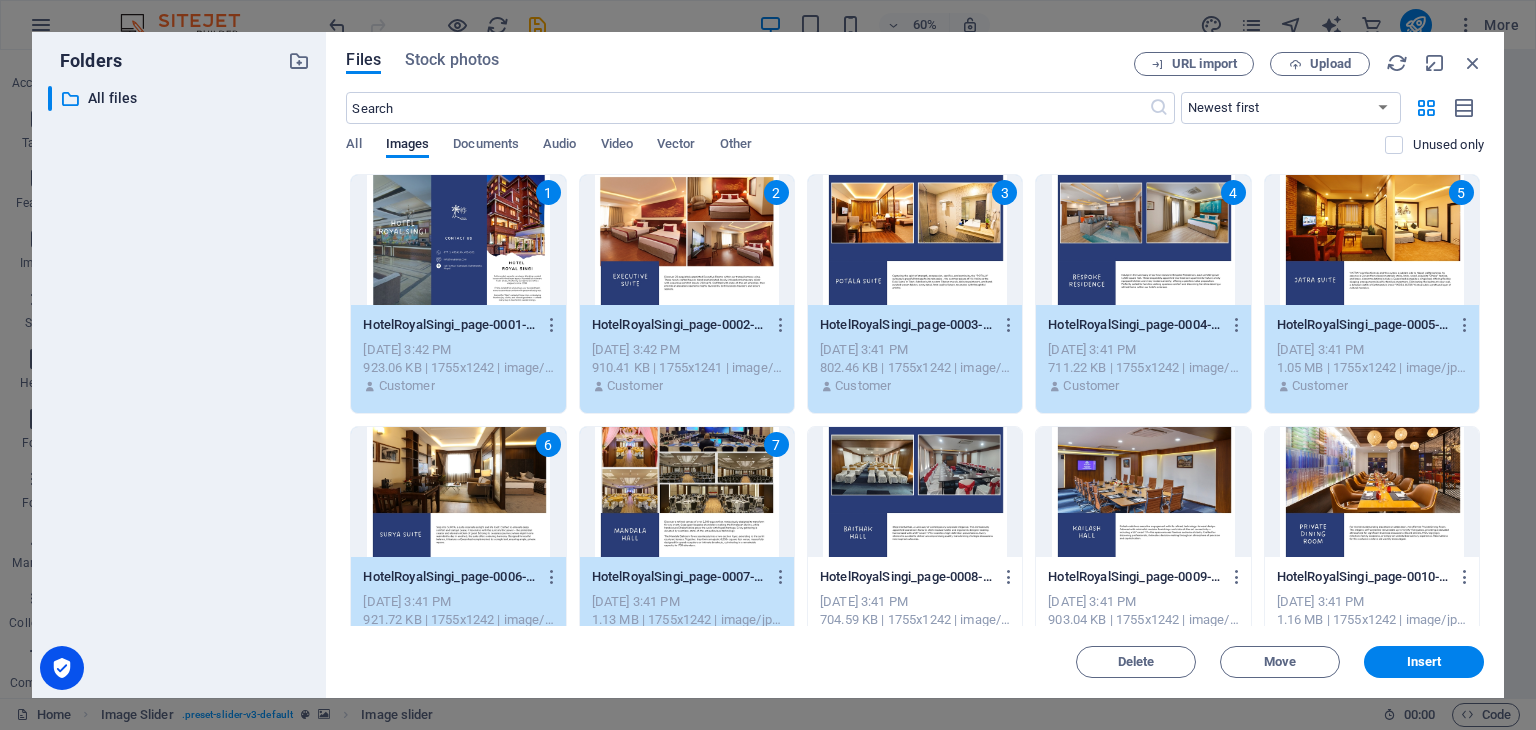 click at bounding box center [915, 492] 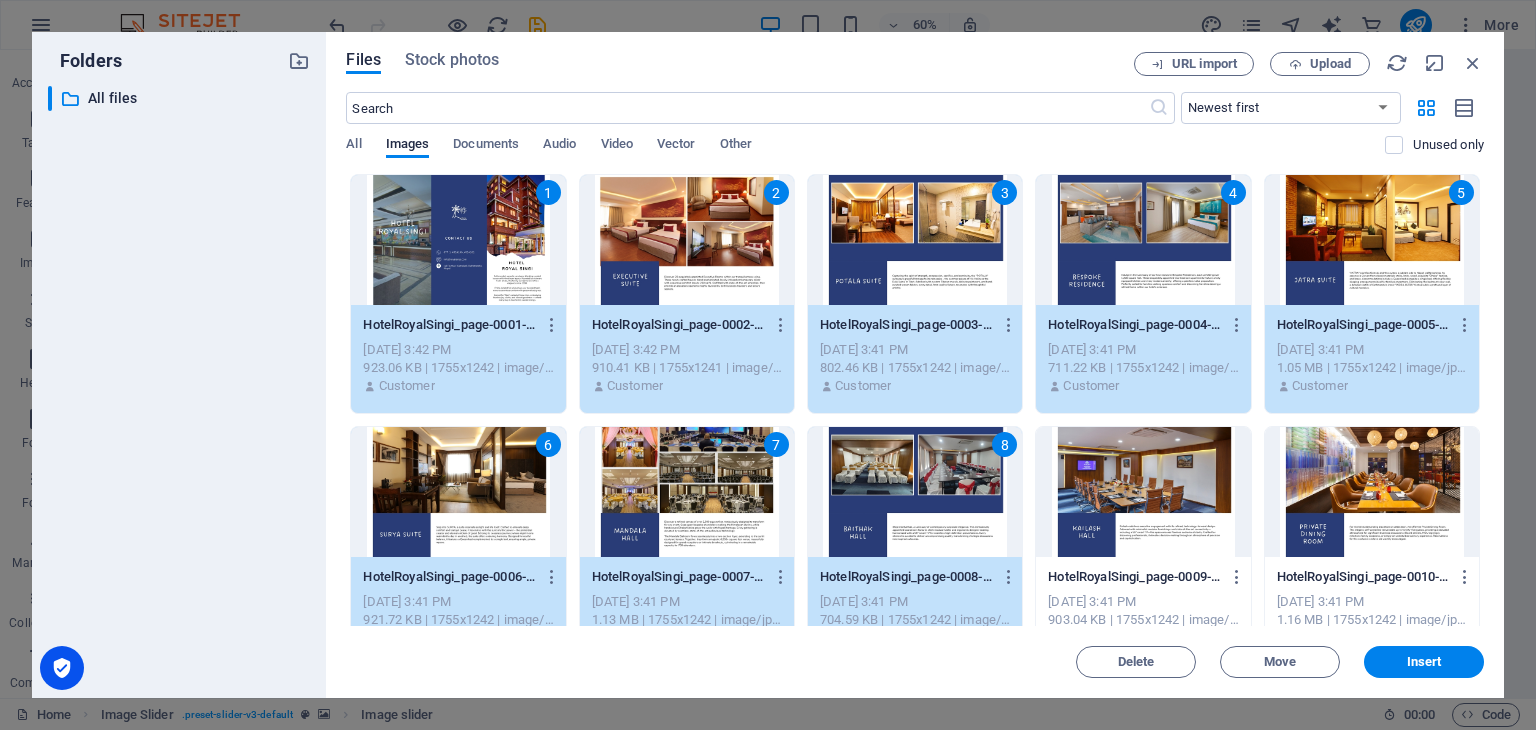 click at bounding box center (1143, 492) 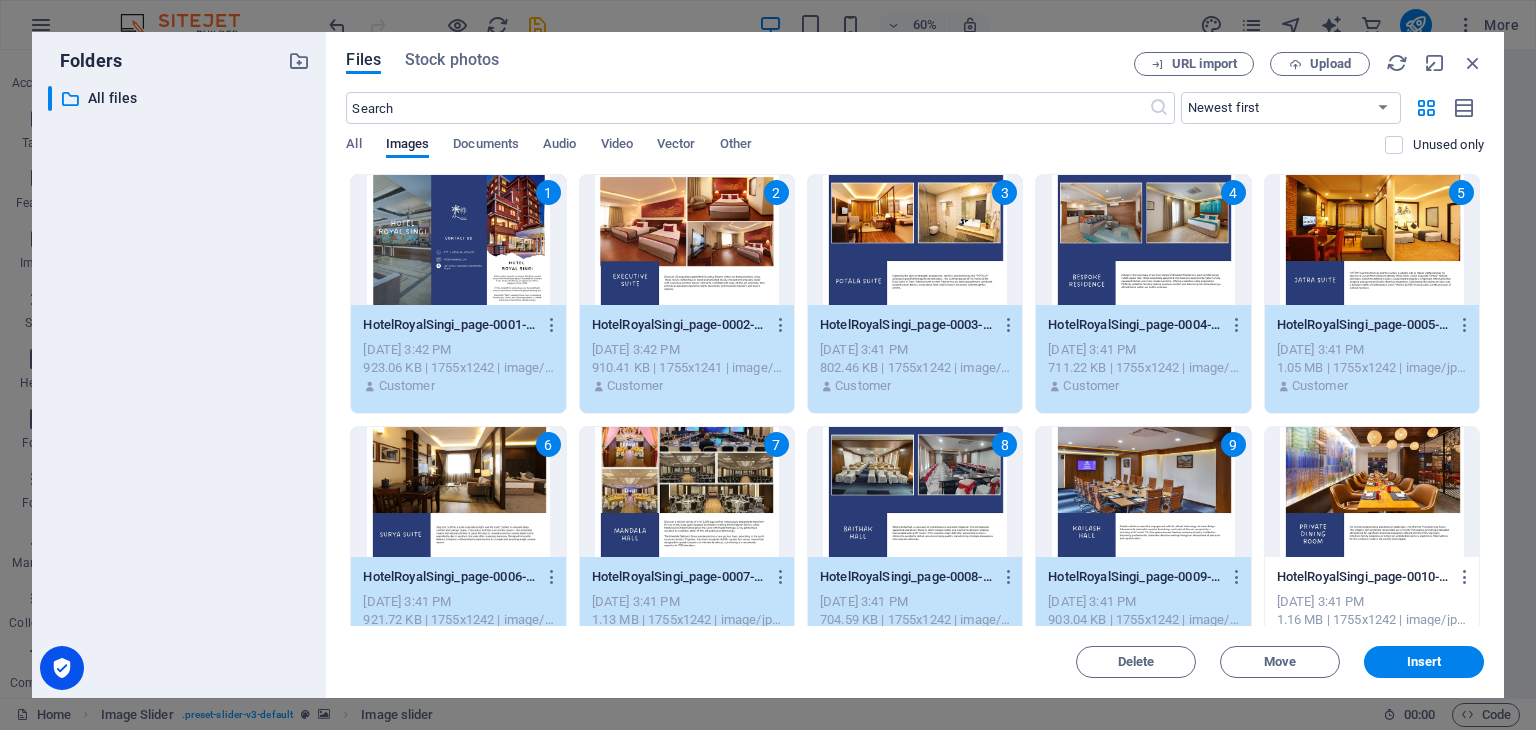 click at bounding box center (1372, 492) 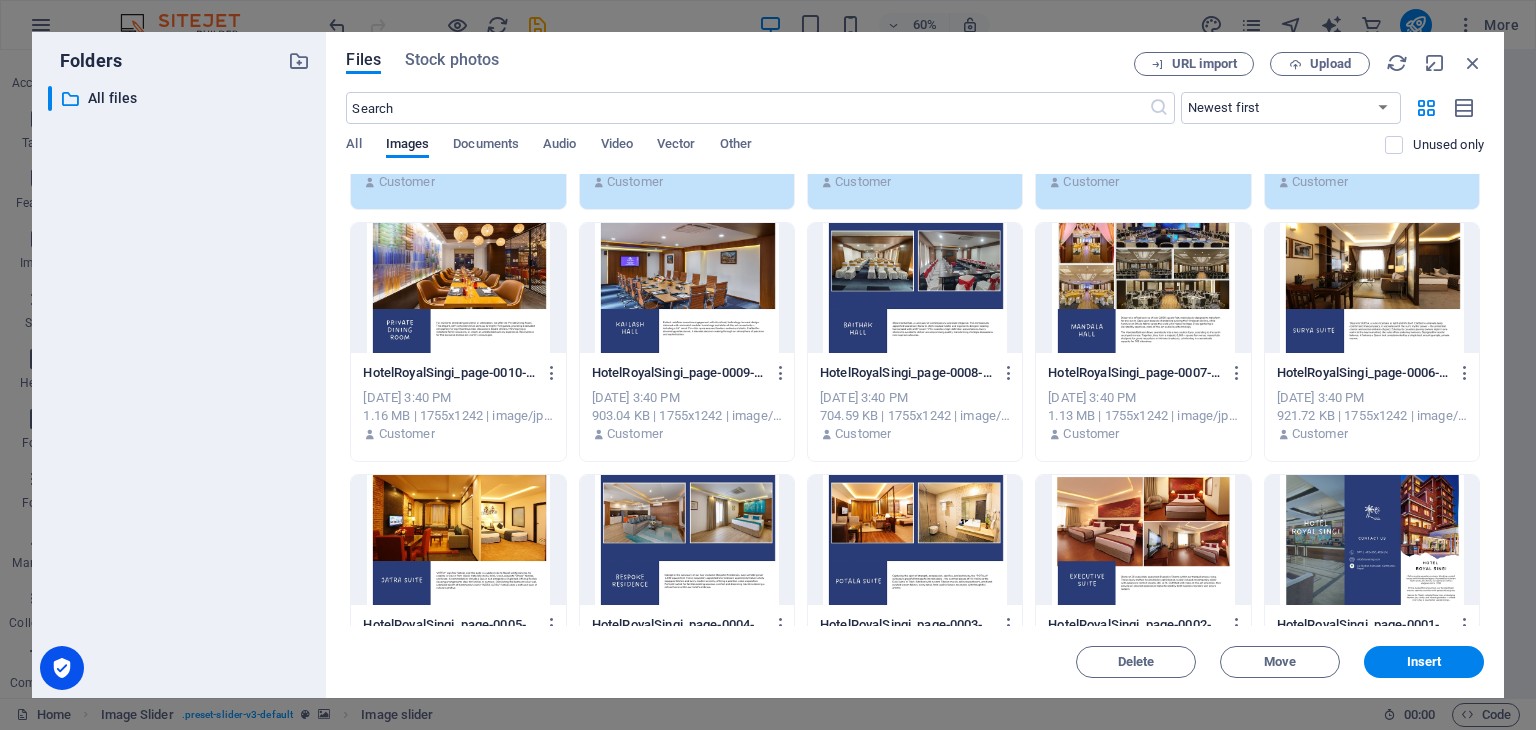 scroll, scrollTop: 317, scrollLeft: 0, axis: vertical 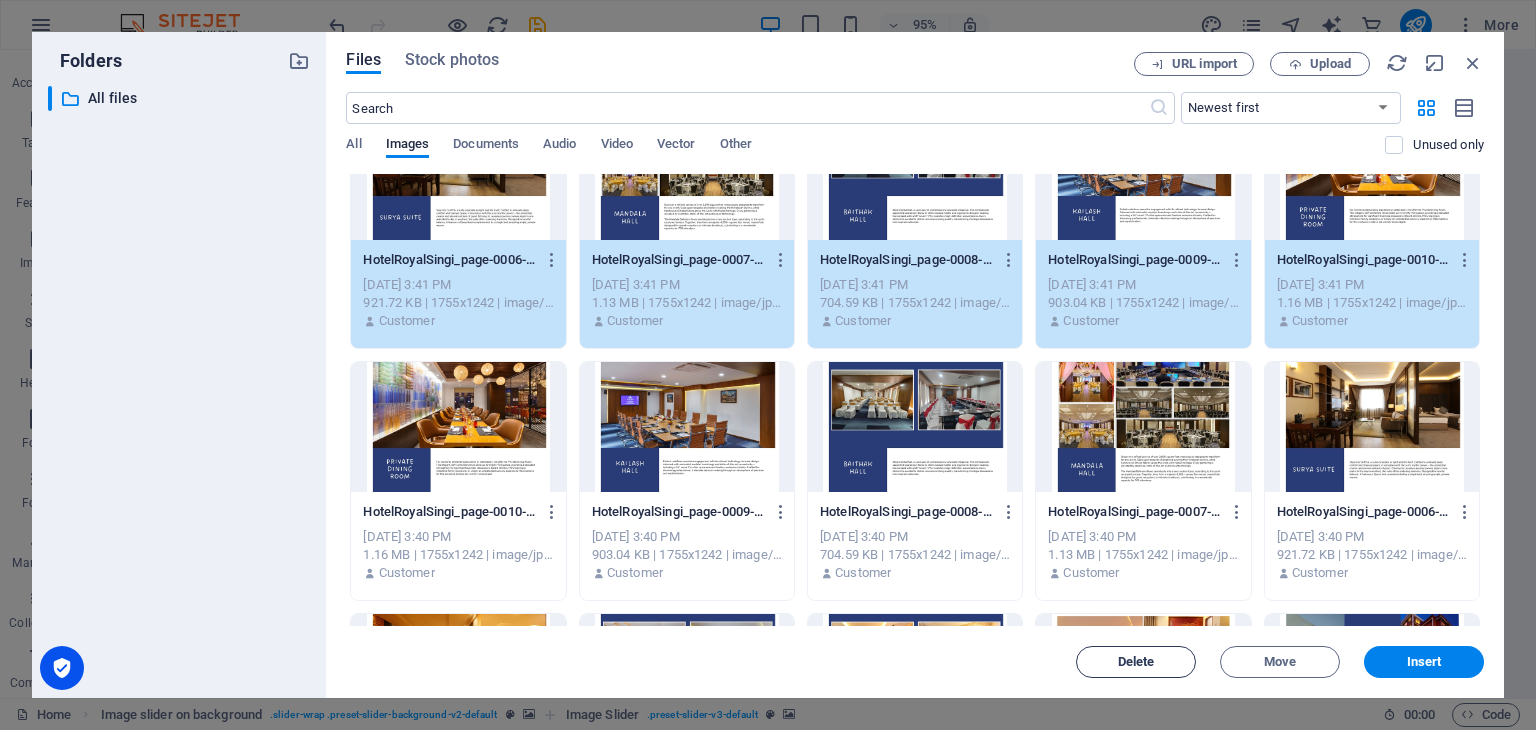 click on "Delete" at bounding box center (1136, 662) 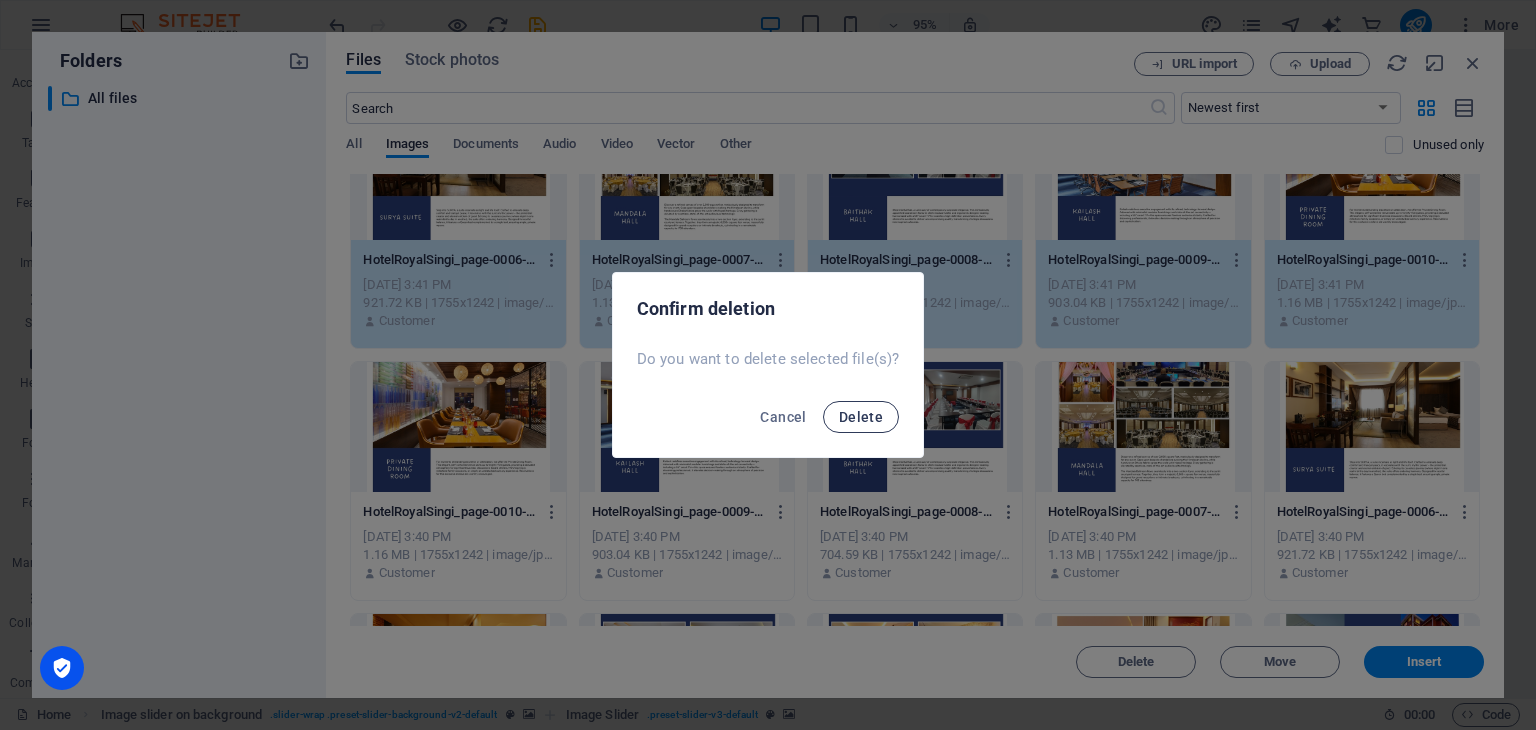 click on "Delete" at bounding box center (861, 417) 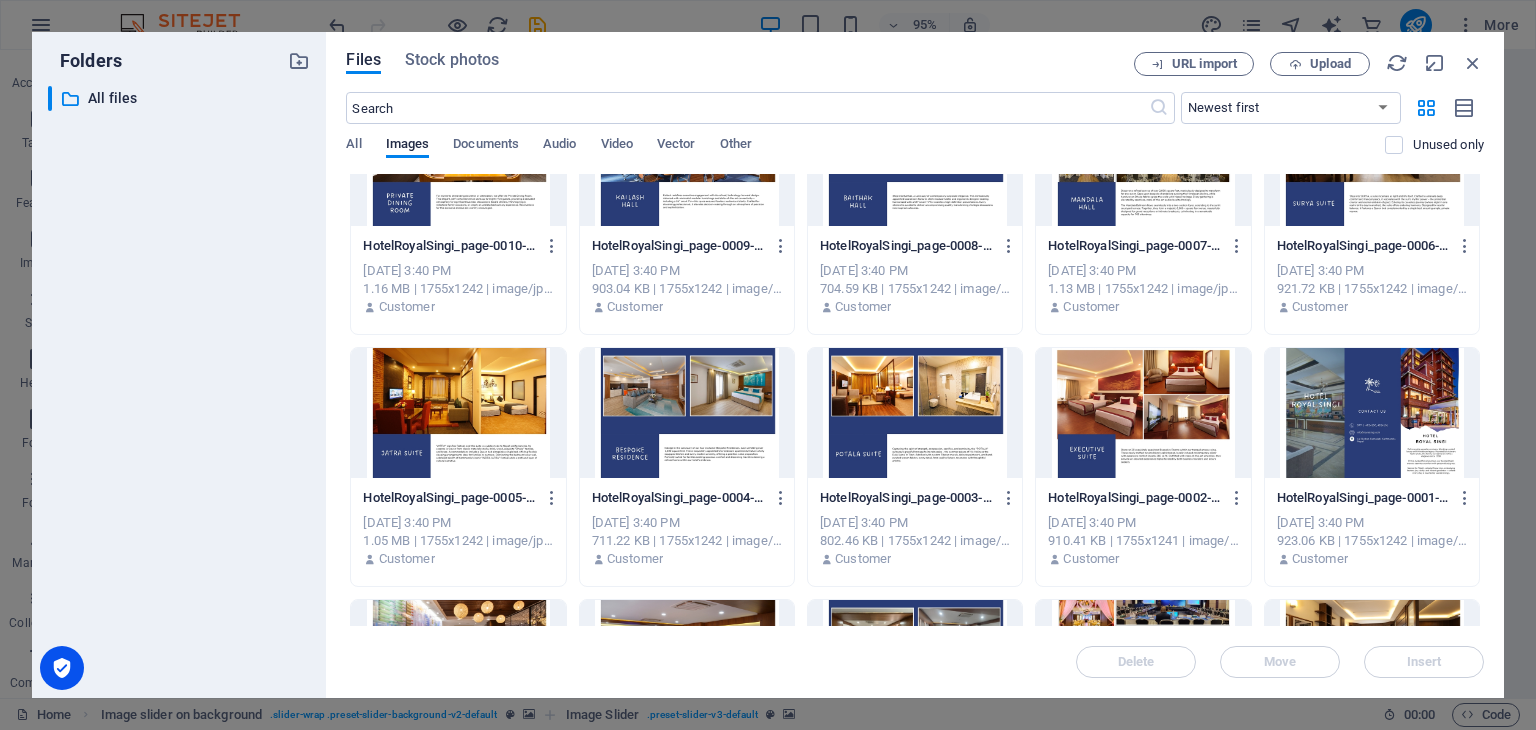 scroll, scrollTop: 0, scrollLeft: 0, axis: both 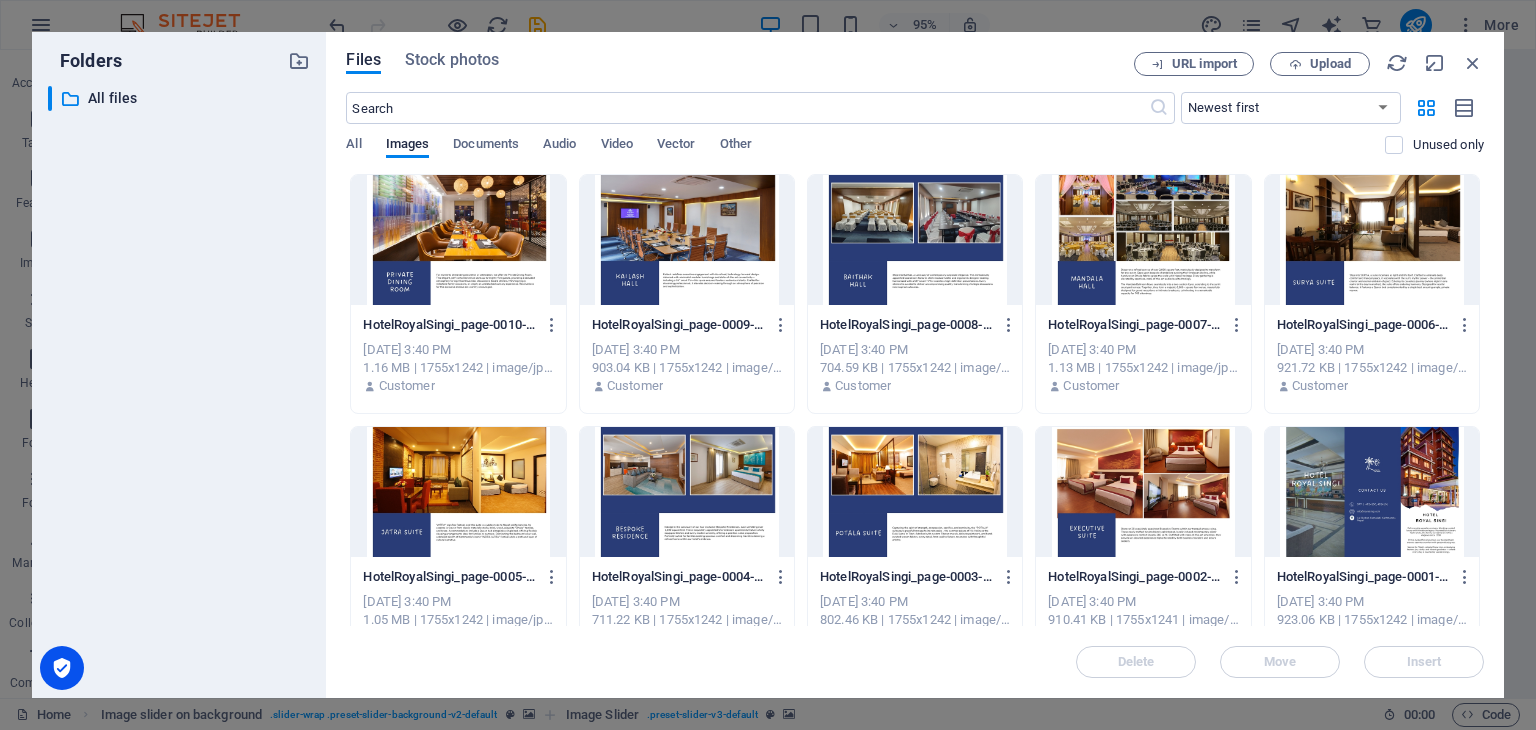 click at bounding box center [458, 240] 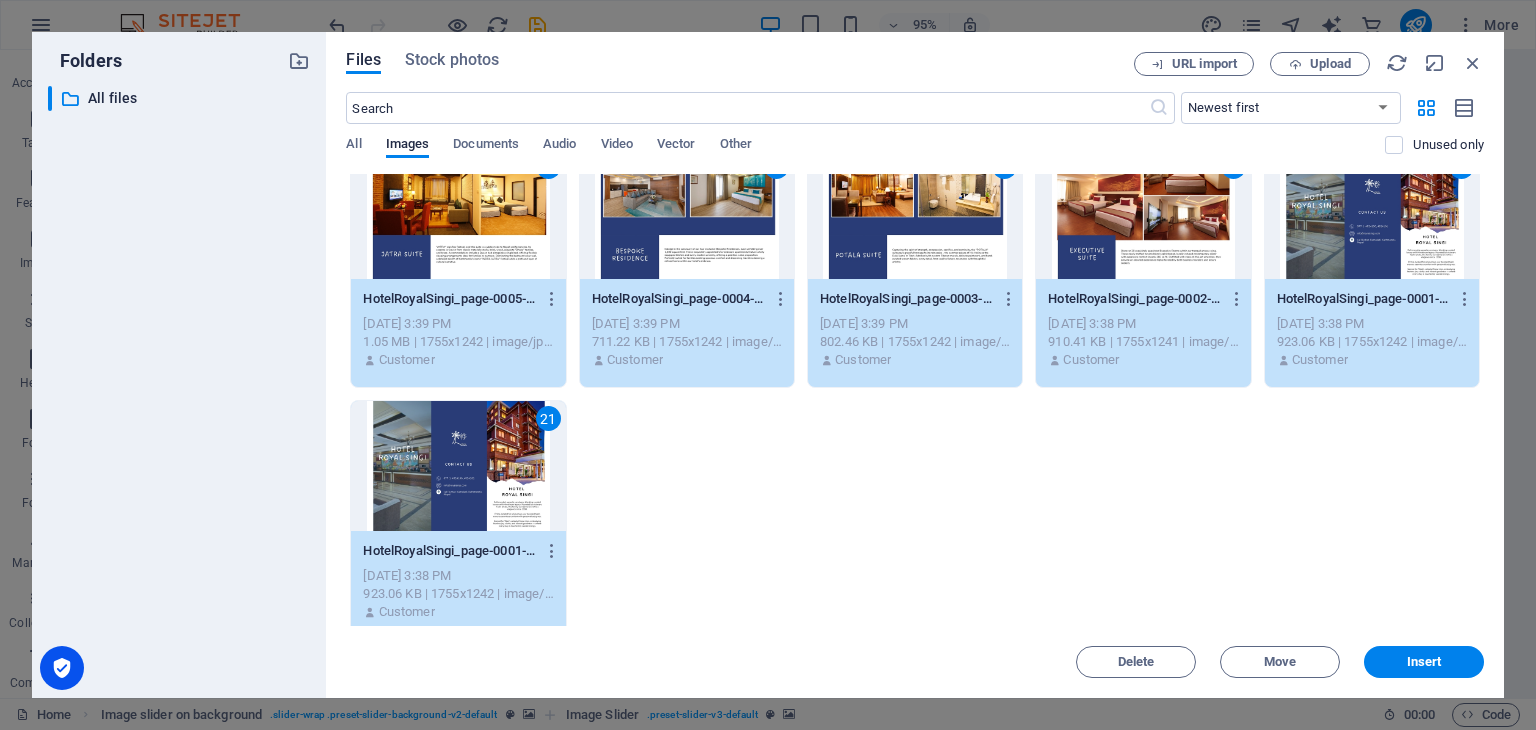 scroll, scrollTop: 796, scrollLeft: 0, axis: vertical 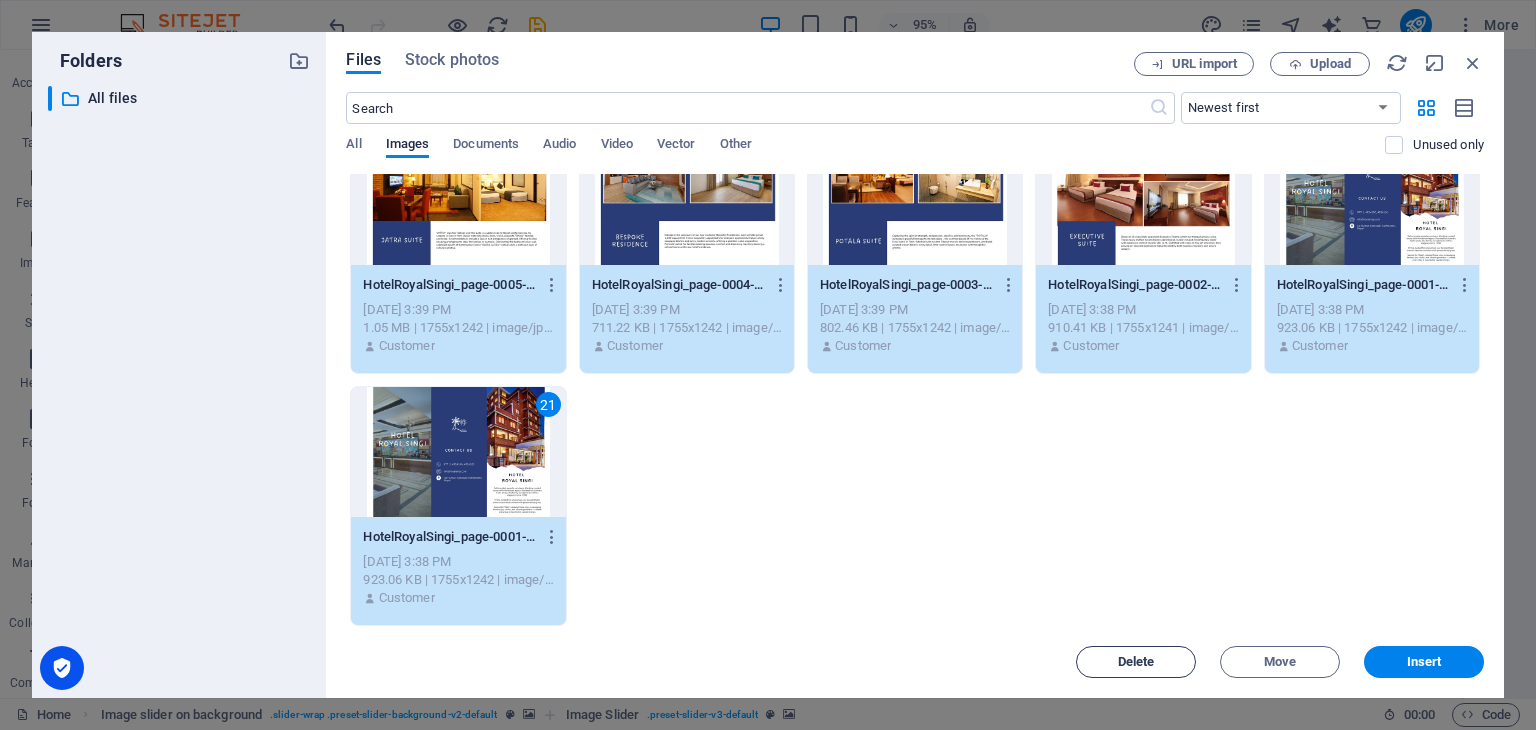 click on "Delete" at bounding box center (1136, 662) 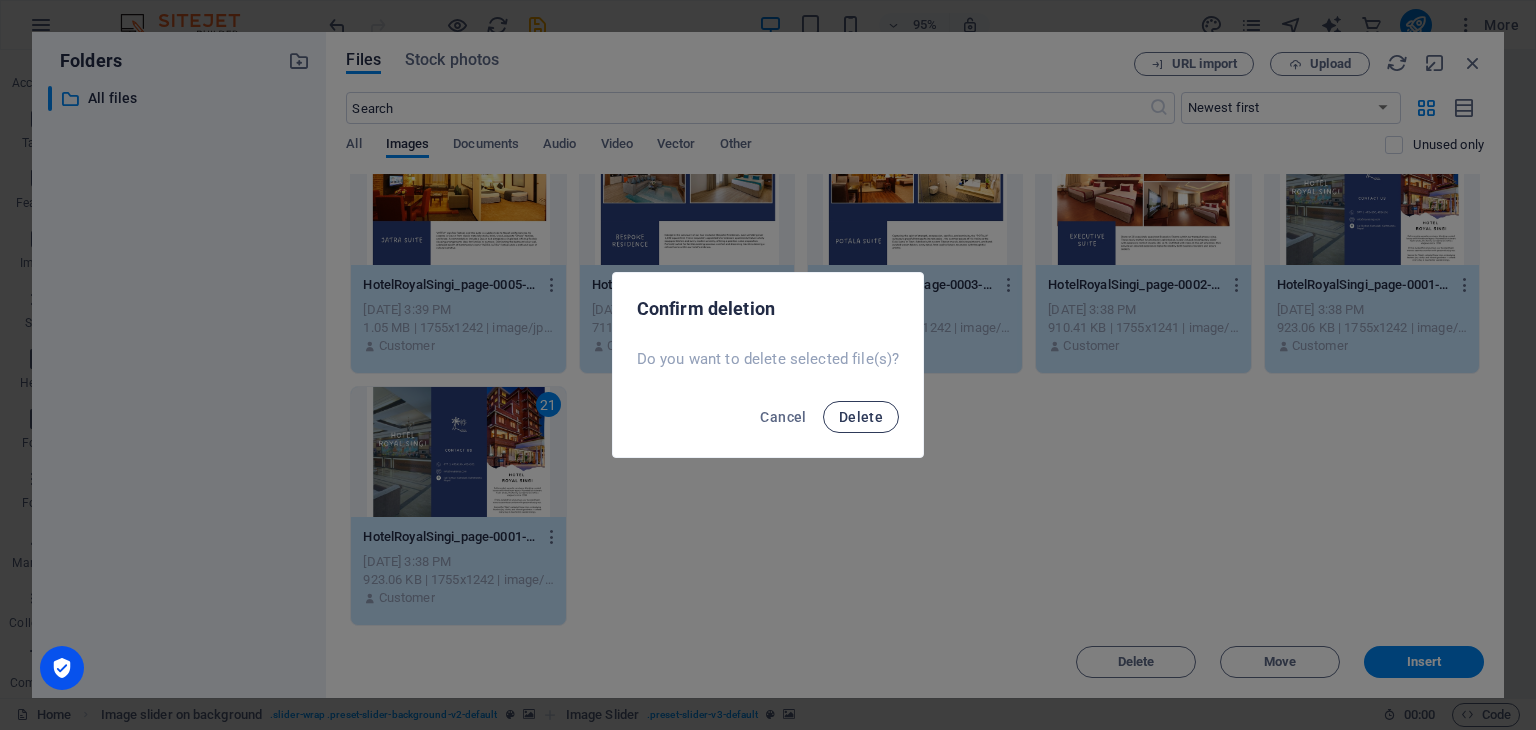 click on "Delete" at bounding box center (861, 417) 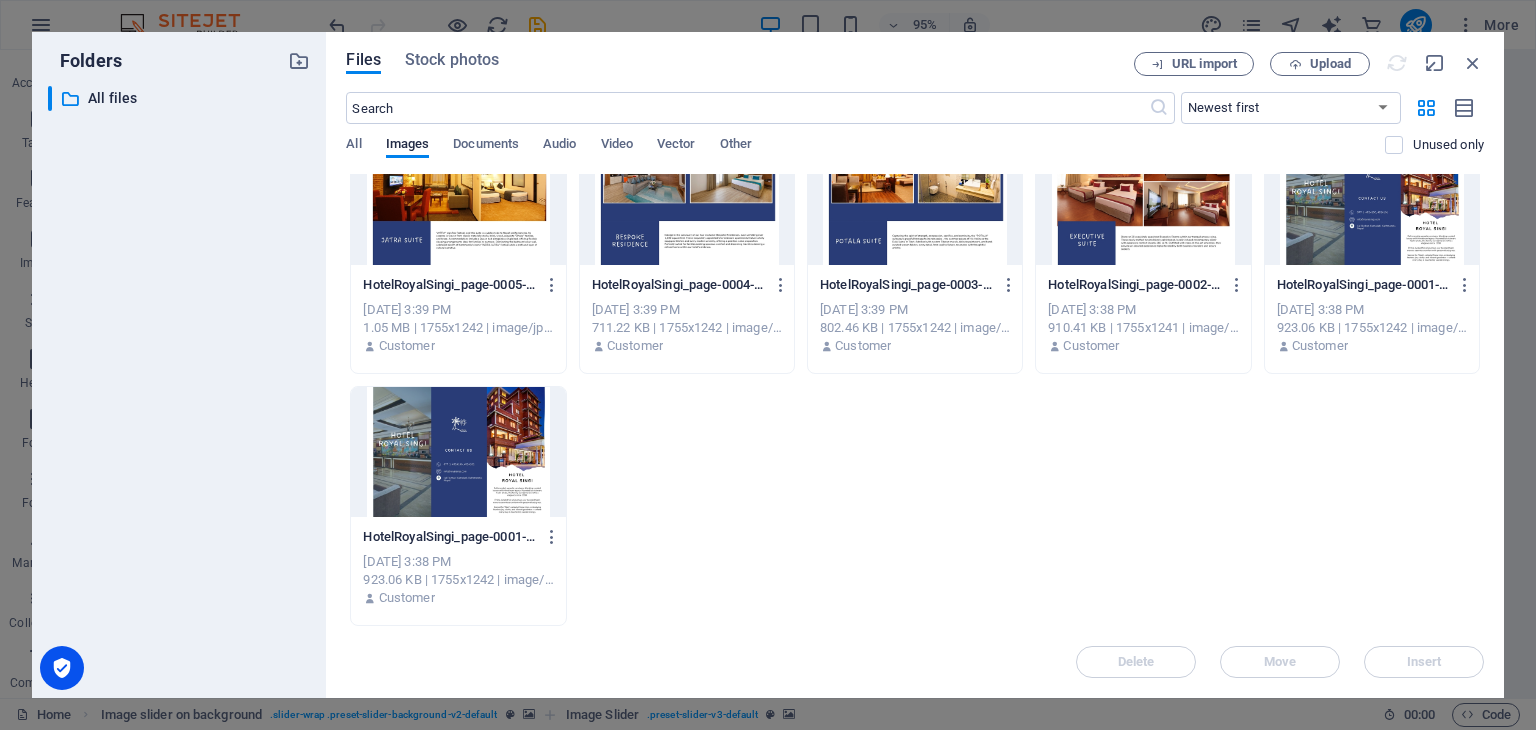 scroll, scrollTop: 0, scrollLeft: 0, axis: both 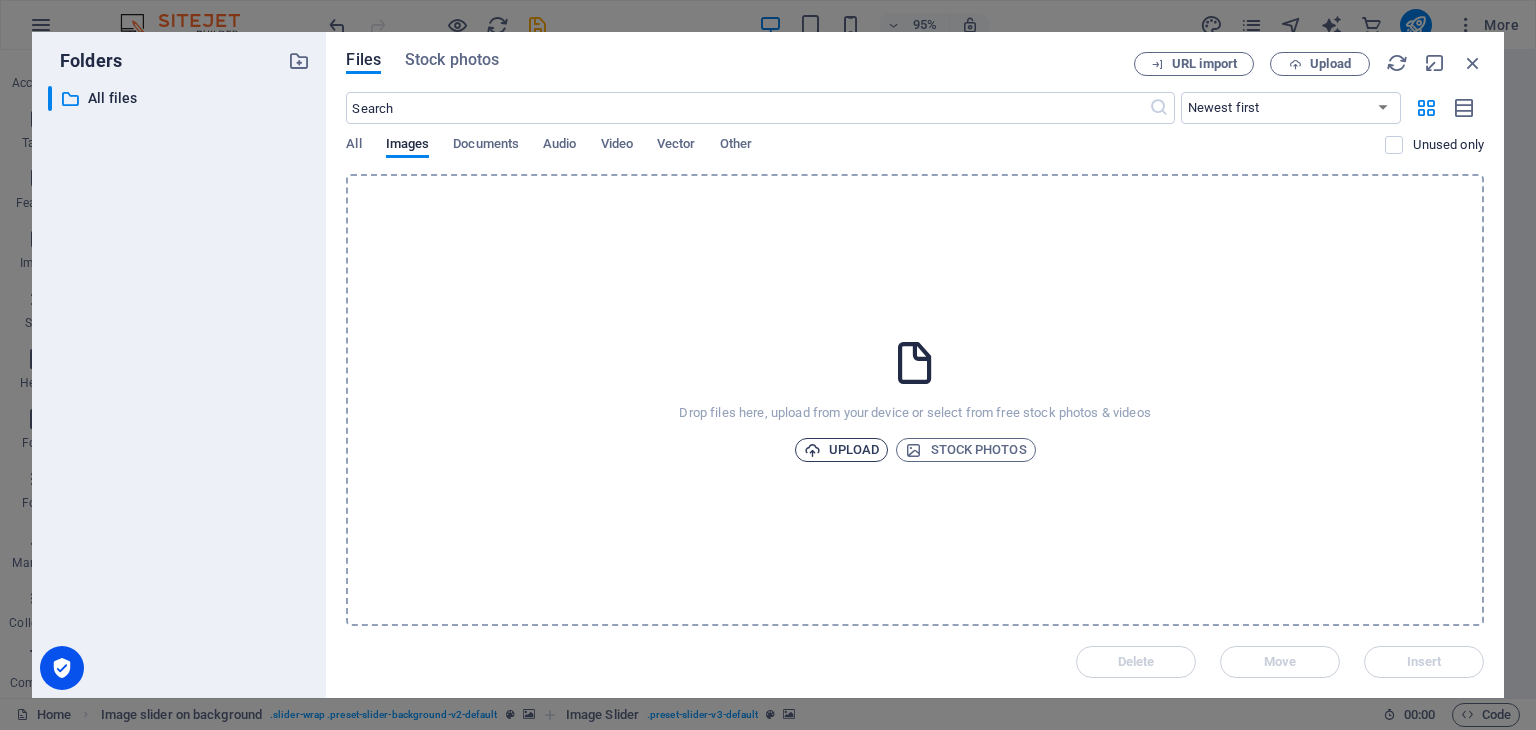 click on "Upload" at bounding box center (842, 450) 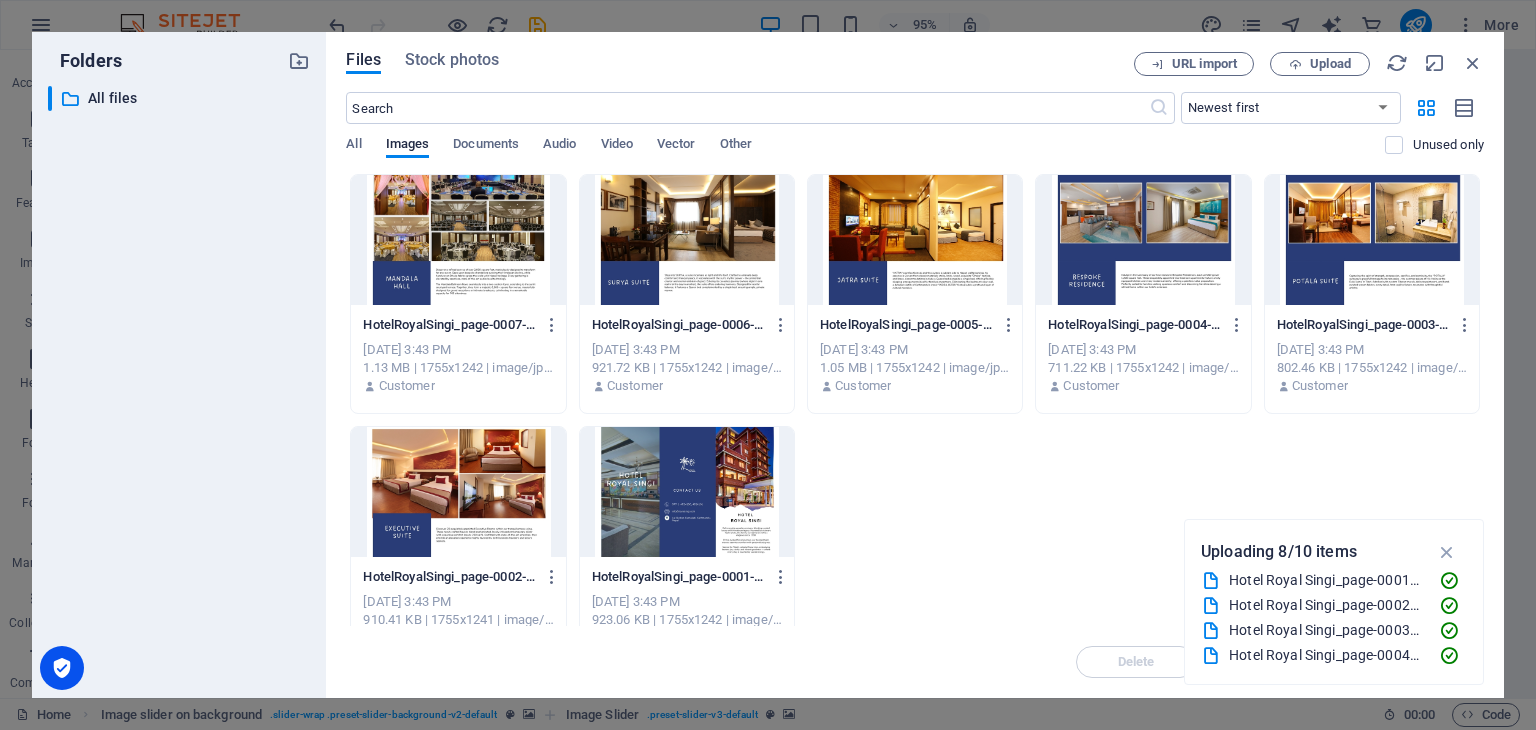 scroll, scrollTop: 149, scrollLeft: 0, axis: vertical 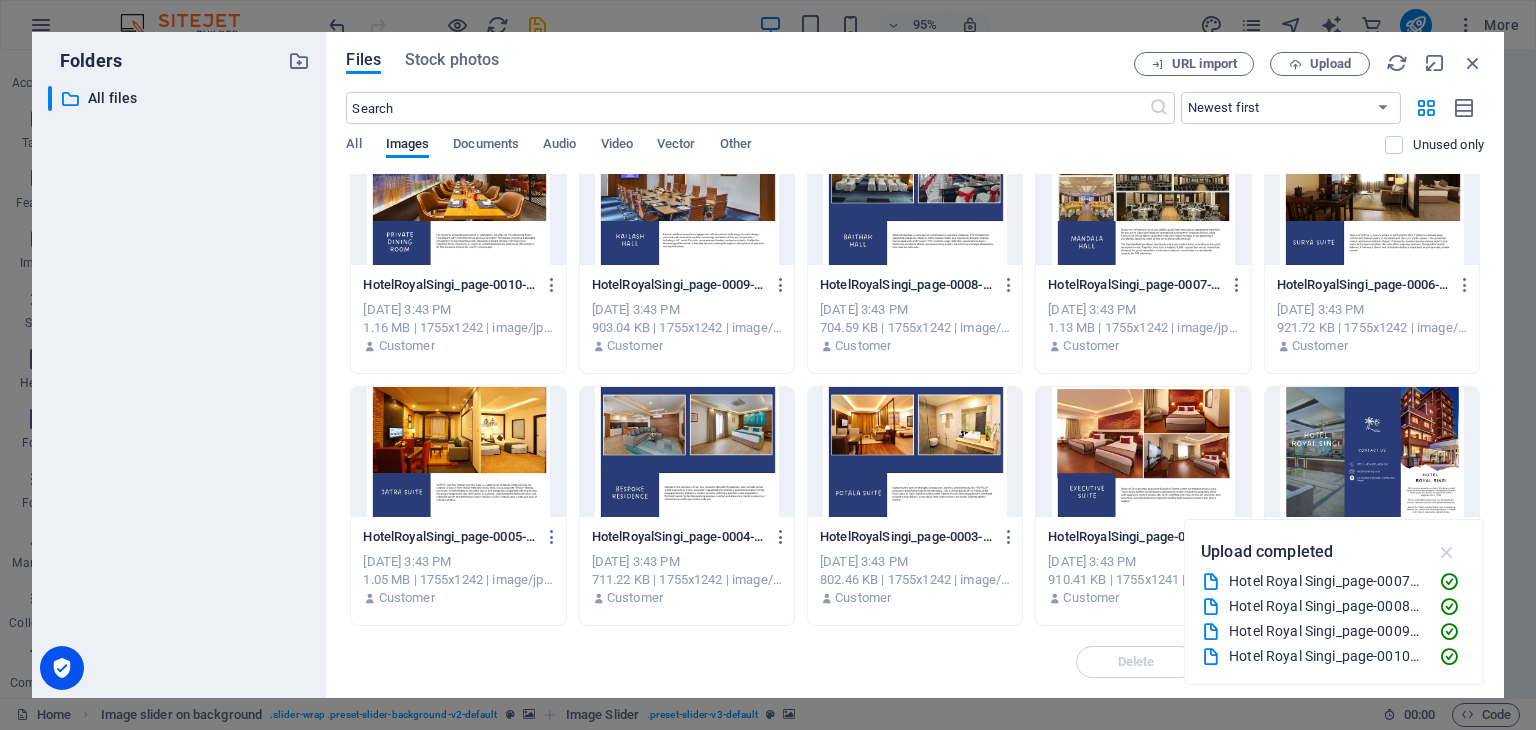 click at bounding box center [1447, 552] 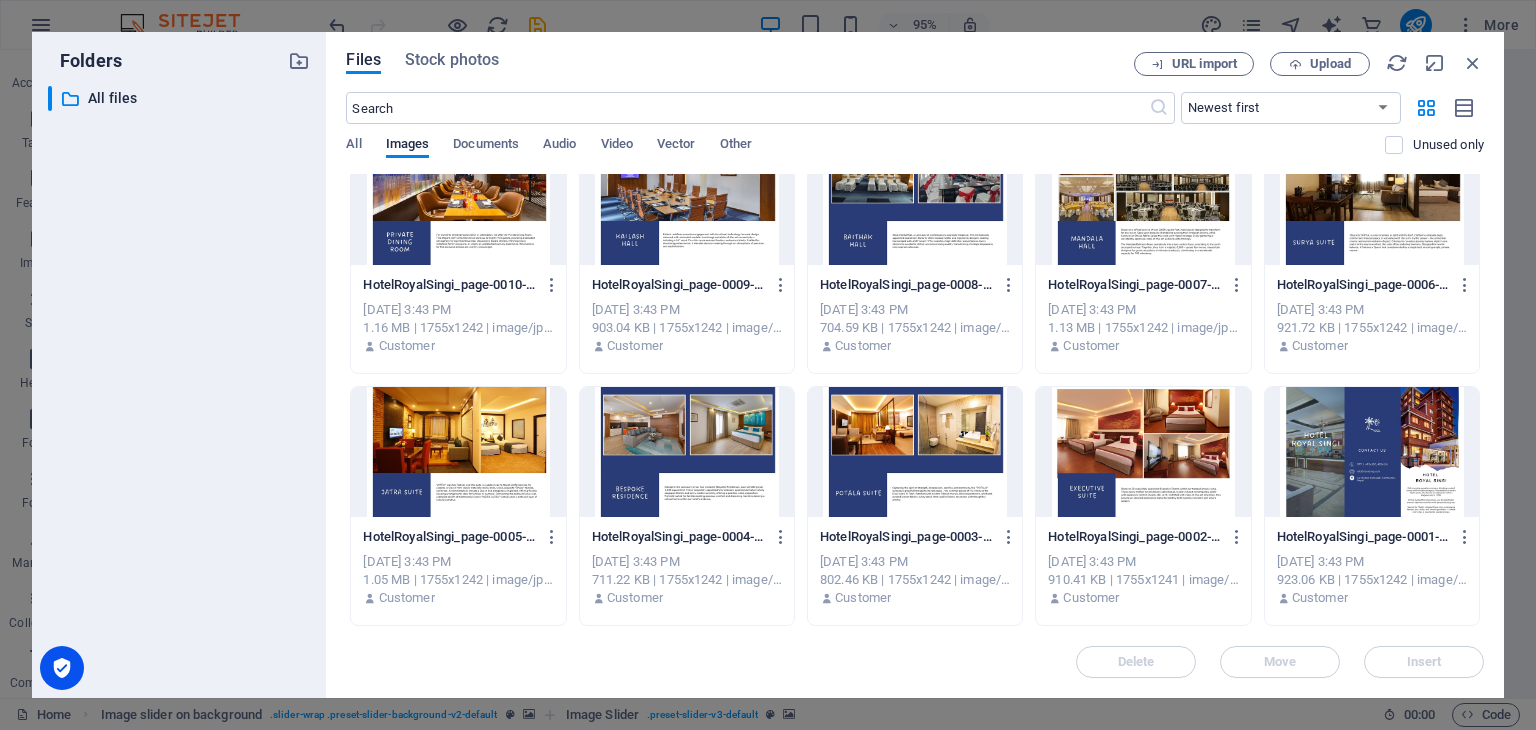 click at bounding box center (1372, 452) 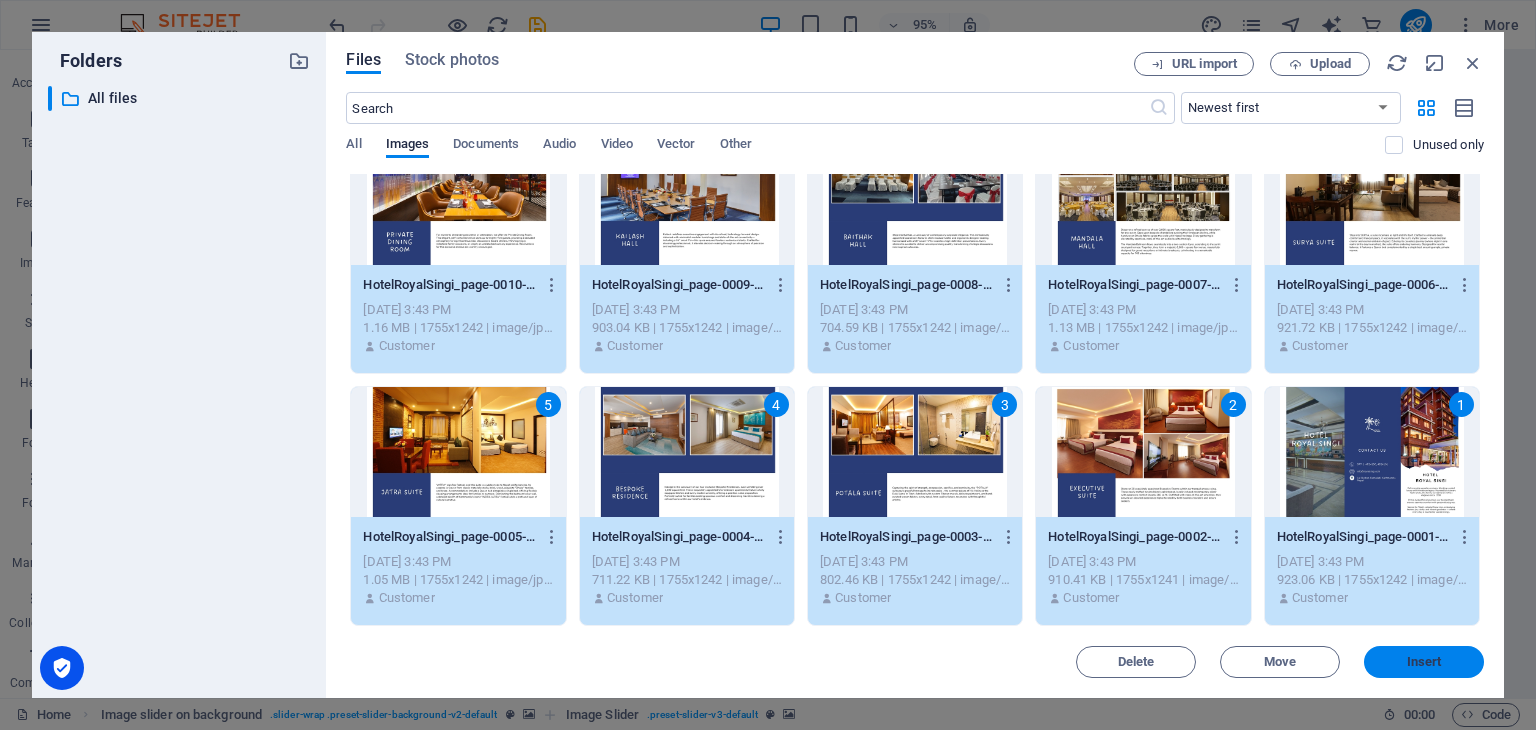 click on "Insert" at bounding box center (1424, 662) 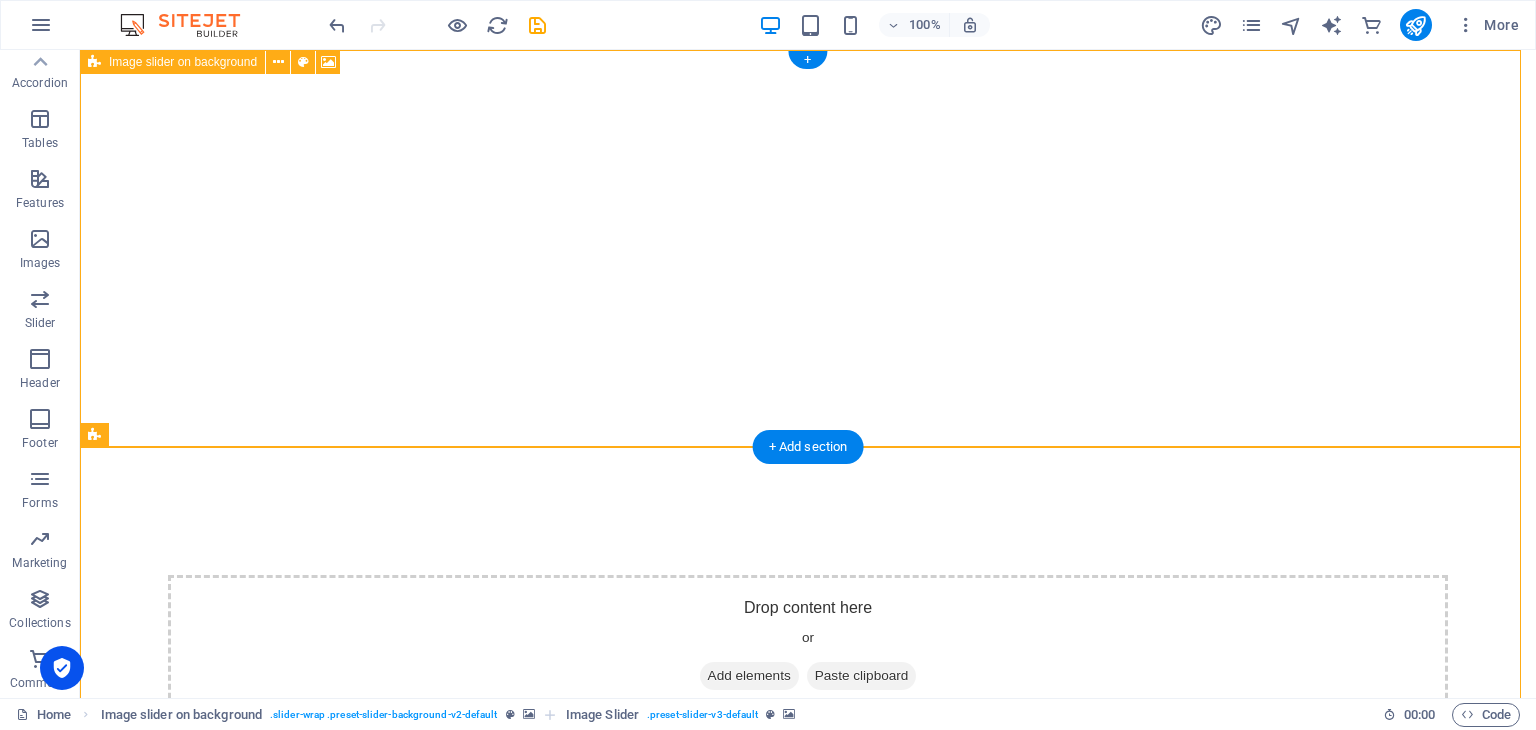 scroll, scrollTop: 404, scrollLeft: 0, axis: vertical 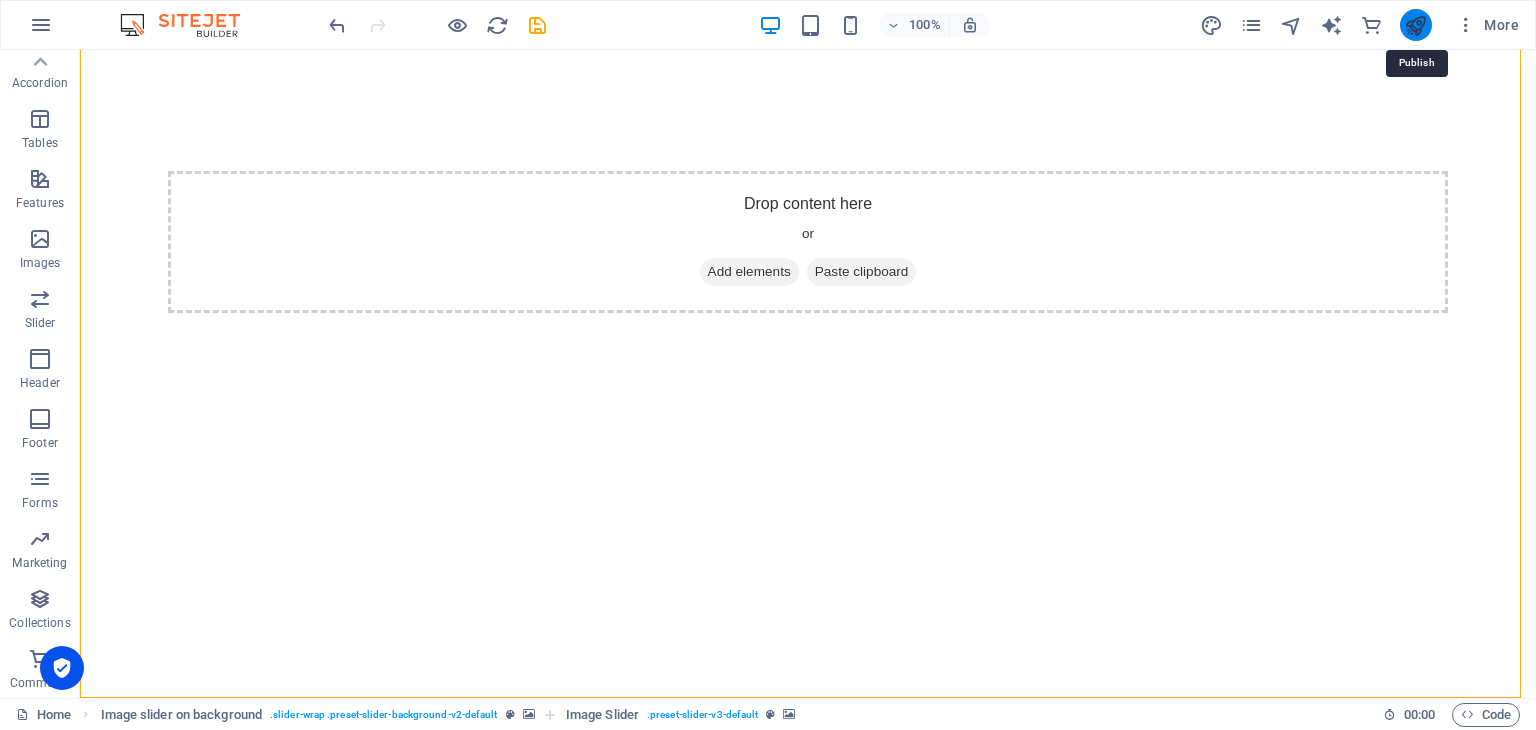 click at bounding box center [1415, 25] 